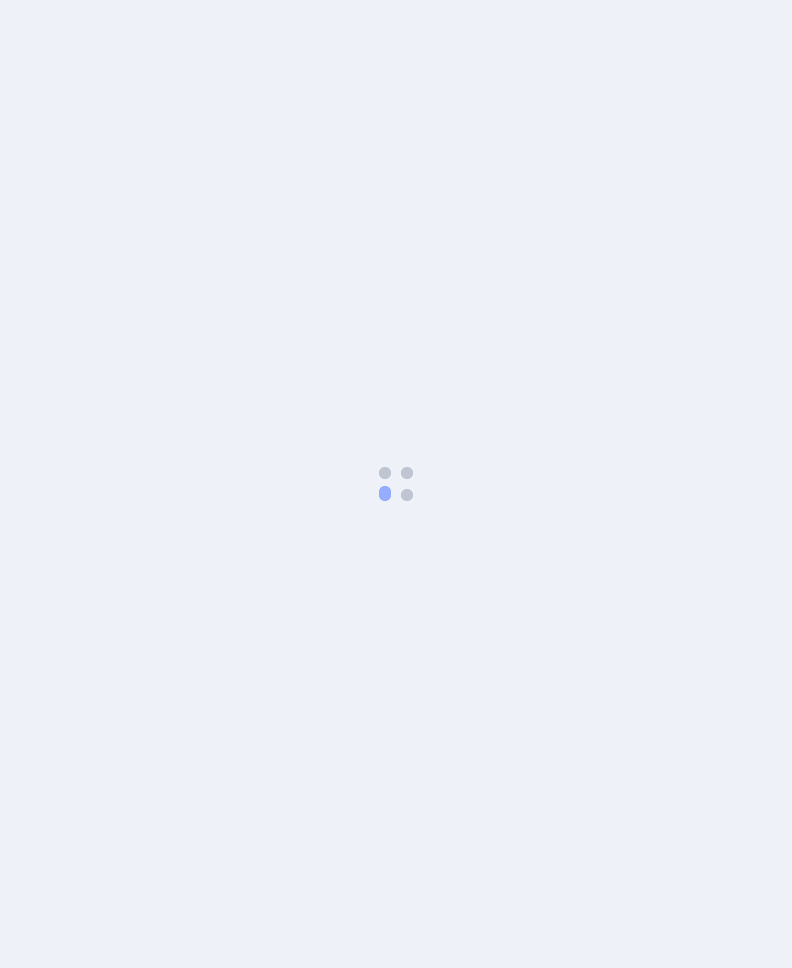 scroll, scrollTop: 0, scrollLeft: 0, axis: both 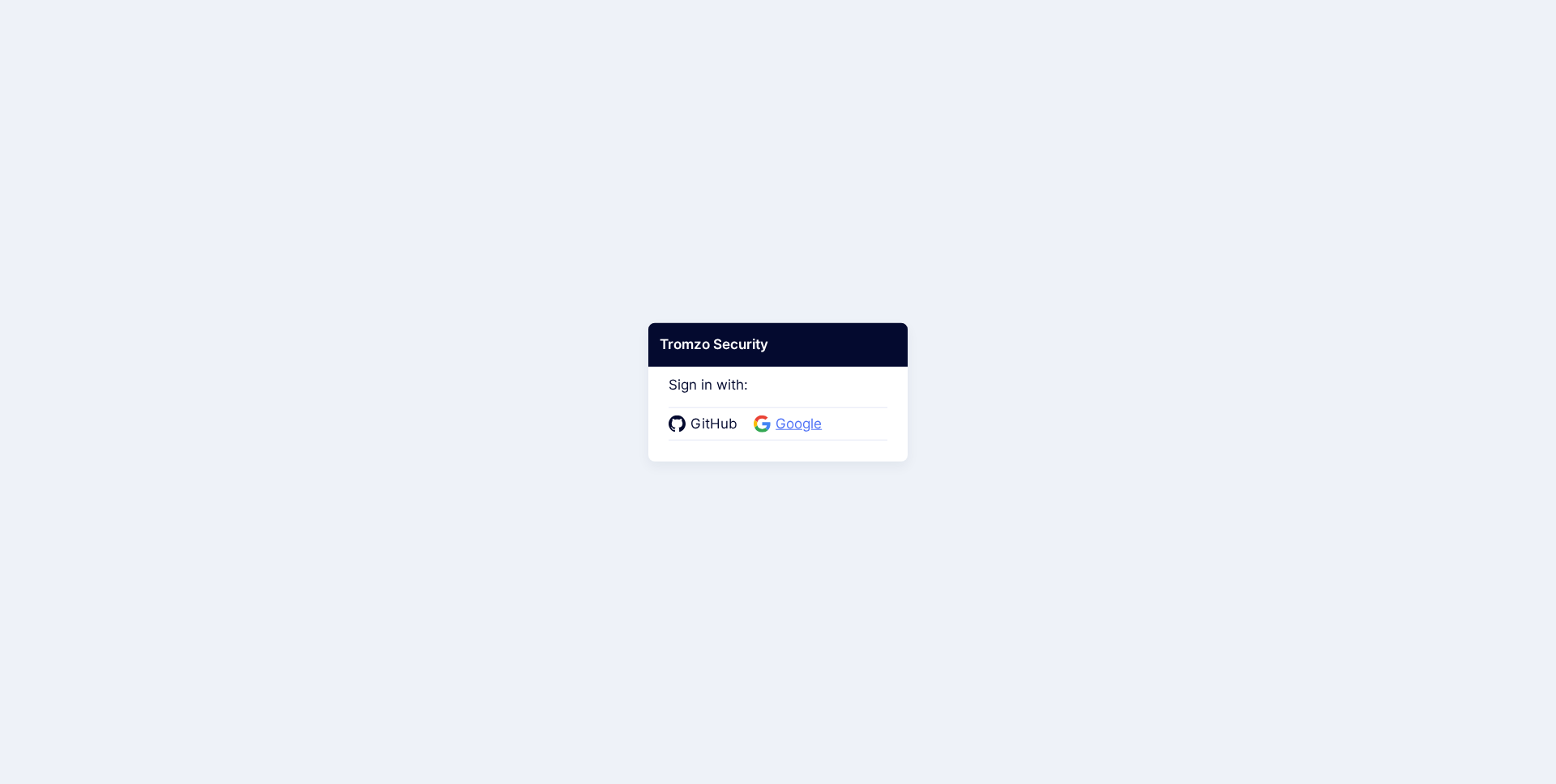click on "Google" at bounding box center (798, 424) 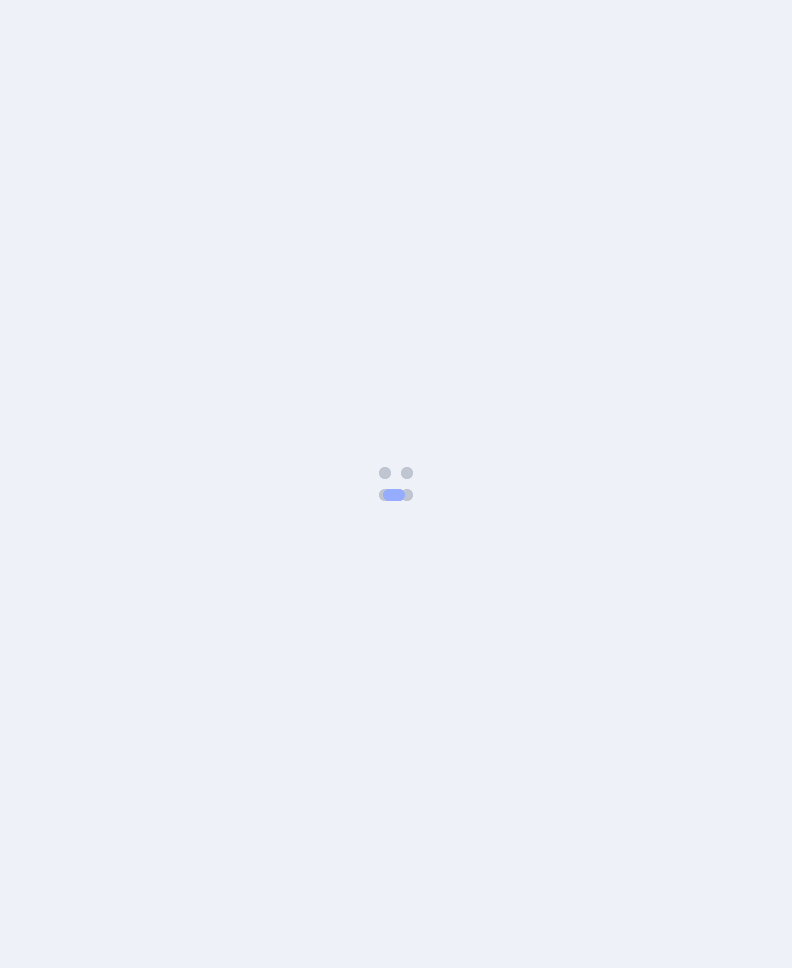 scroll, scrollTop: 0, scrollLeft: 0, axis: both 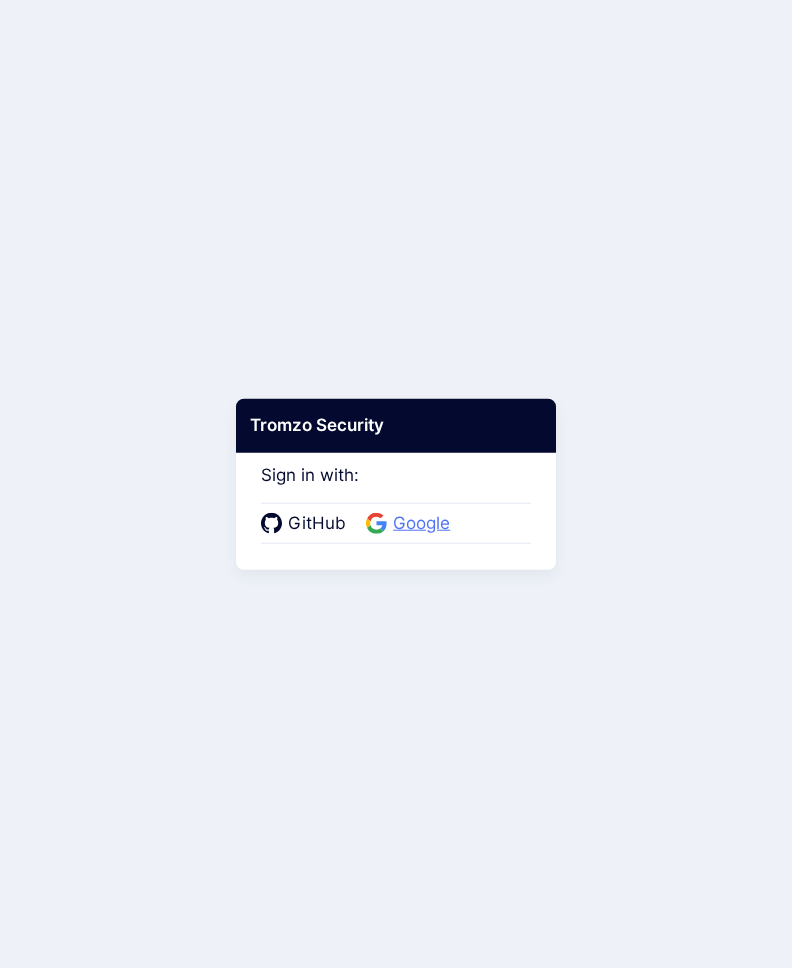 click on "Google" at bounding box center (421, 524) 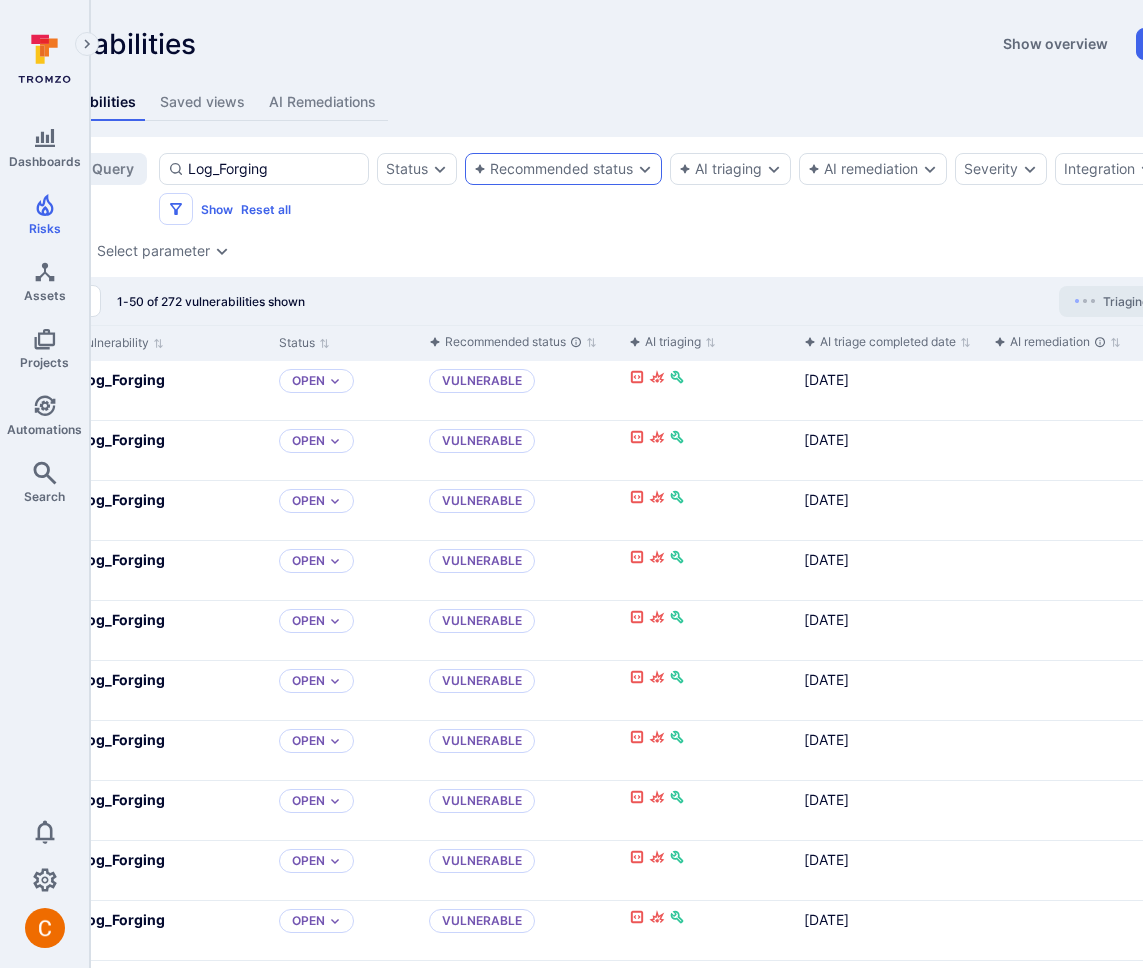 scroll, scrollTop: 0, scrollLeft: 297, axis: horizontal 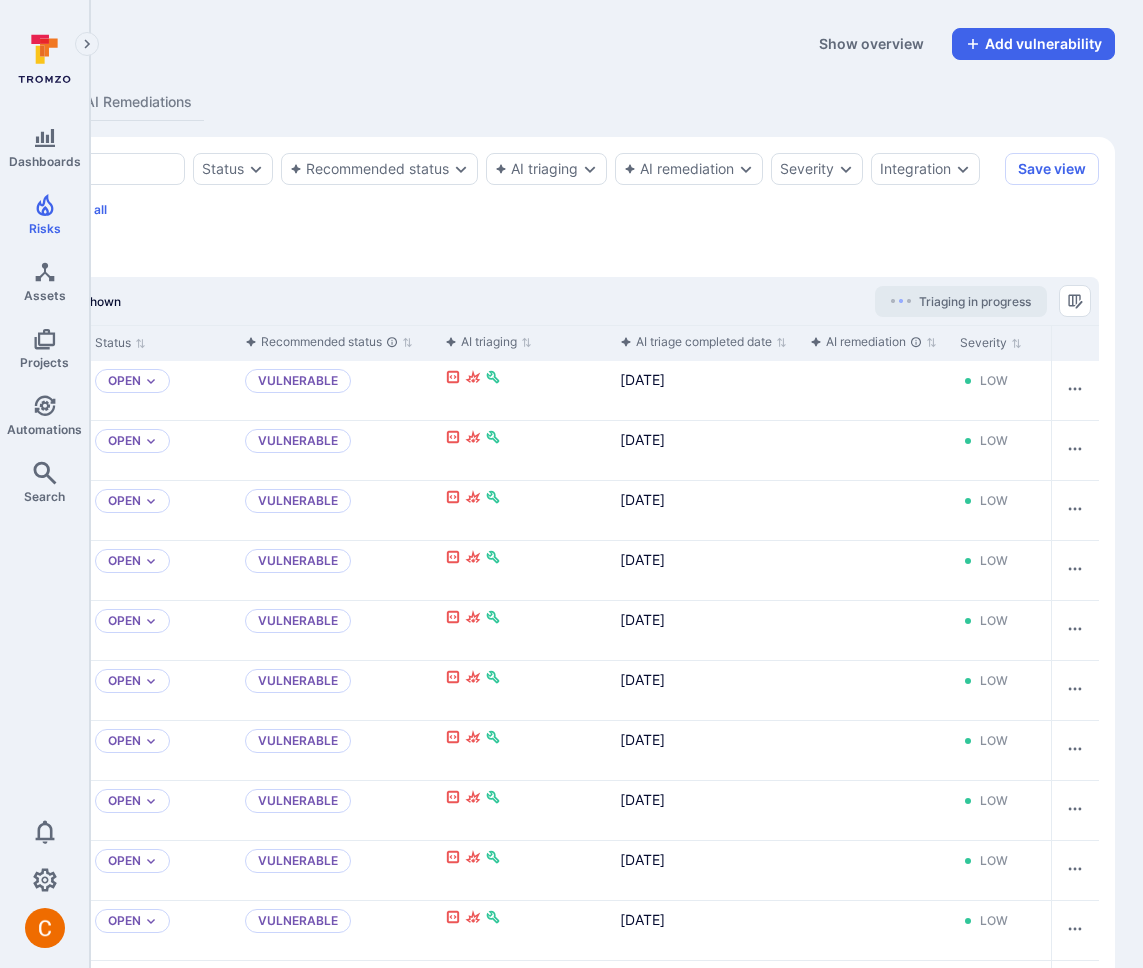 click on "Vulnerabilities Show overview Add vulnerability" at bounding box center [468, 44] 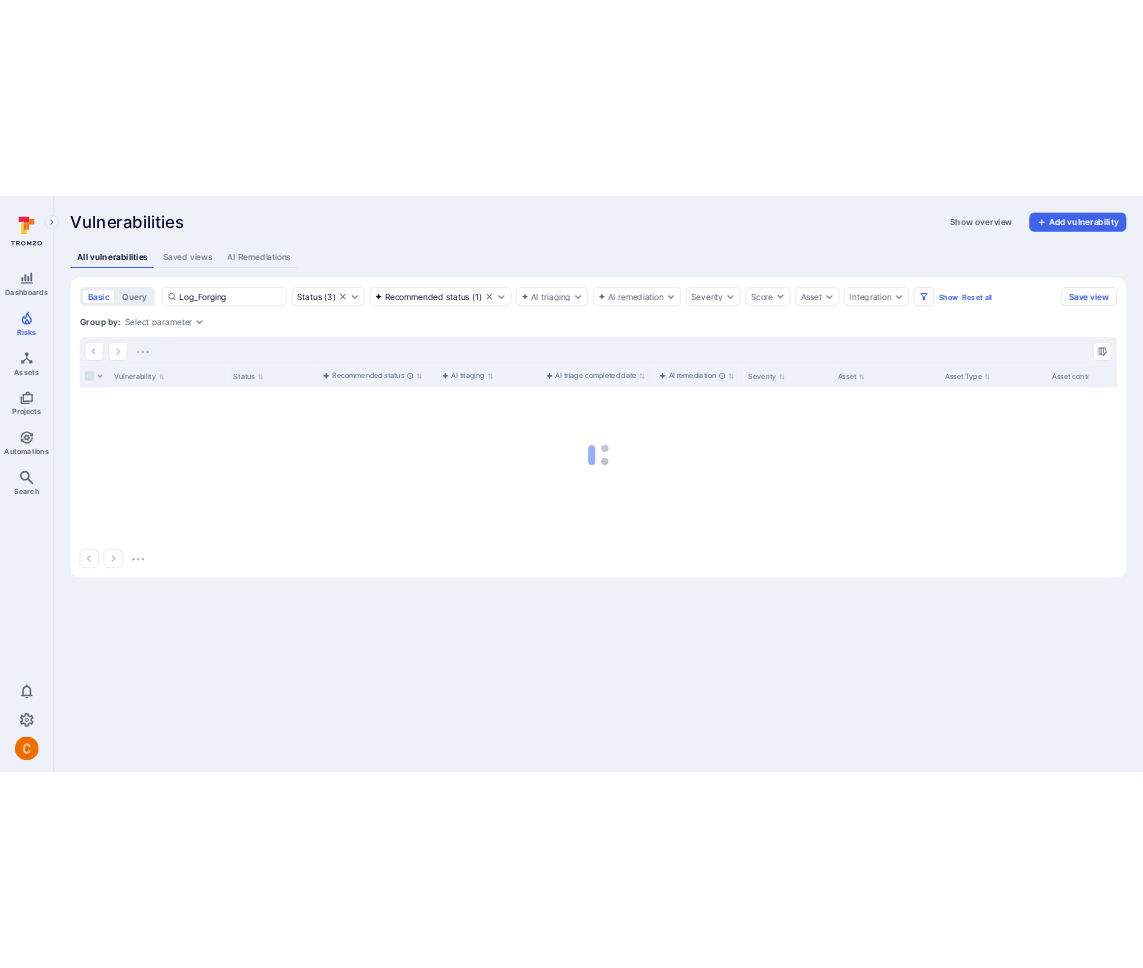 scroll, scrollTop: 0, scrollLeft: 0, axis: both 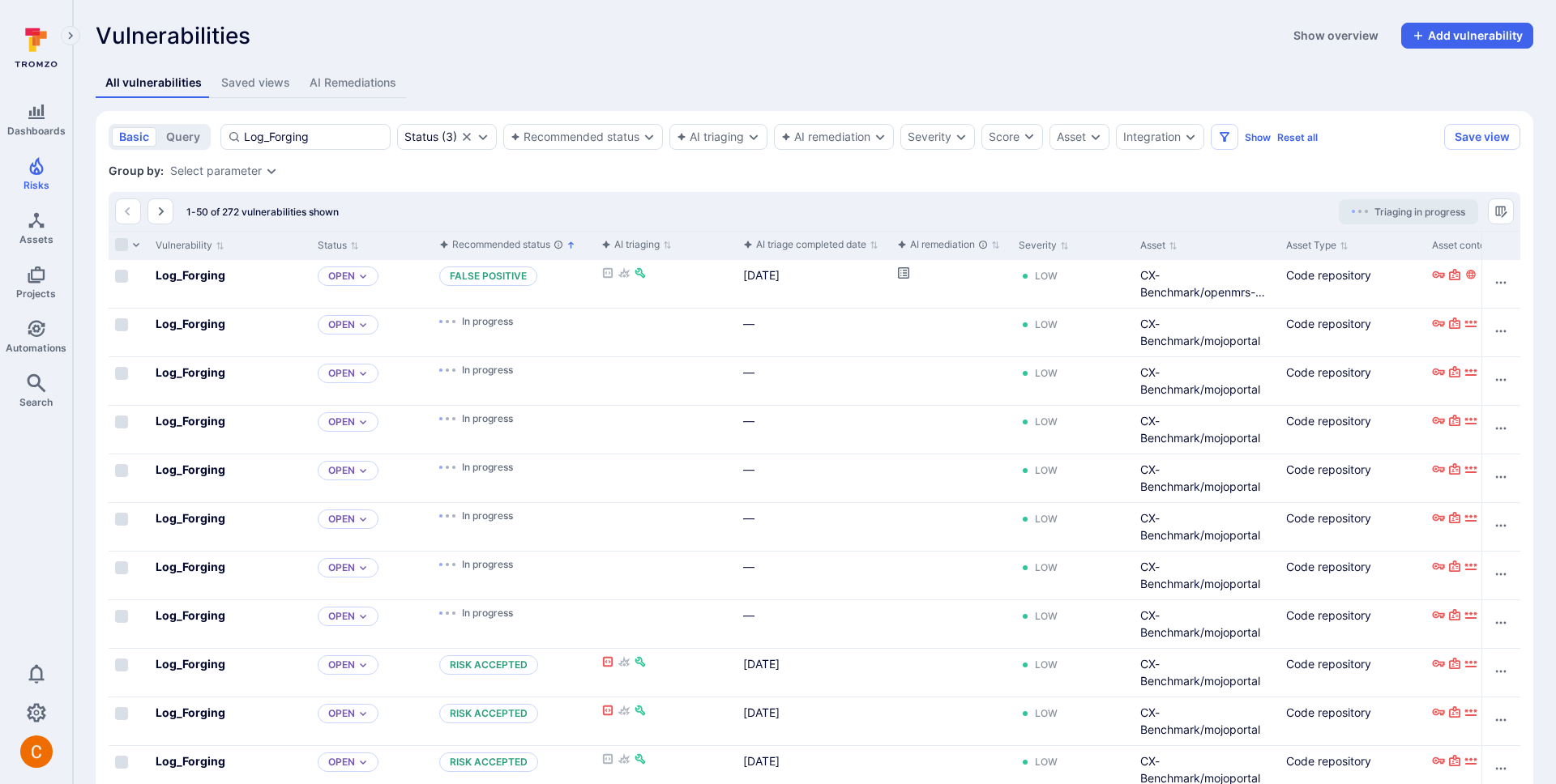 click on "1-50 of 272 vulnerabilities shown Triaging in progress" at bounding box center (814, 211) 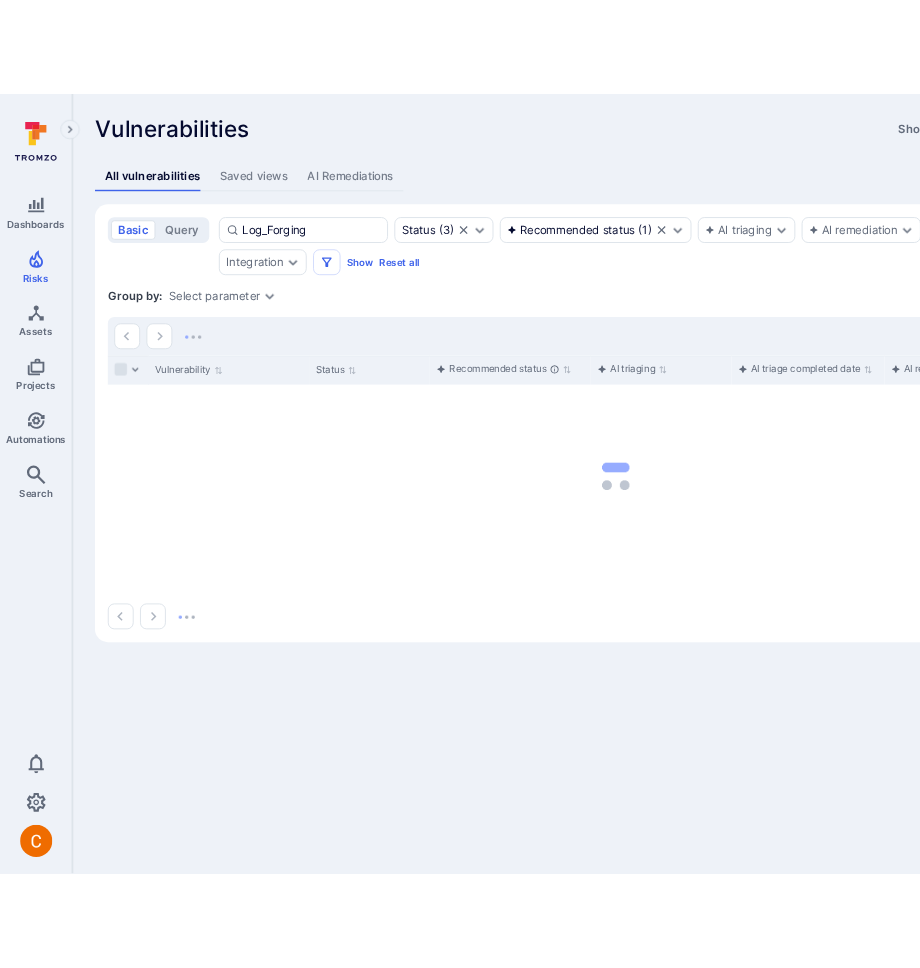 scroll, scrollTop: 0, scrollLeft: 0, axis: both 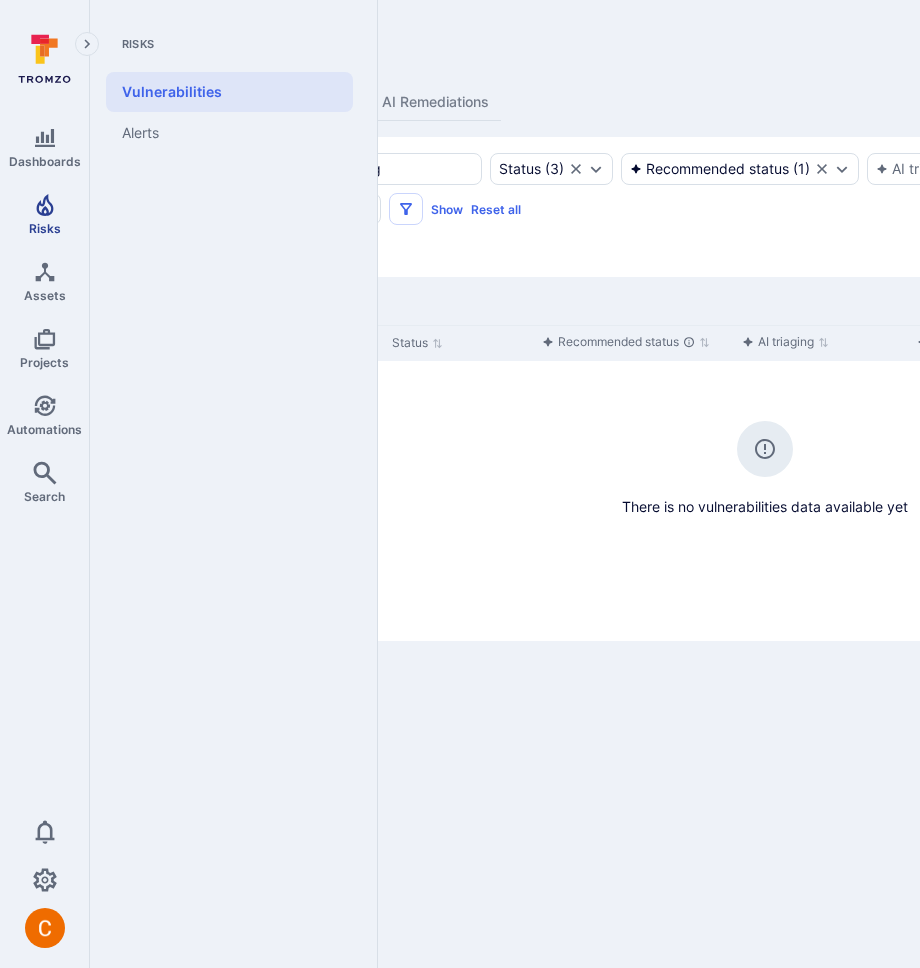 click 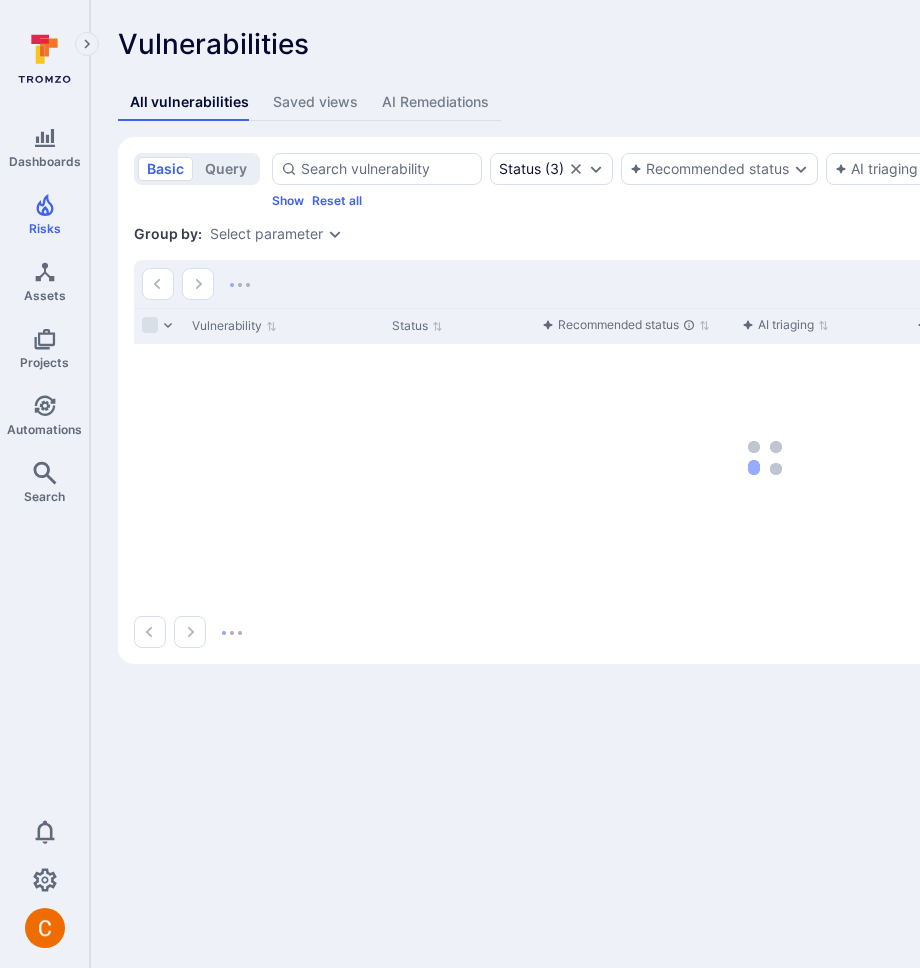 scroll, scrollTop: 0, scrollLeft: 0, axis: both 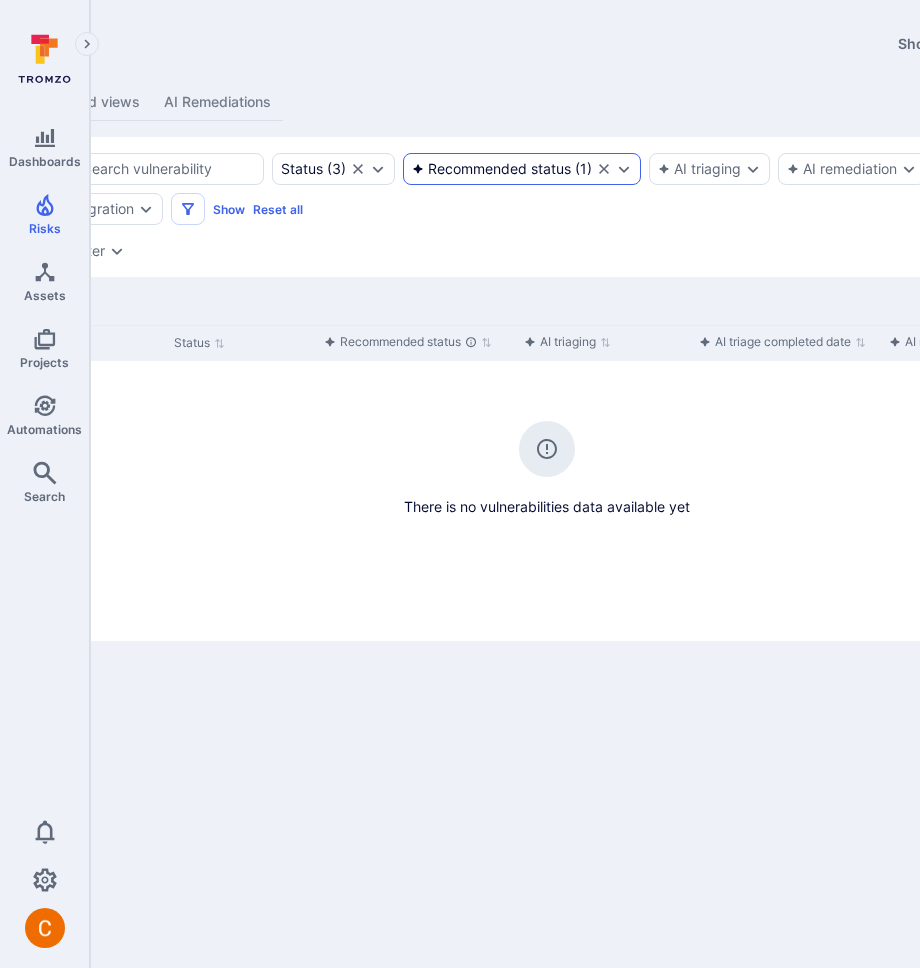 click on "Recommended status" at bounding box center [491, 169] 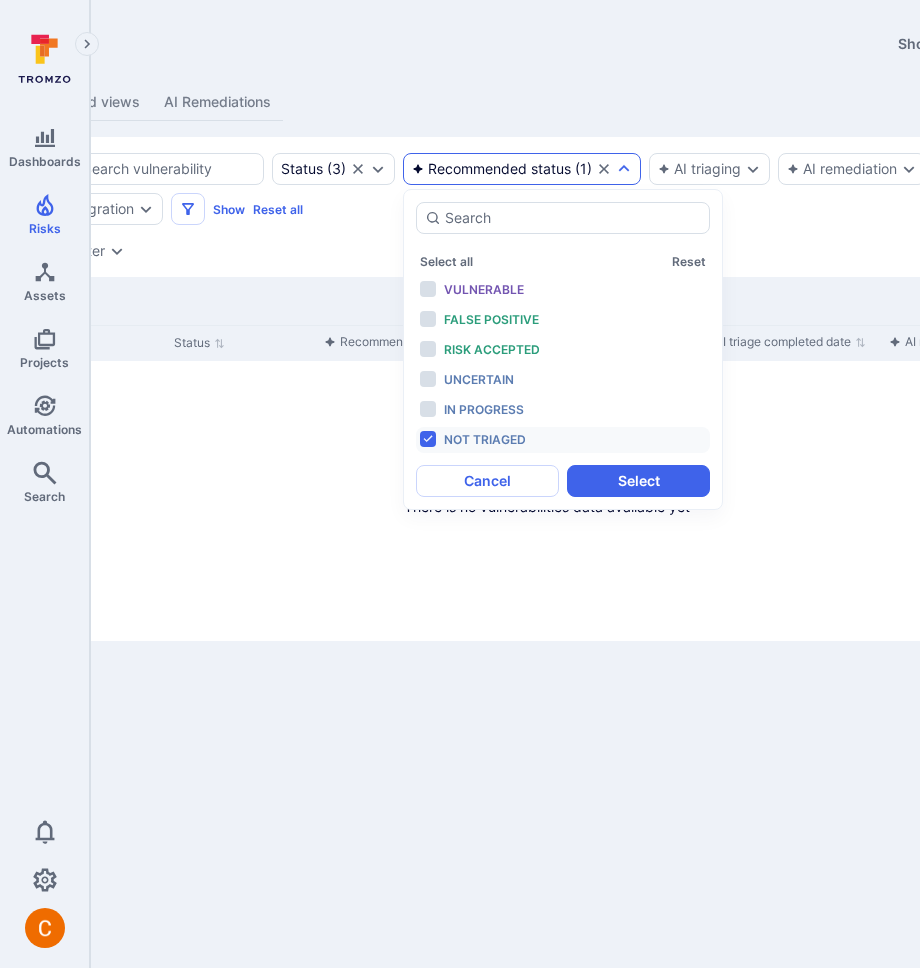 click on "All vulnerabilities Saved views AI Remediations" at bounding box center (547, 102) 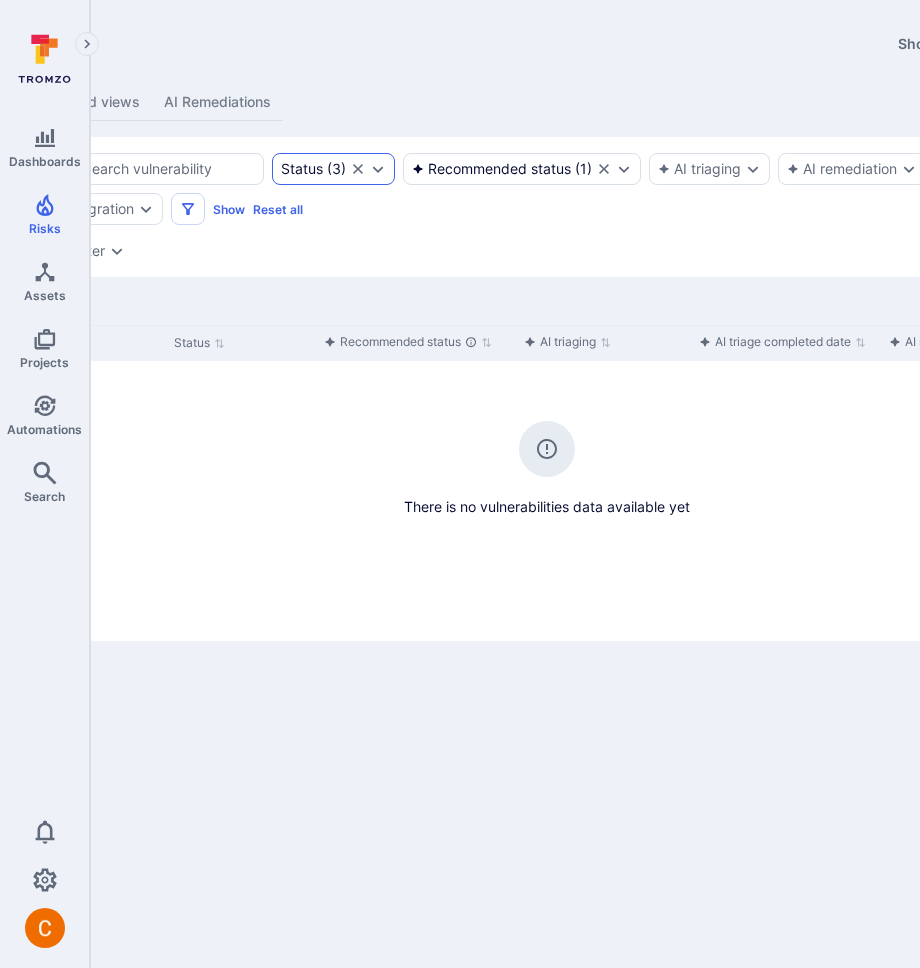 click on "Status  ( 3 )" at bounding box center (333, 169) 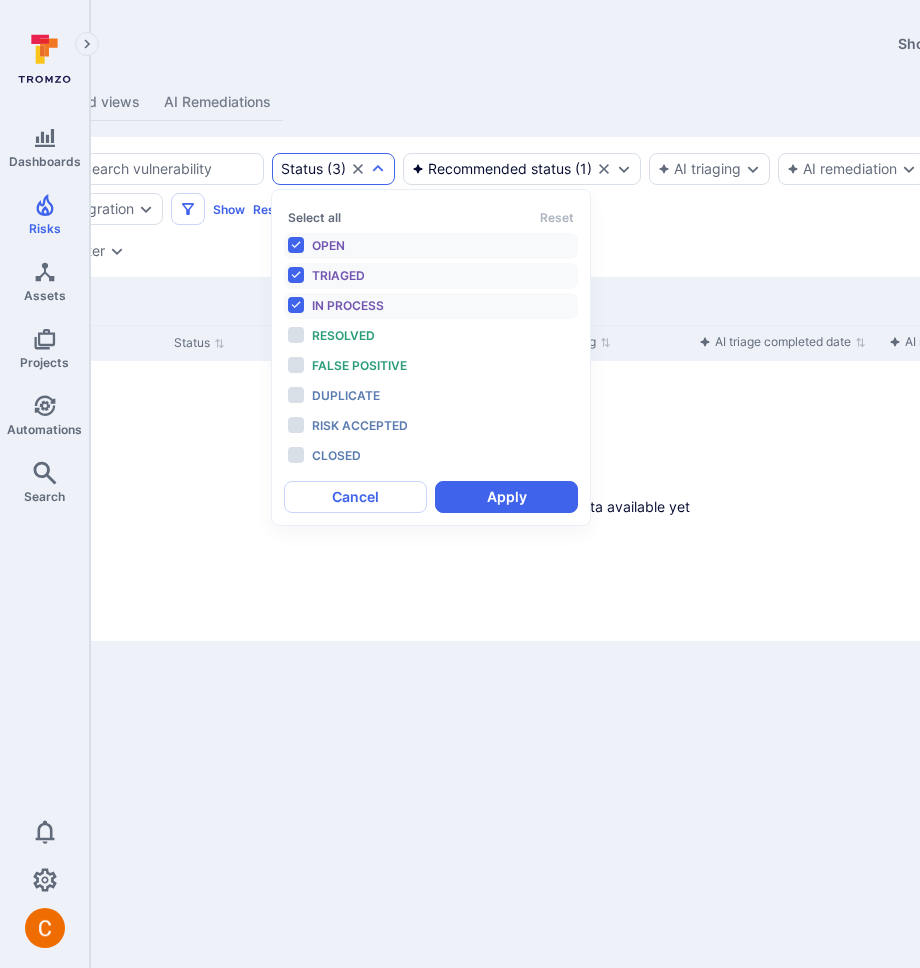 scroll, scrollTop: 16, scrollLeft: 0, axis: vertical 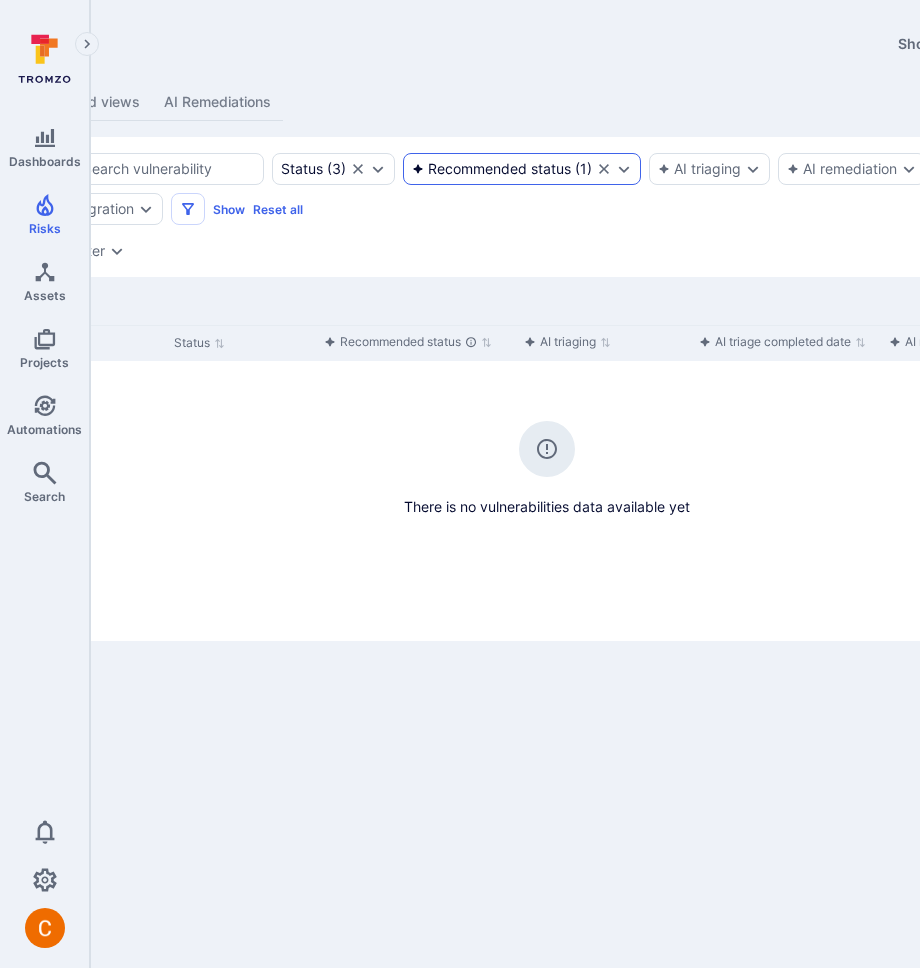 click on "Recommended status  ( 1 )" at bounding box center [522, 169] 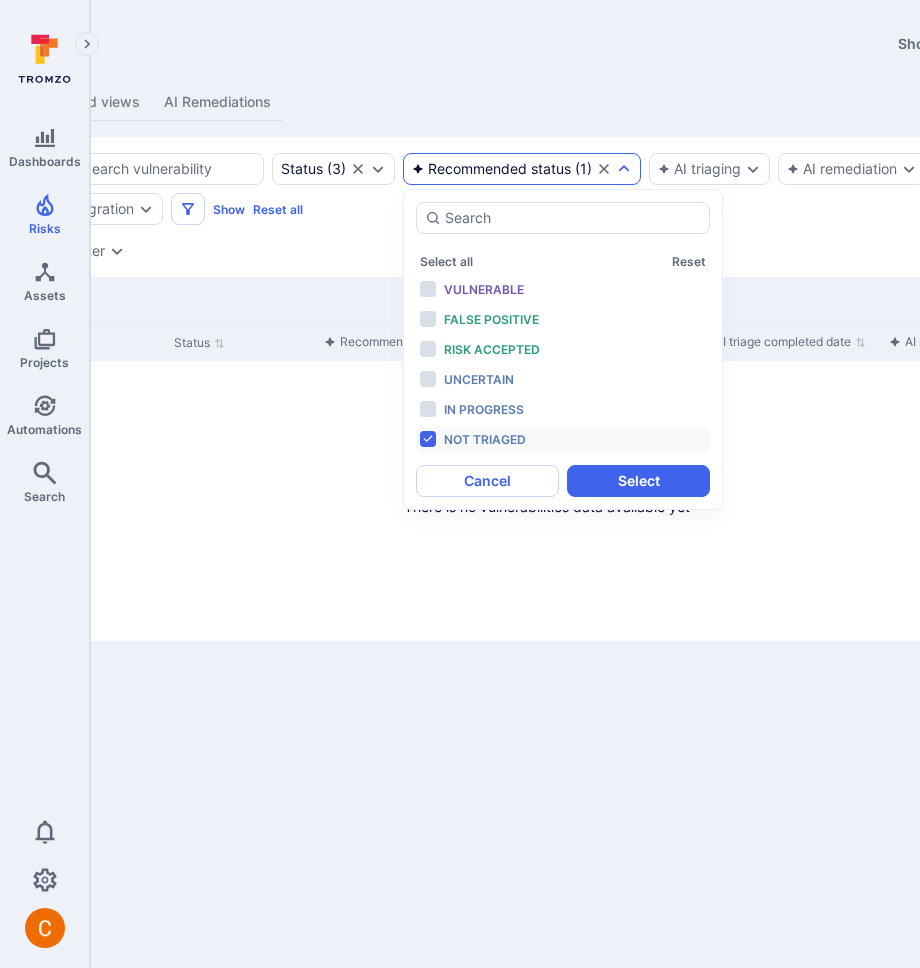 click on "All vulnerabilities Saved views AI Remediations" at bounding box center (547, 102) 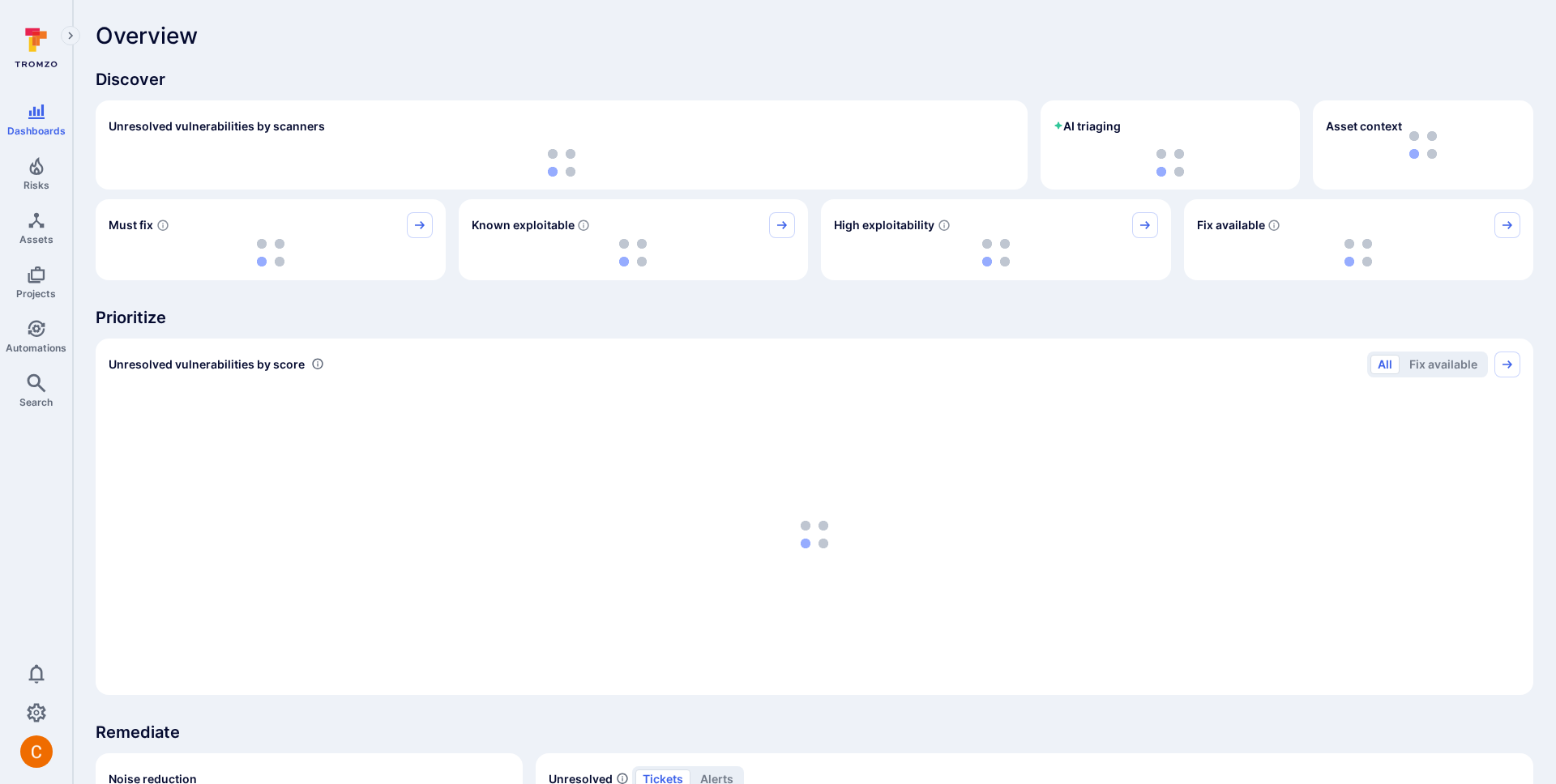 scroll, scrollTop: 0, scrollLeft: 0, axis: both 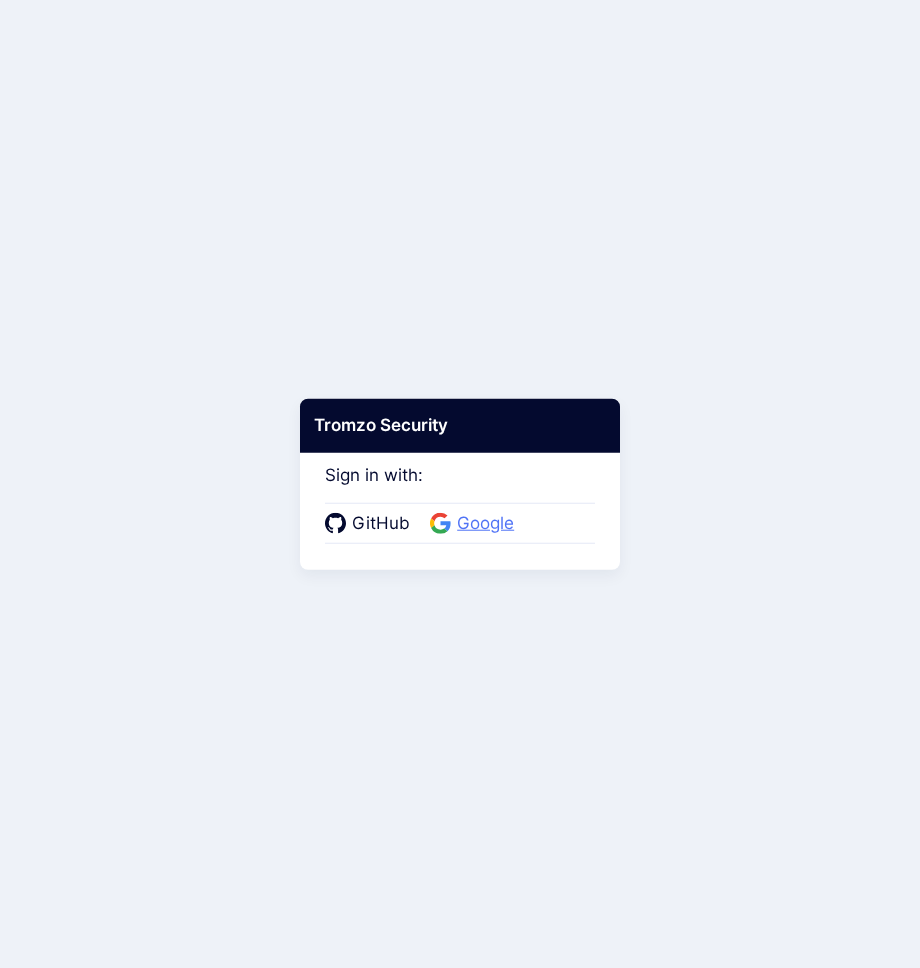 click 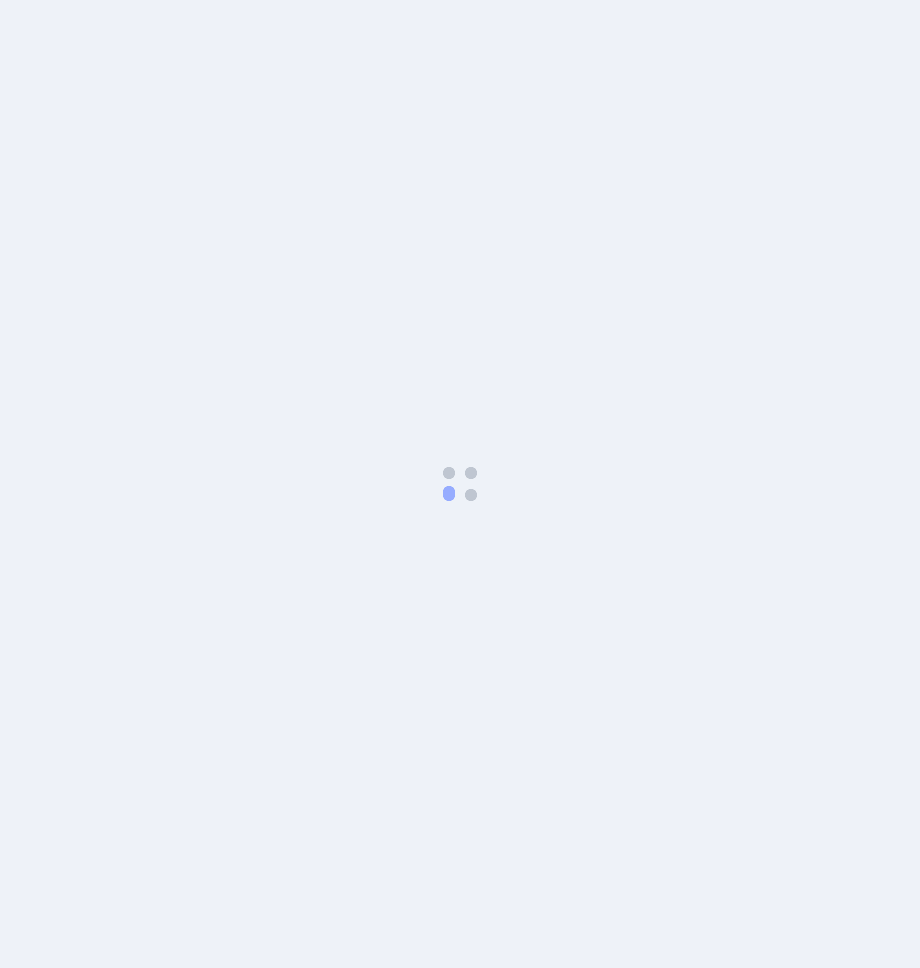 scroll, scrollTop: 0, scrollLeft: 0, axis: both 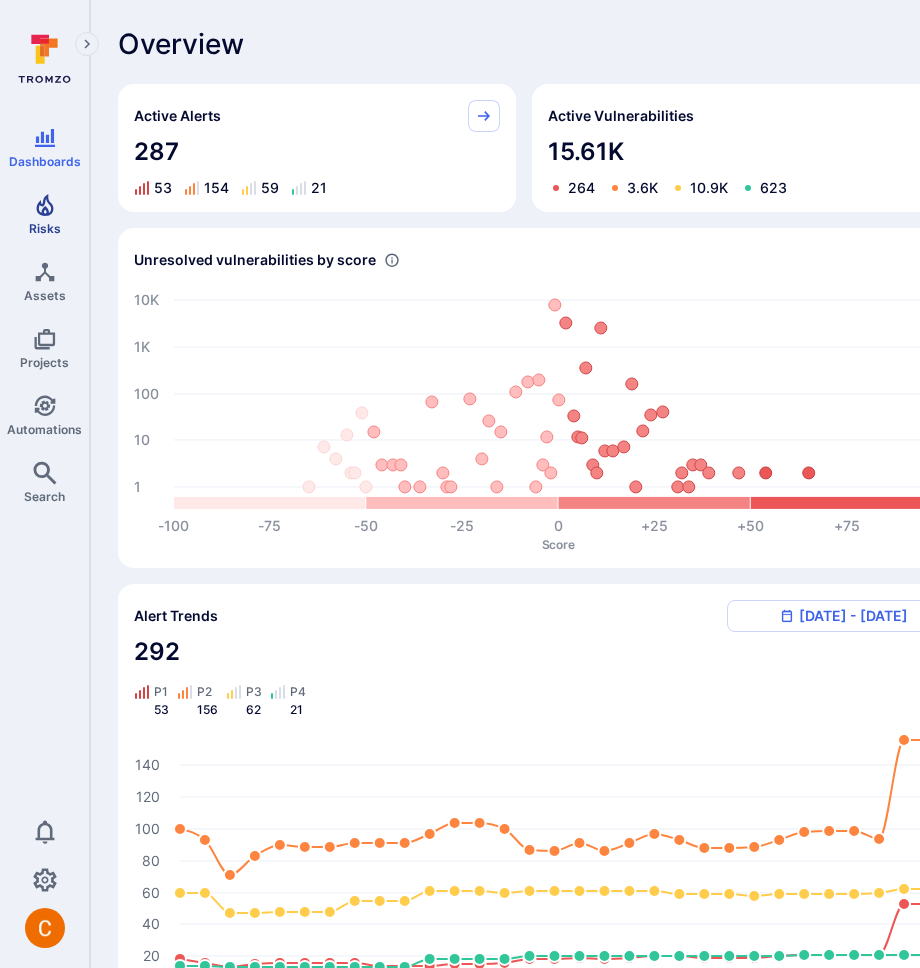 click on "Risks" at bounding box center (44, 214) 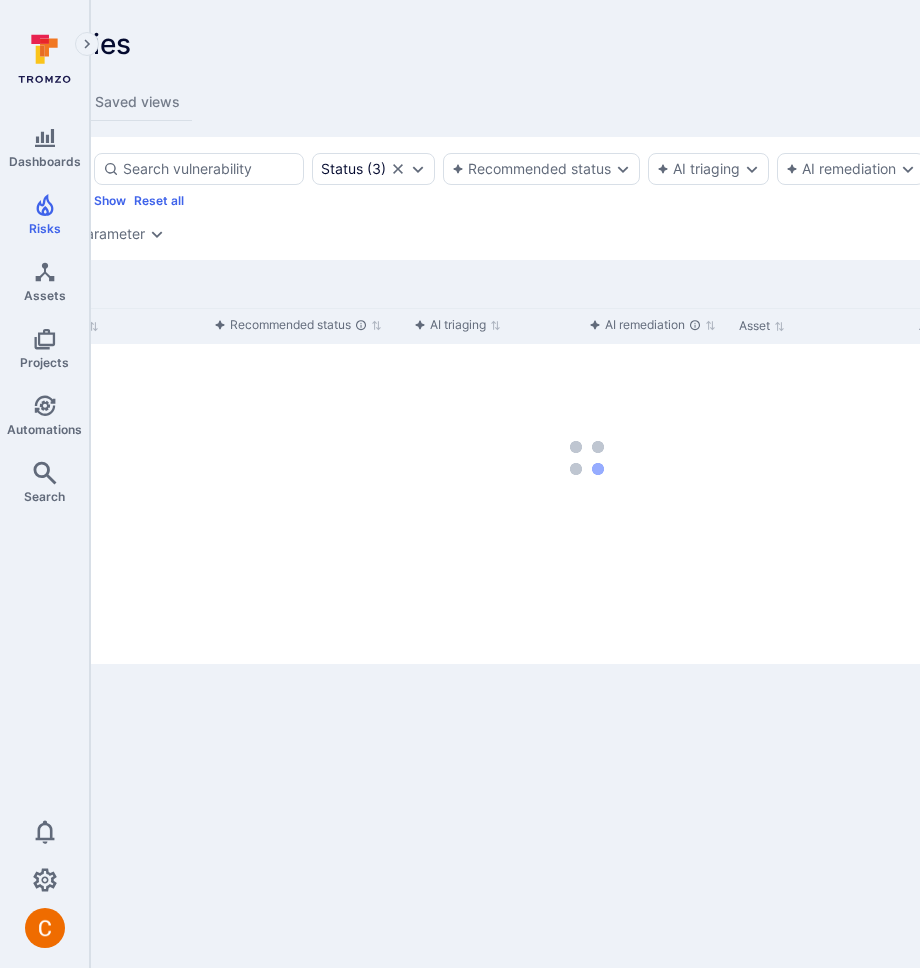 scroll, scrollTop: 0, scrollLeft: 204, axis: horizontal 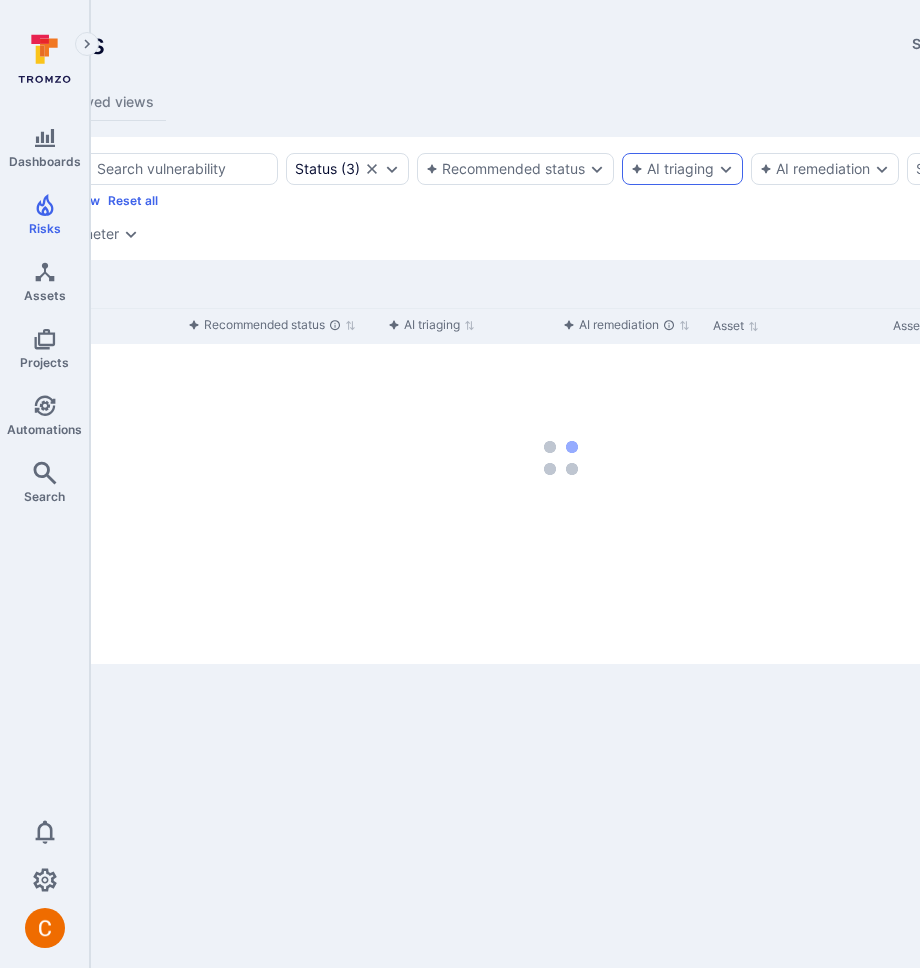click on "AI triaging" at bounding box center (672, 169) 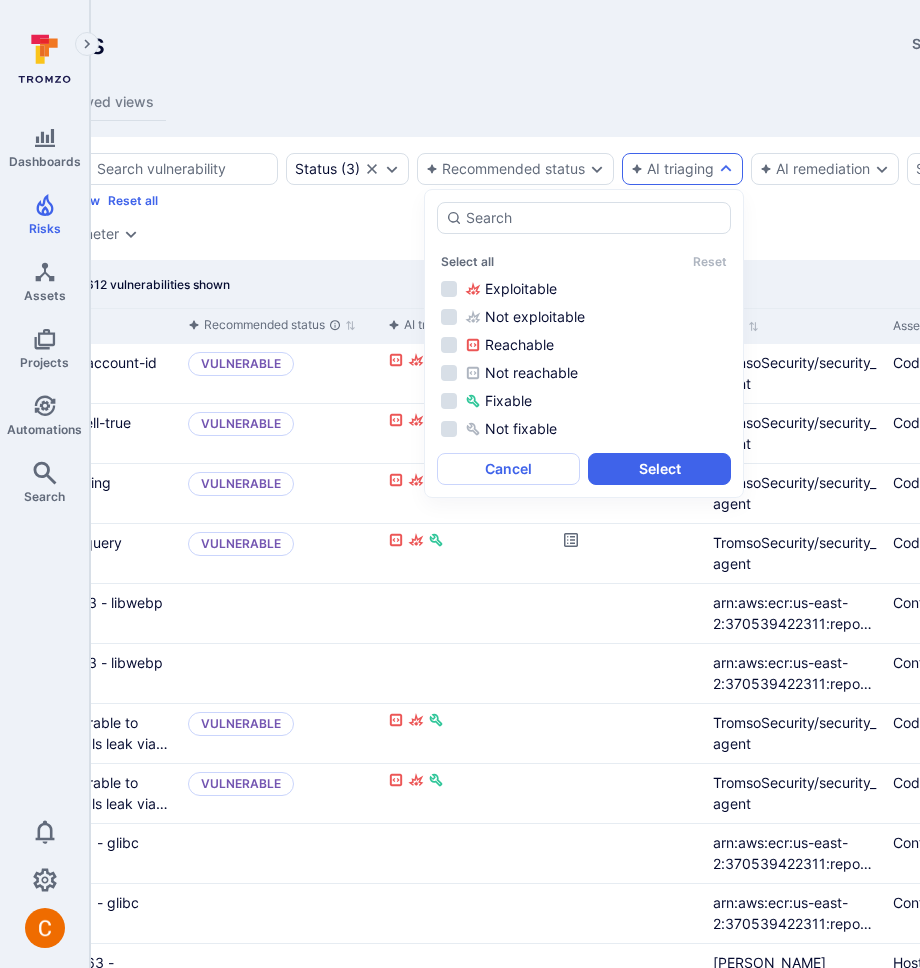 click on "All vulnerabilities Saved views" at bounding box center (561, 102) 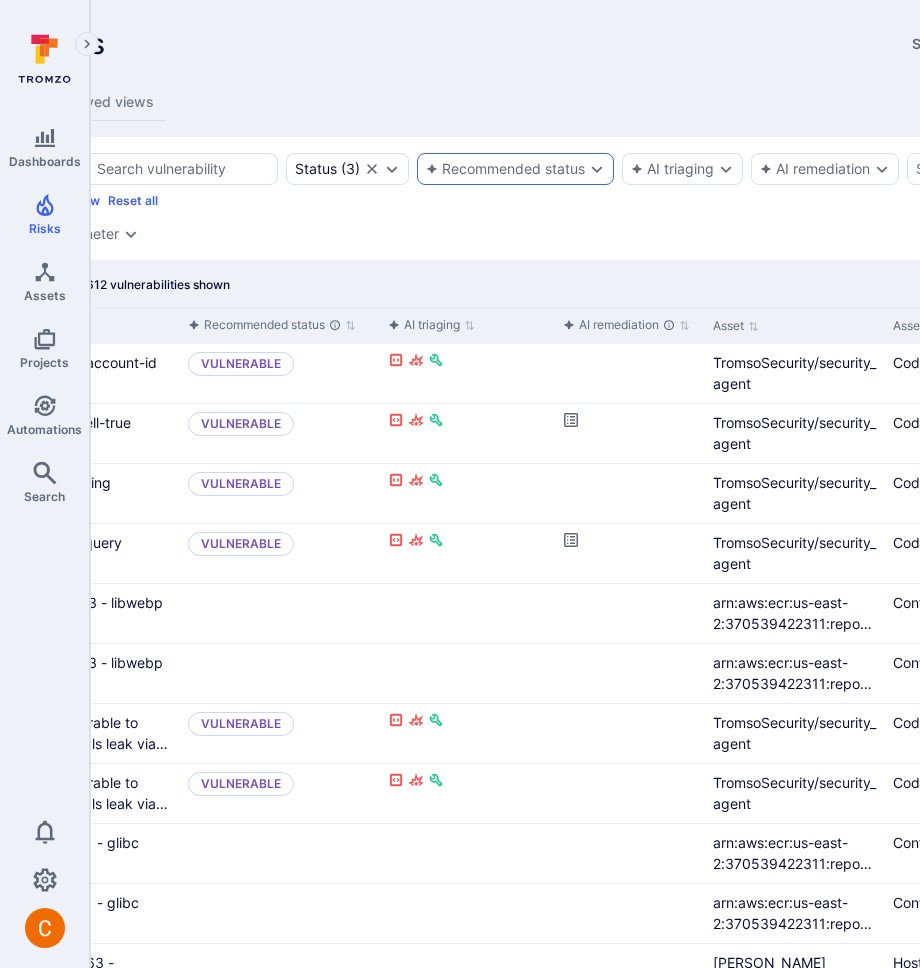 click on "Recommended status" at bounding box center [515, 169] 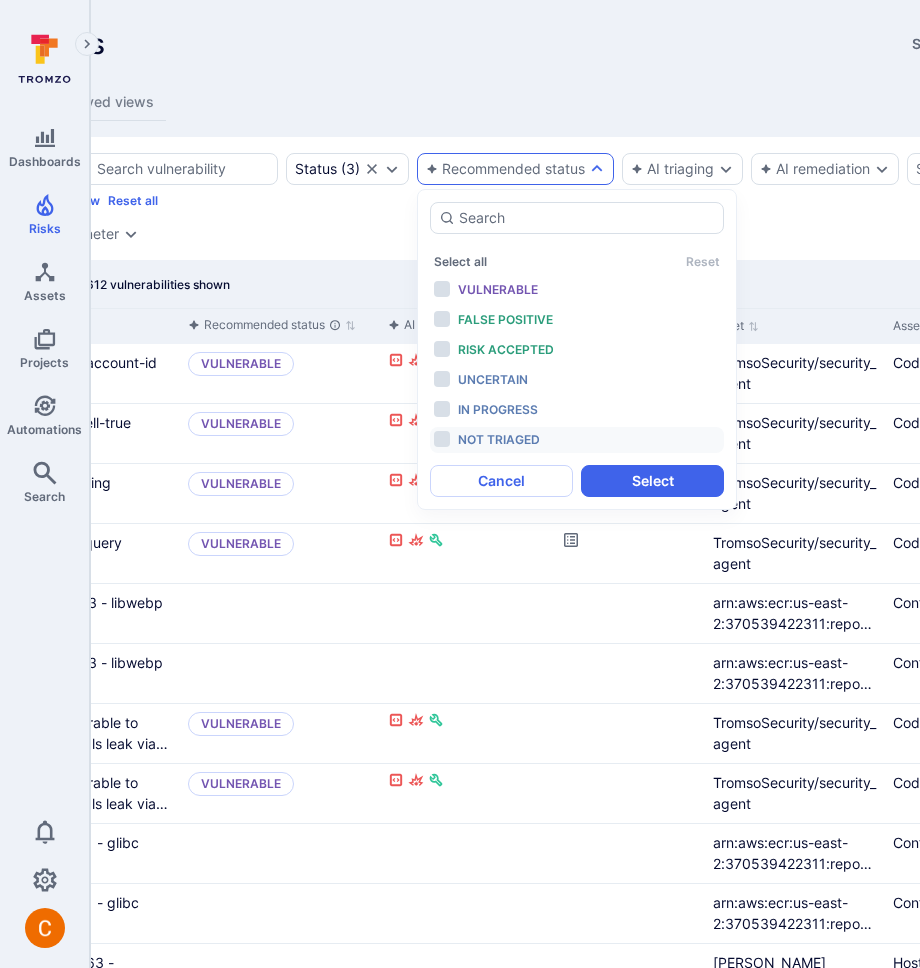 click on "Not triaged" at bounding box center [499, 439] 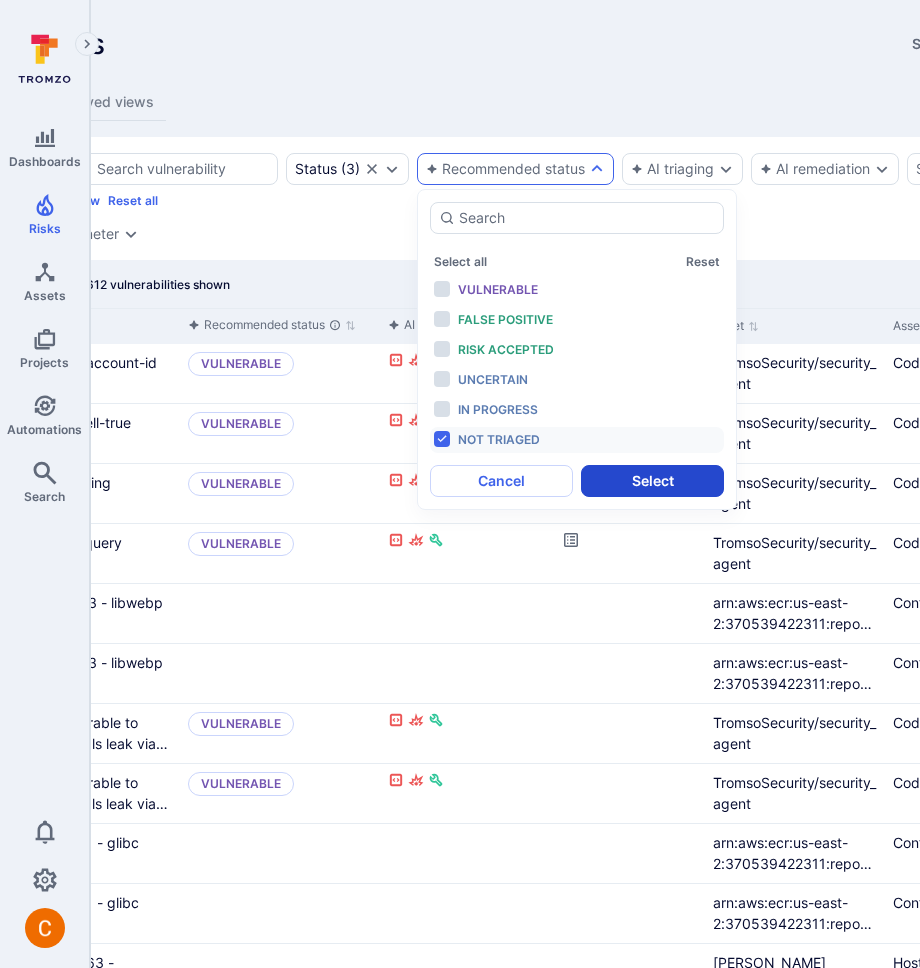 click on "Select" at bounding box center (652, 481) 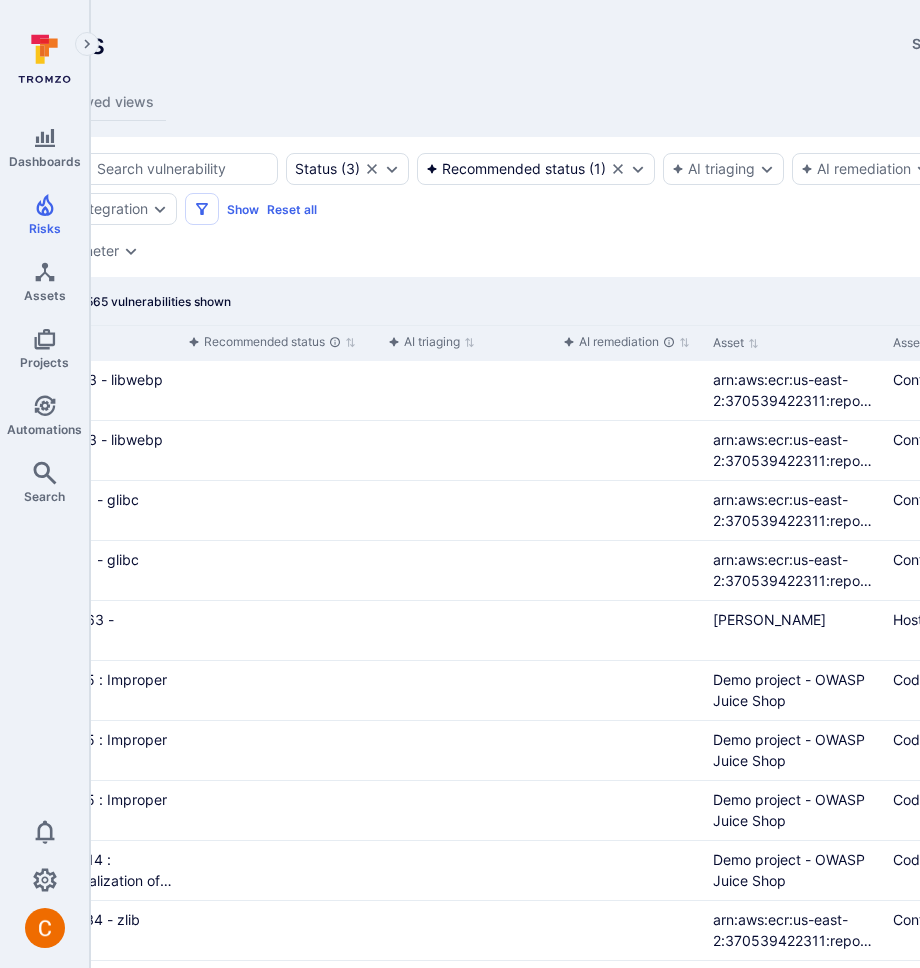 scroll, scrollTop: 0, scrollLeft: 0, axis: both 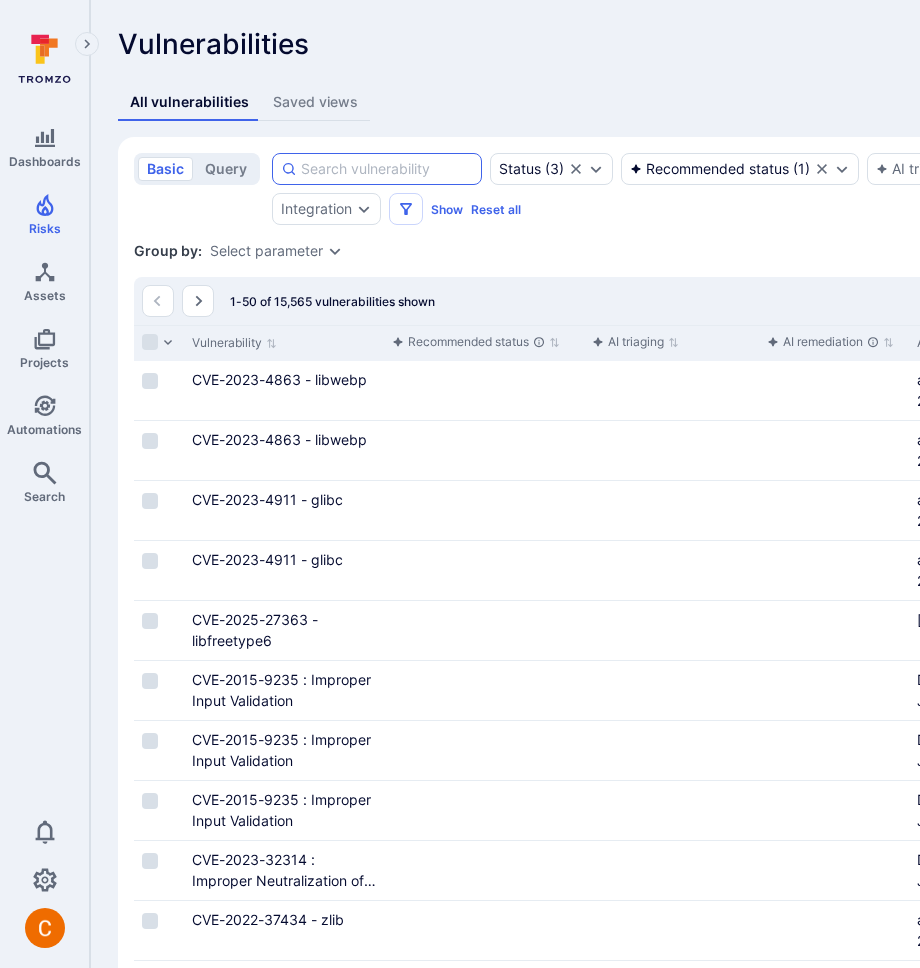 click at bounding box center (387, 169) 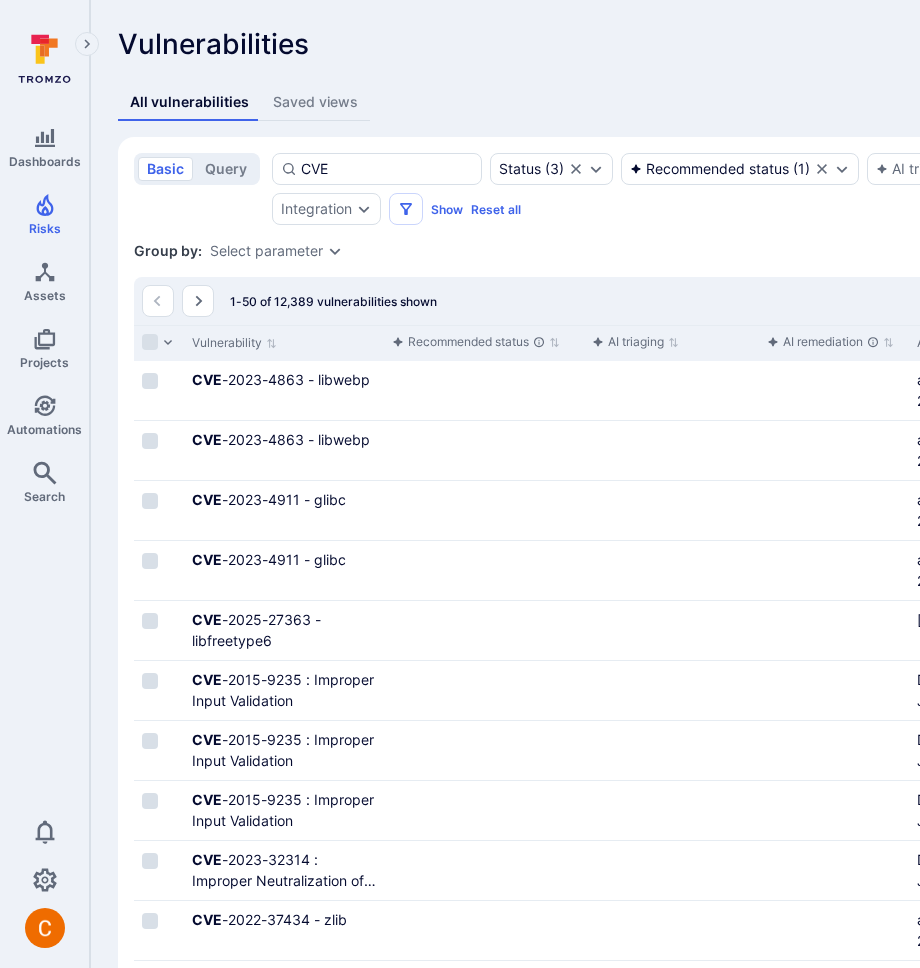 type on "CVE" 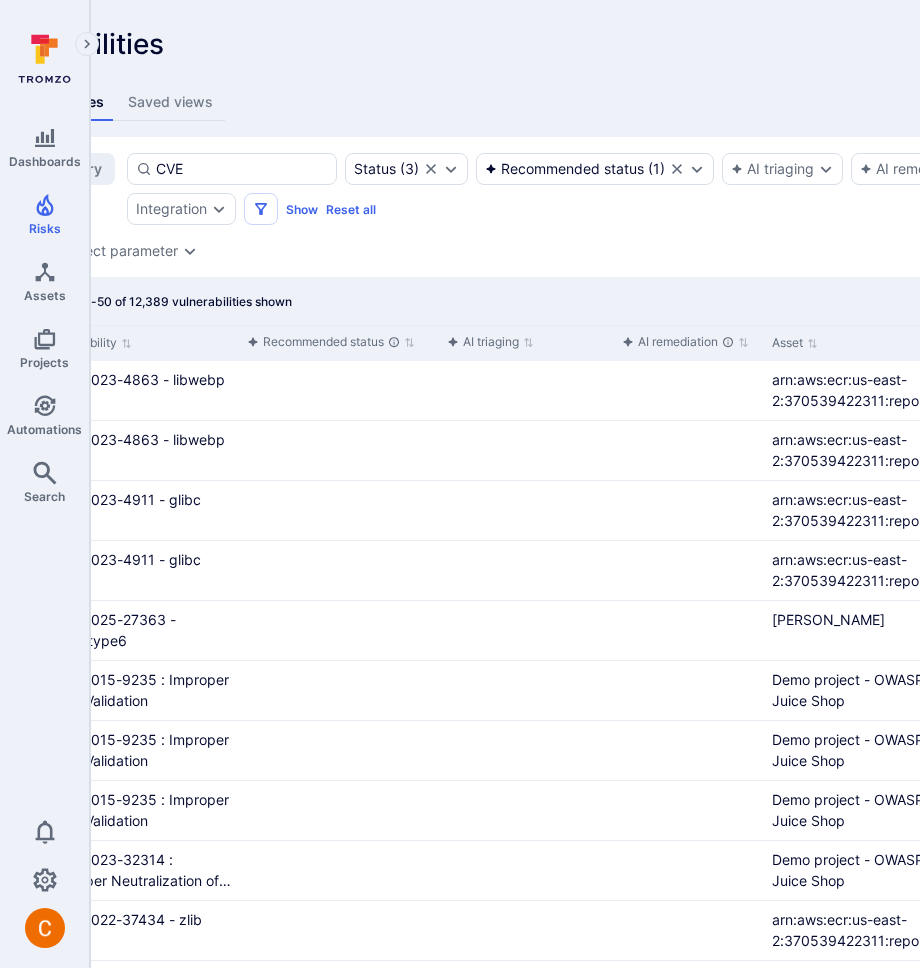 scroll, scrollTop: 0, scrollLeft: 0, axis: both 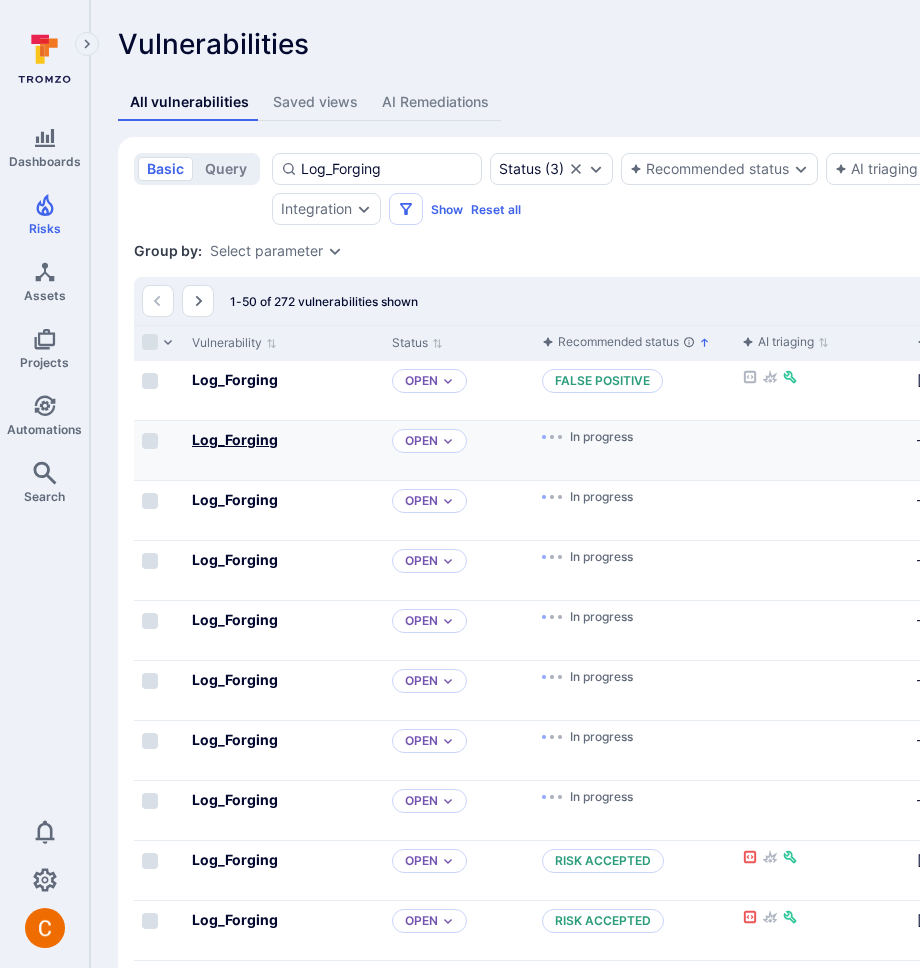 click on "Log_Forging" 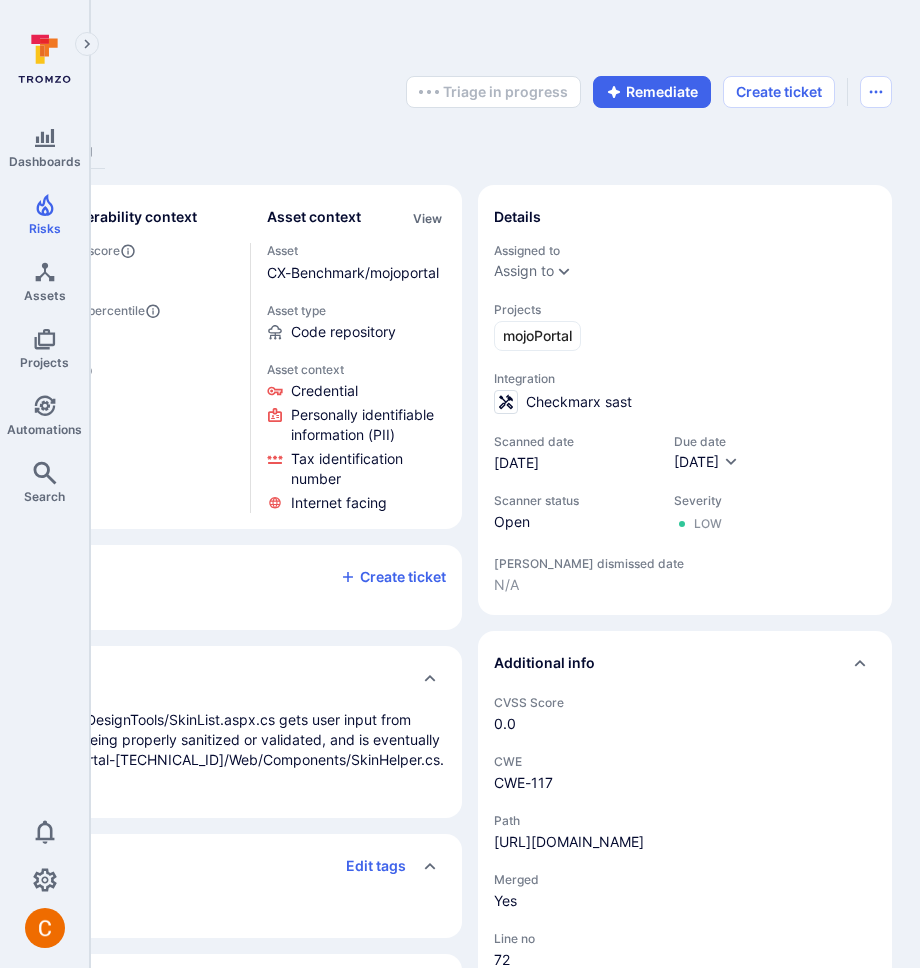 scroll, scrollTop: 0, scrollLeft: 0, axis: both 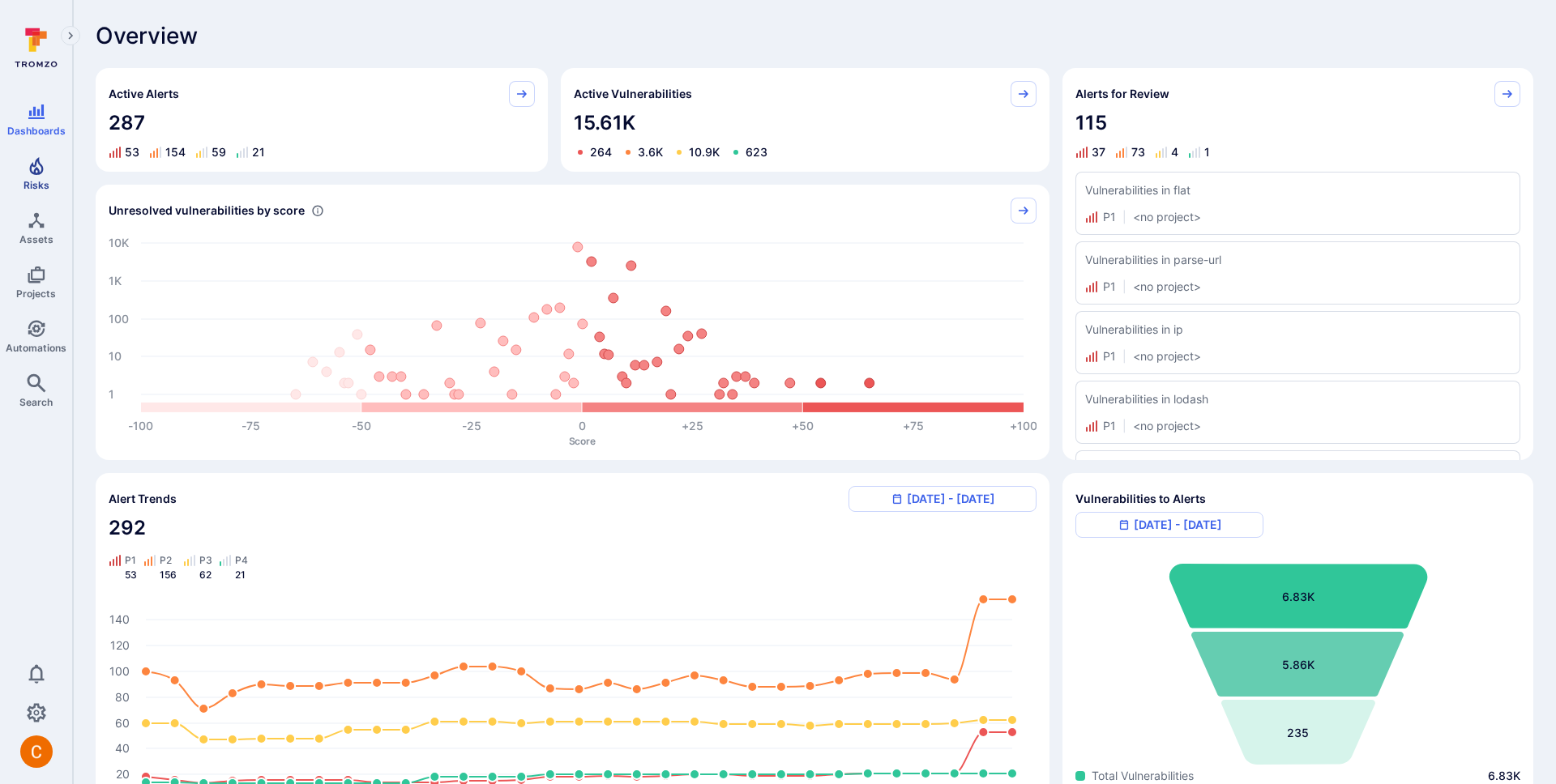 click on "Risks" at bounding box center [36, 185] 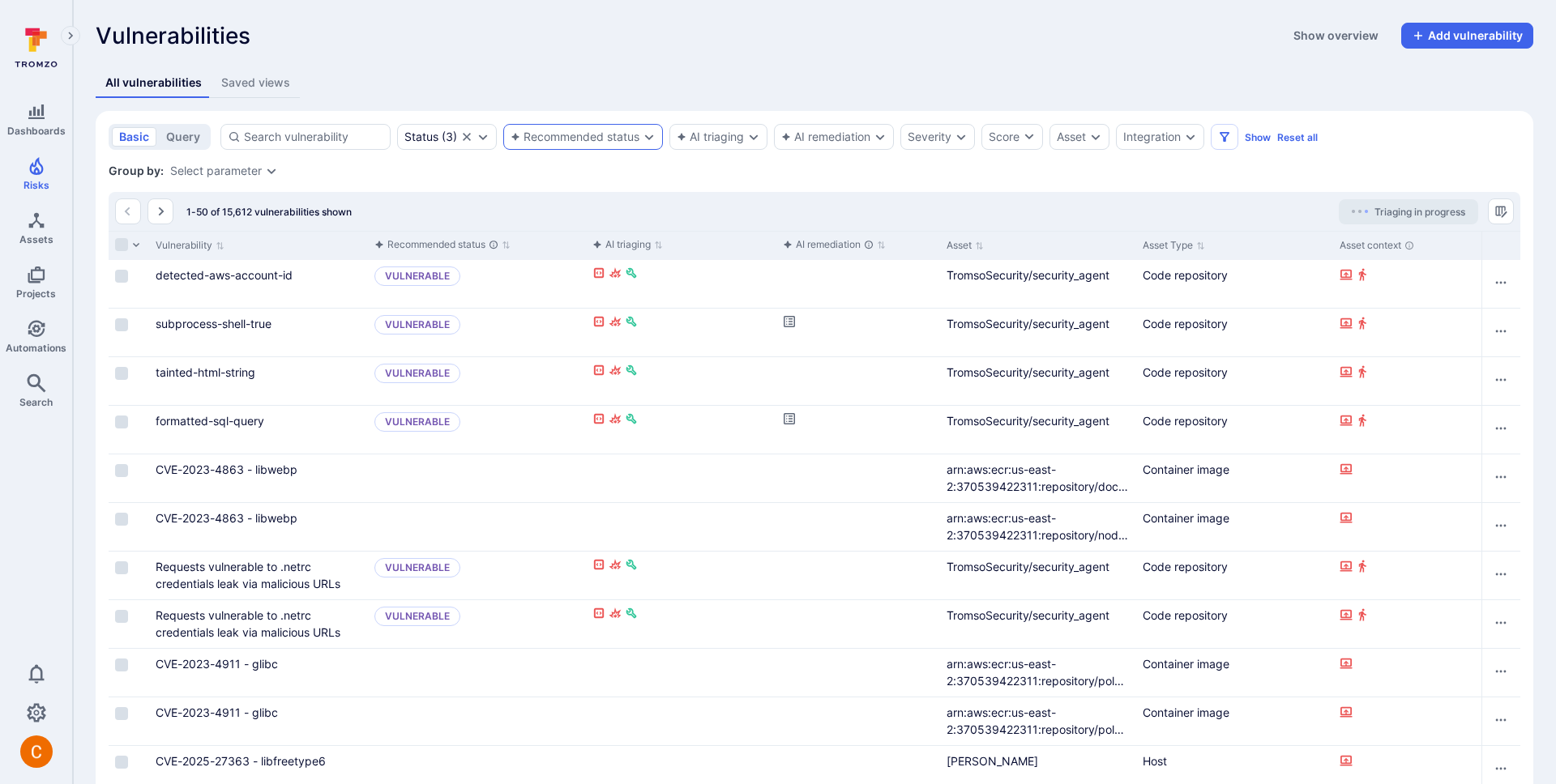 click on "Recommended status" at bounding box center [575, 137] 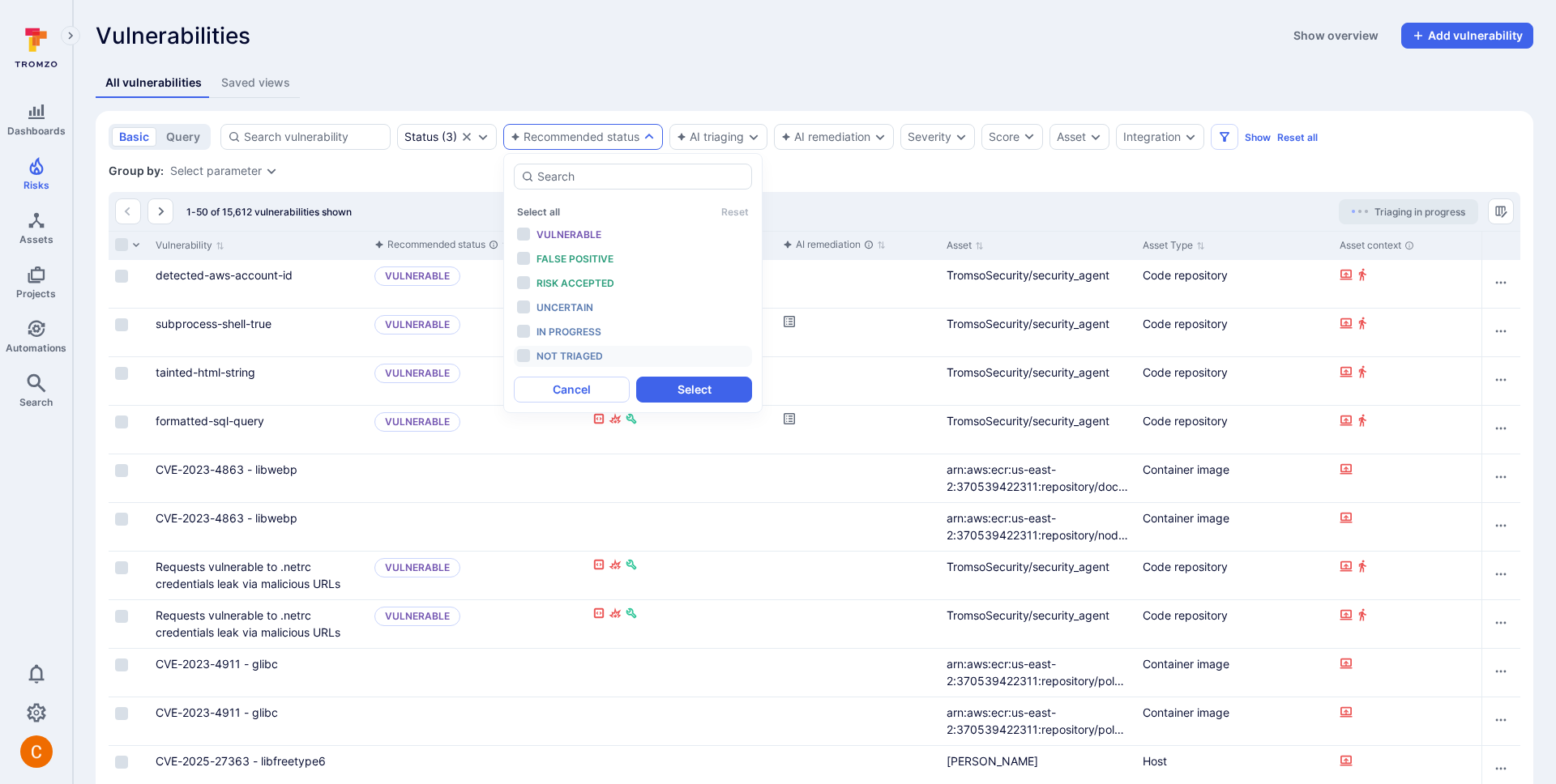 click on "Not triaged" at bounding box center [570, 356] 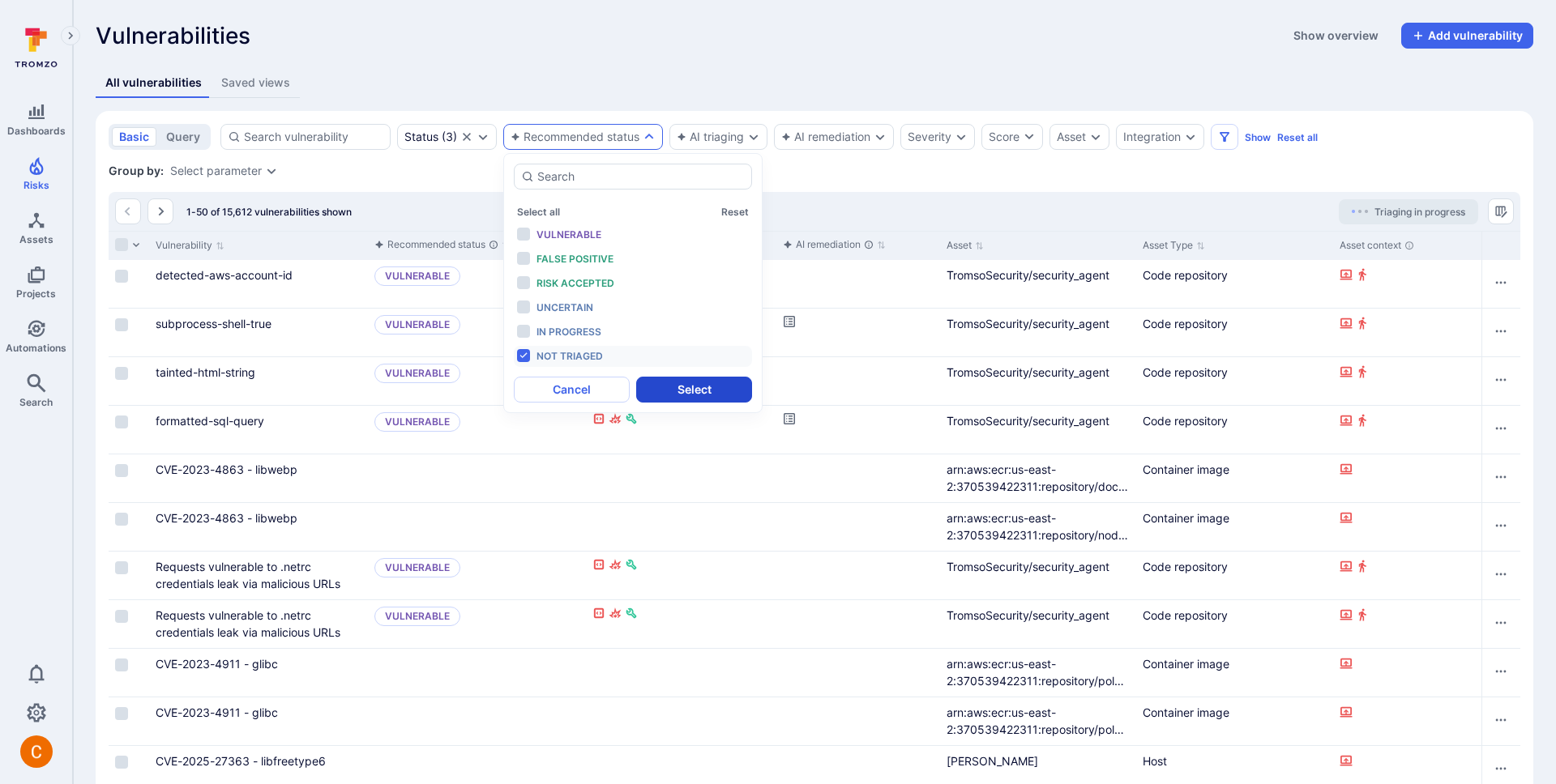 click on "Select" at bounding box center [694, 390] 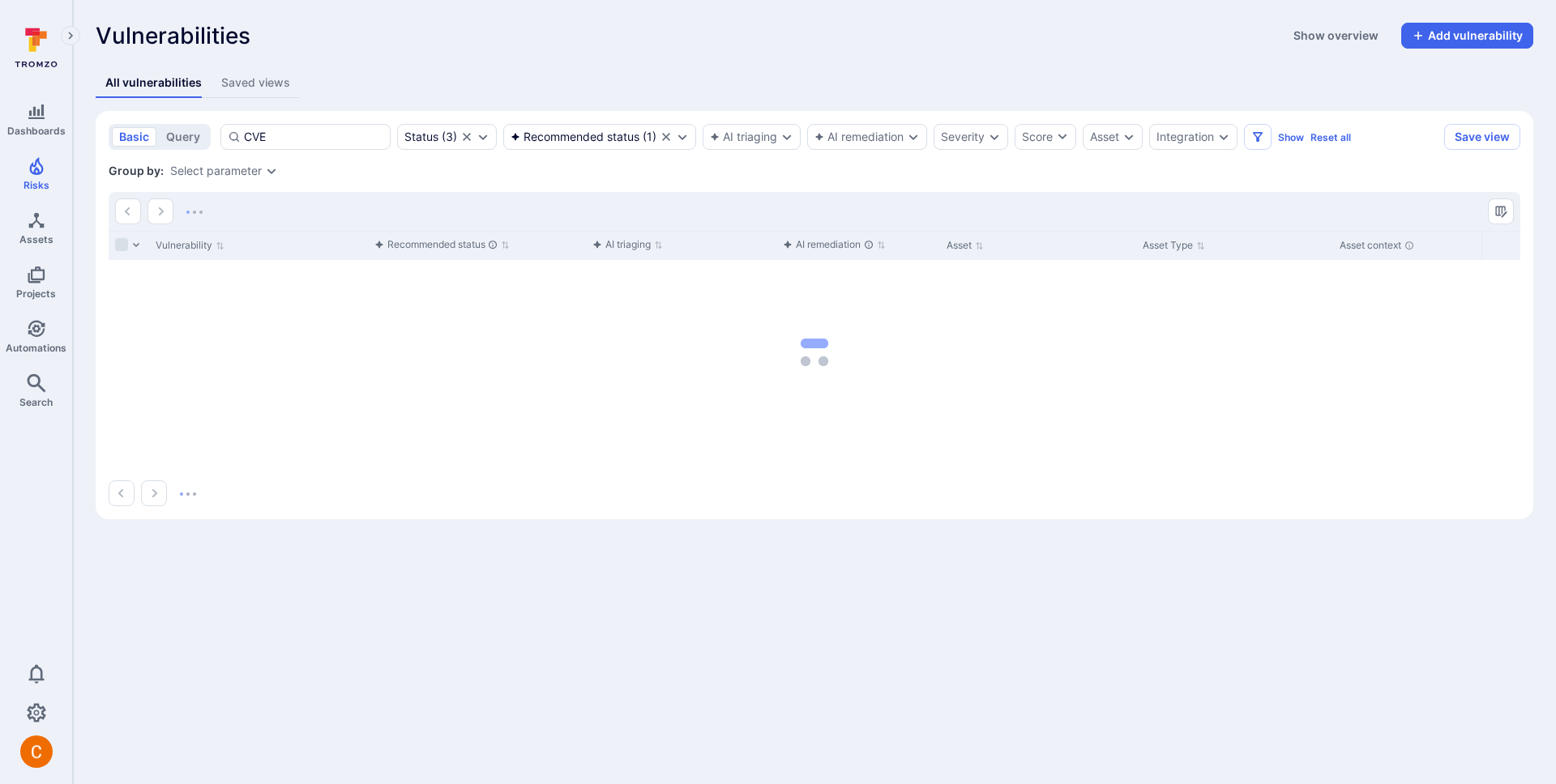 scroll, scrollTop: 0, scrollLeft: 0, axis: both 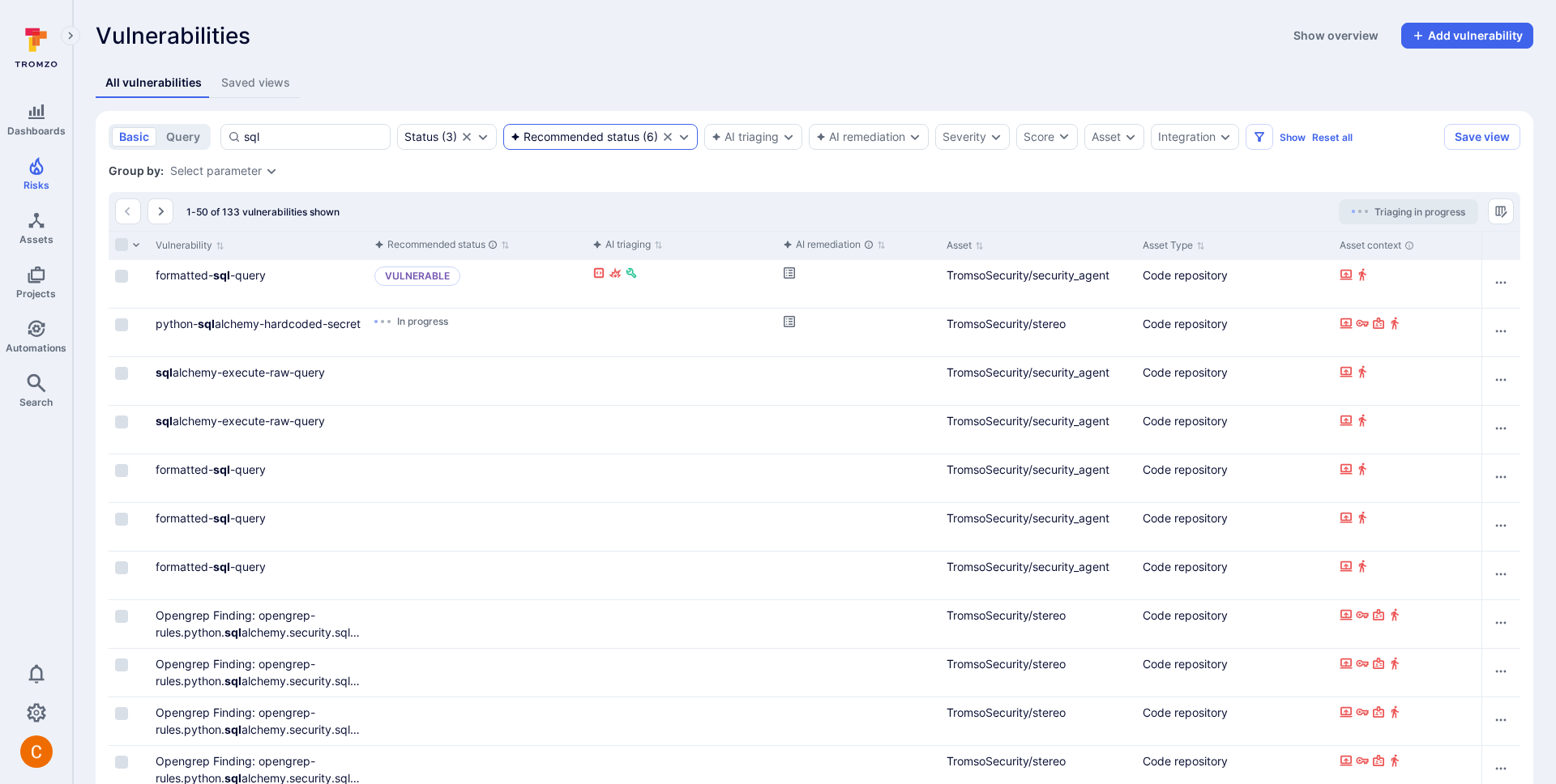 click on "Recommended status" at bounding box center (575, 137) 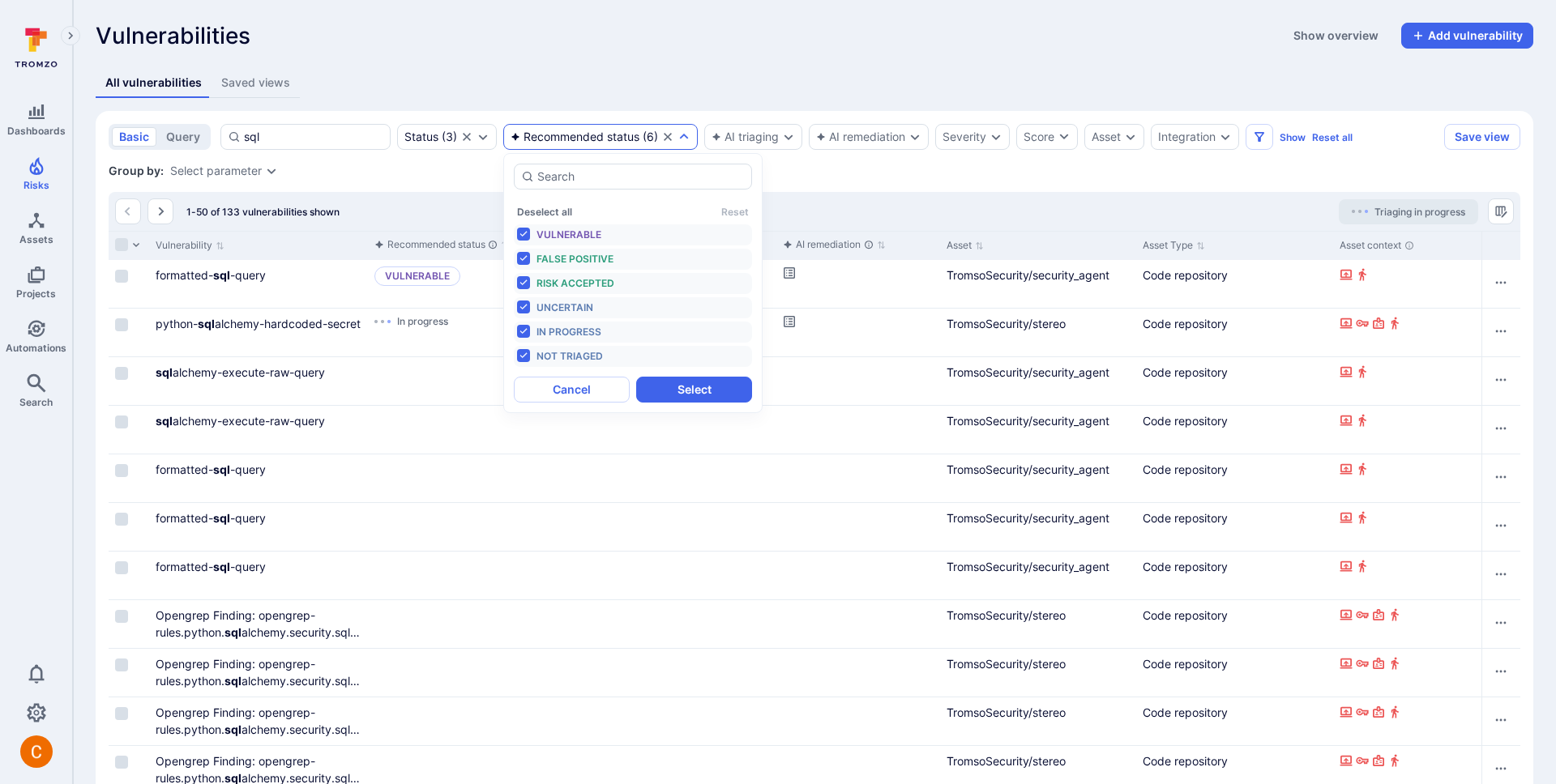 click on "All vulnerabilities Saved views" at bounding box center (814, 83) 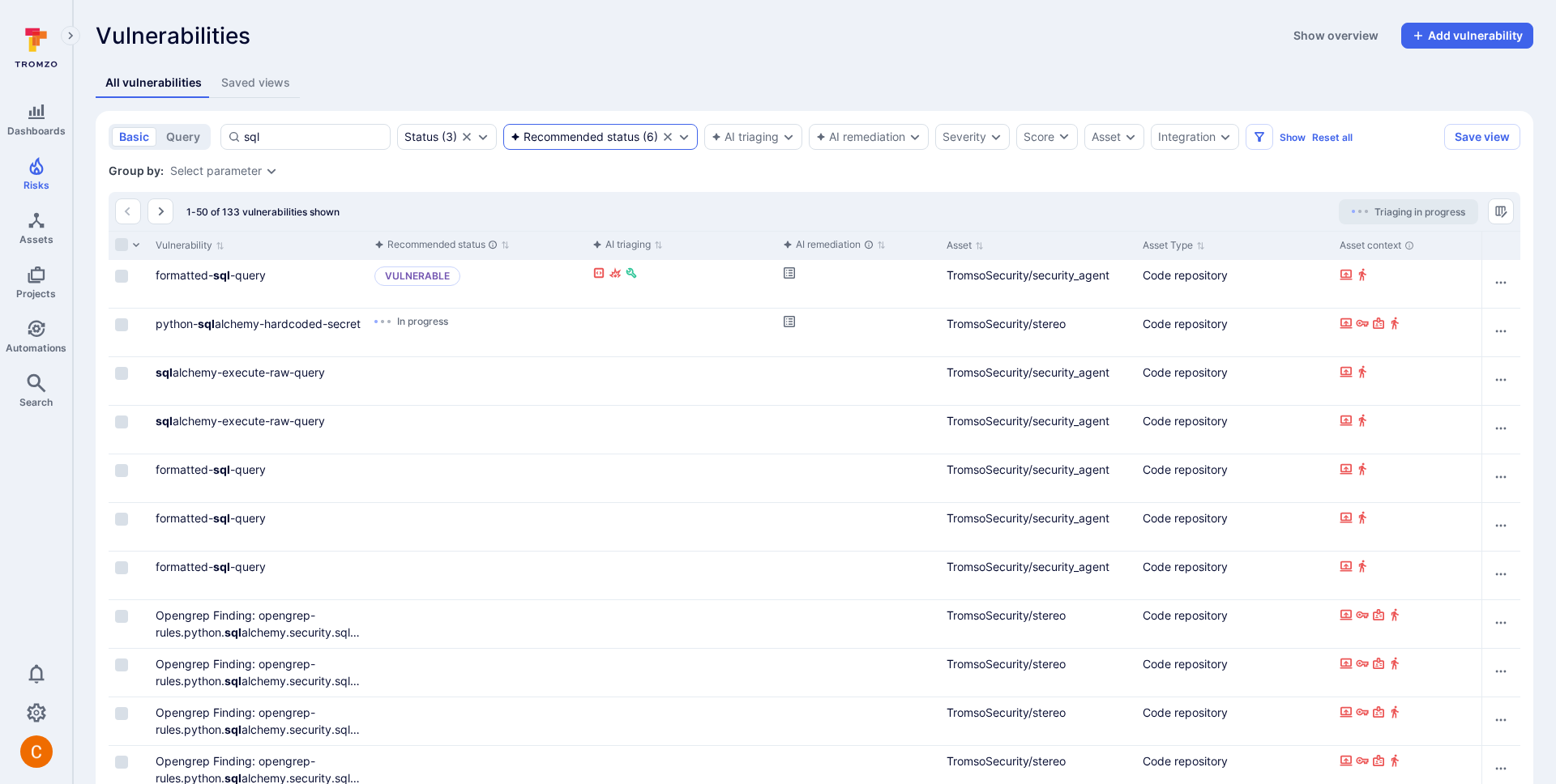 click 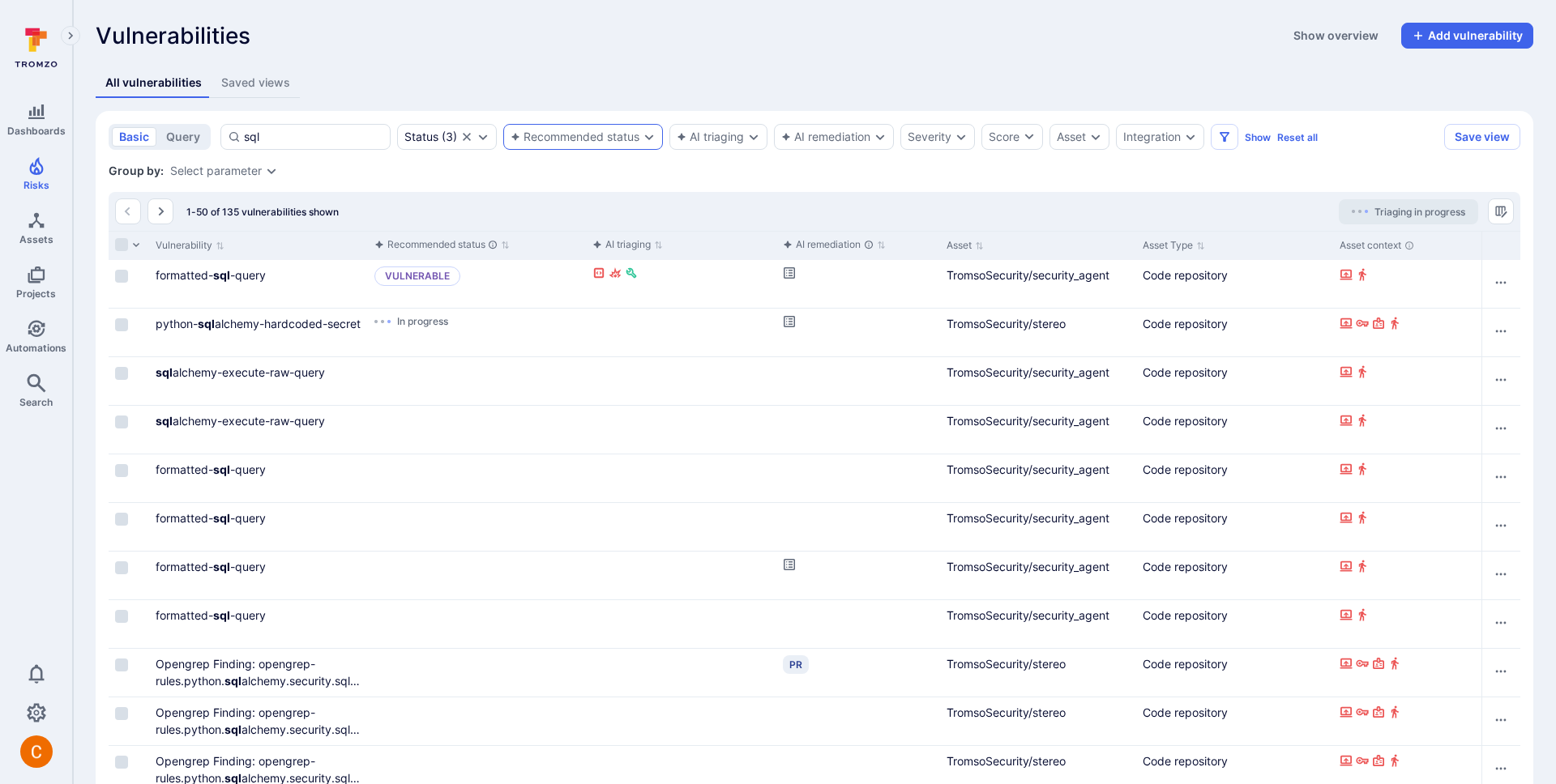 click on "basic query sql Status  ( 3 ) Recommended status AI triaging AI remediation Severity Score Asset Integration Show Reset all Save view Search : sql Status : open triaged in process Group by: Select parameter 1-50 of 135 vulnerabilities shown Triaging in progress Vulnerability Recommended status AI triaging AI remediation Asset Asset Type Asset context   formatted- sql -query Vulnerable TromsoSecurity/security_agent Code repository python- sql alchemy-hardcoded-secret In progress TromsoSecurity/stereo Code repository sql alchemy-execute-raw-query Triage Remediate TromsoSecurity/security_agent Code repository sql alchemy-execute-raw-query Triage Remediate TromsoSecurity/security_agent Code repository formatted- sql -query Triage Remediate TromsoSecurity/security_agent Code repository formatted- sql -query Triage Remediate TromsoSecurity/security_agent Code repository formatted- sql -query Triage TromsoSecurity/security_agent Code repository formatted- sql -query Triage Remediate TromsoSecurity/security_agent sql" at bounding box center [814, 1423] 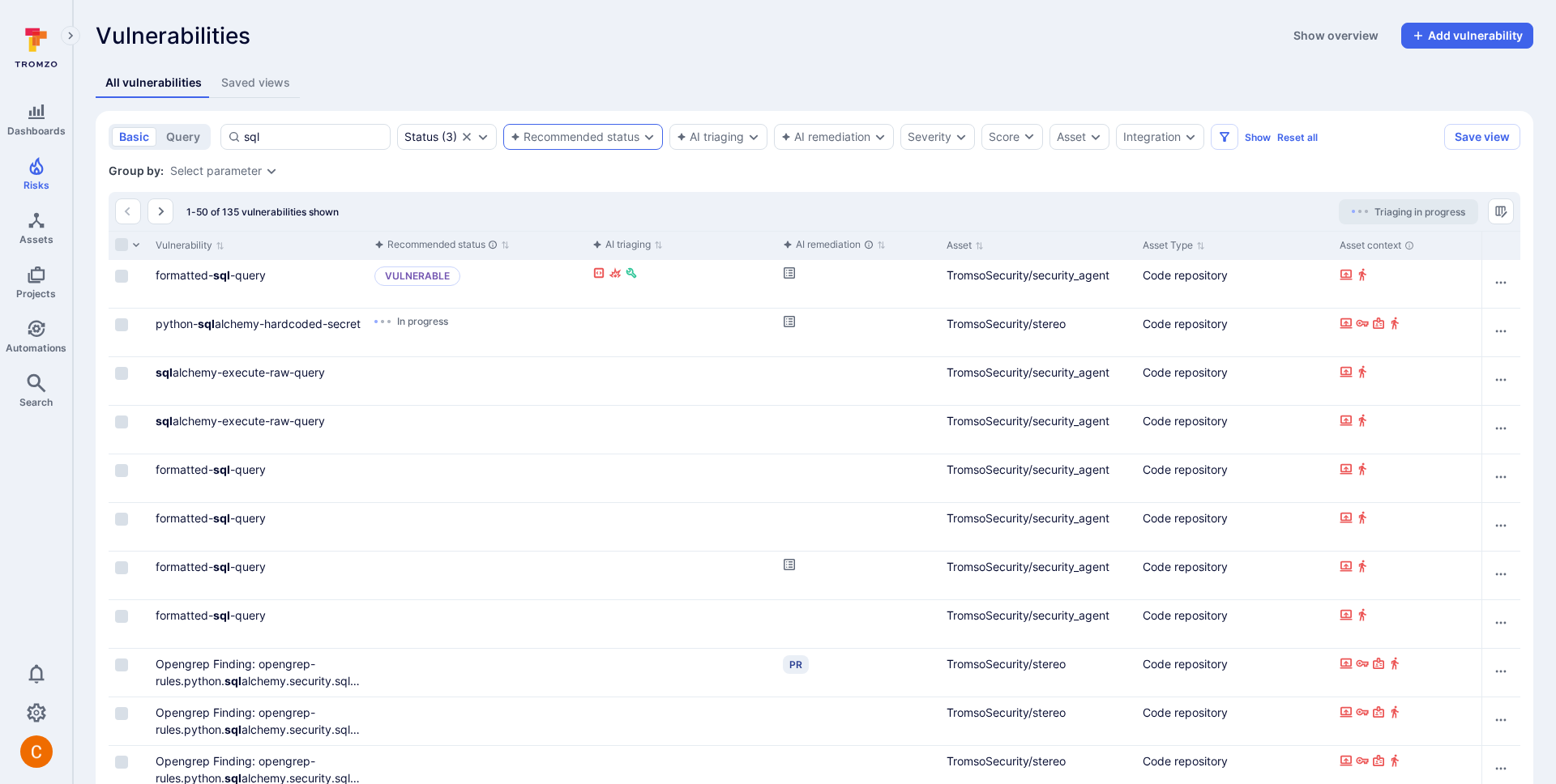 click on "Recommended status" at bounding box center (583, 137) 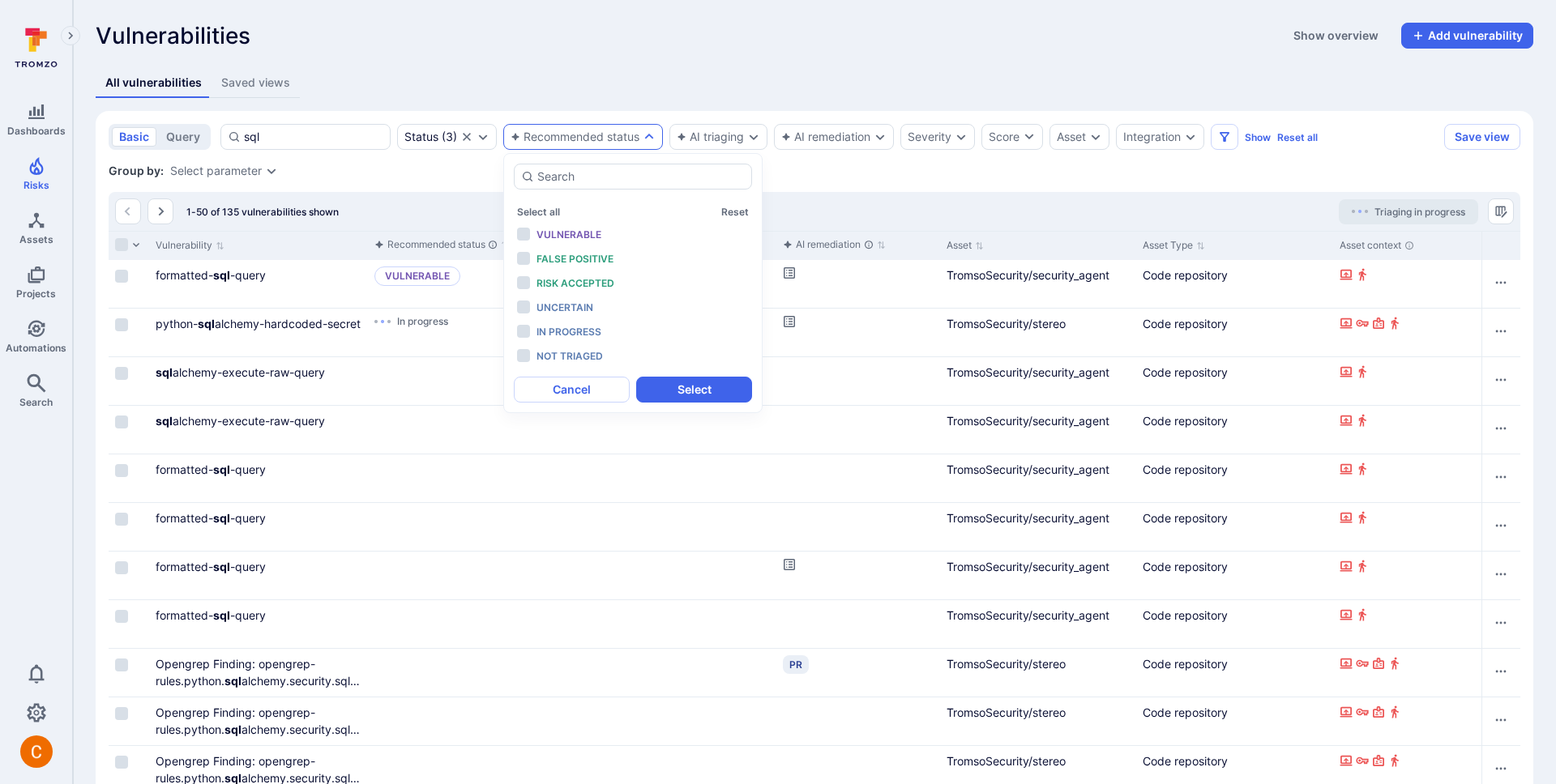 click on "All vulnerabilities Saved views" at bounding box center (814, 83) 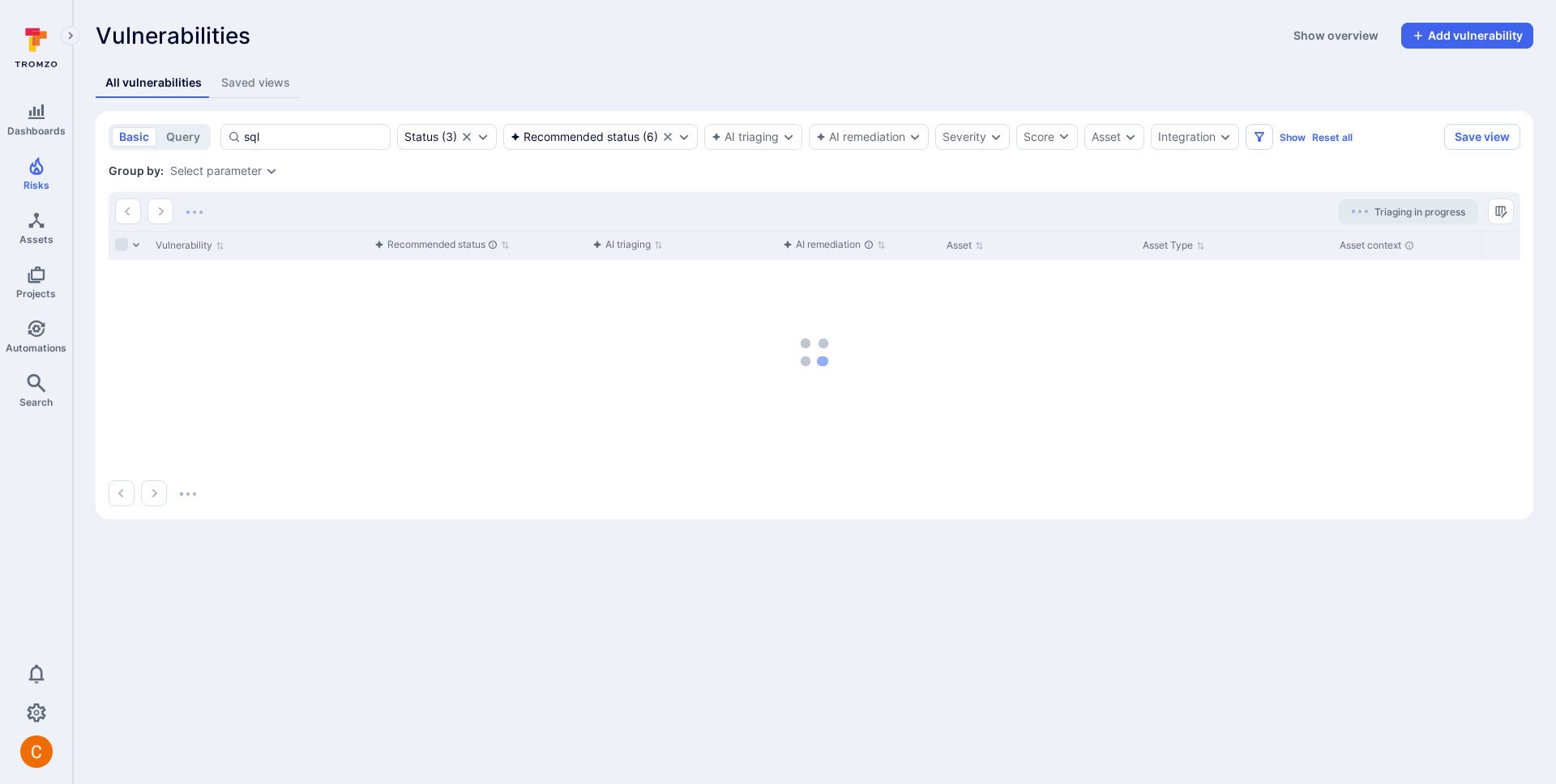 click on "All vulnerabilities Saved views" at bounding box center [814, 83] 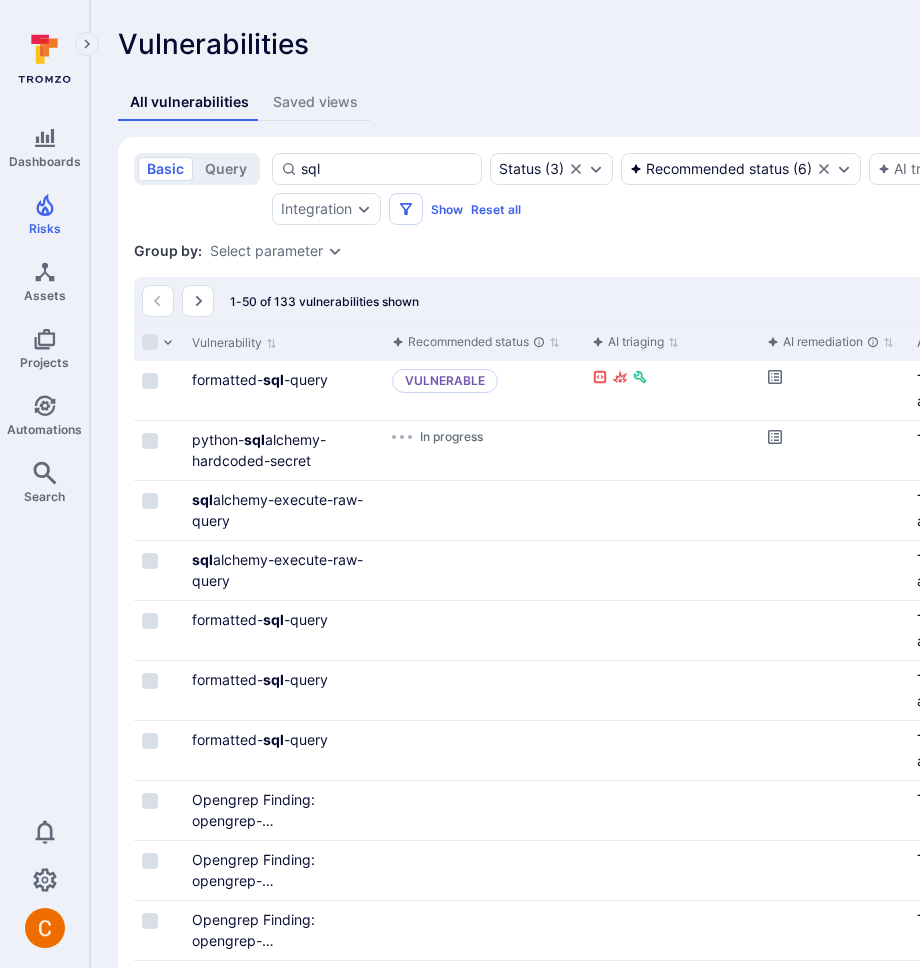 click on "Vulnerabilities Show overview Add vulnerability Unresolved vulnerabilities Days unresolved for / Score 90+  days 90  days 60  days 30  days 6 1.4K 432 0 20 567 481 4 33 2.7K 3.8K 0 10 4.5K 1.6K 0 -100  to  -50 -49  to  0 +1  to  +50 +51  to  +100 Score Top integrations by vulnerabilities Critical High Medium Low All vulnerabilities Saved views basic query sql Status  ( 3 ) Recommended status  ( 6 ) AI triaging AI remediation Severity Integration Show Reset all Save view Search : sql Status : open triaged in process Group by: Select parameter 1-50 of 133 vulnerabilities shown Triaging in progress Vulnerability Recommended status AI triaging AI remediation Asset Asset Type Asset context   formatted- sql -query Vulnerable TromsoSecurity/security_agent Code repository python- sql alchemy-hardcoded-secret In progress TromsoSecurity/stereo Code repository sql alchemy-execute-raw-query Triage Remediate TromsoSecurity/security_agent Code repository sql alchemy-execute-raw-query Triage Remediate Code repository sql i" at bounding box center (765, 1722) 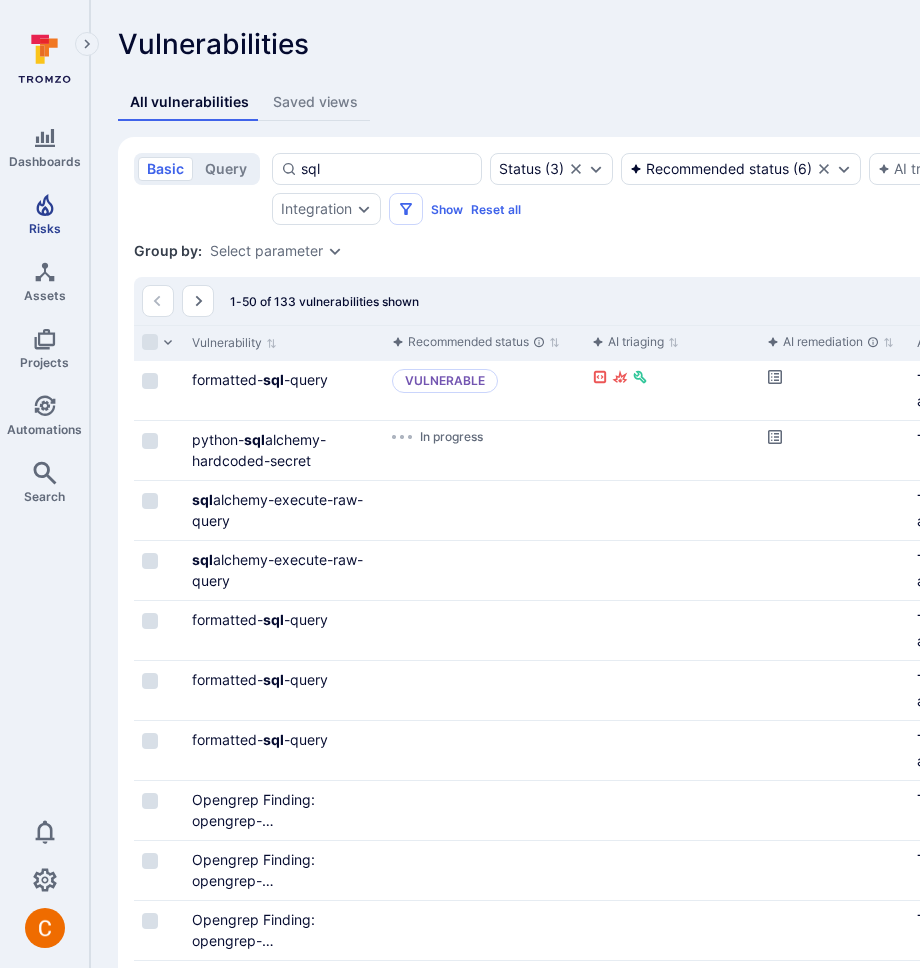 click 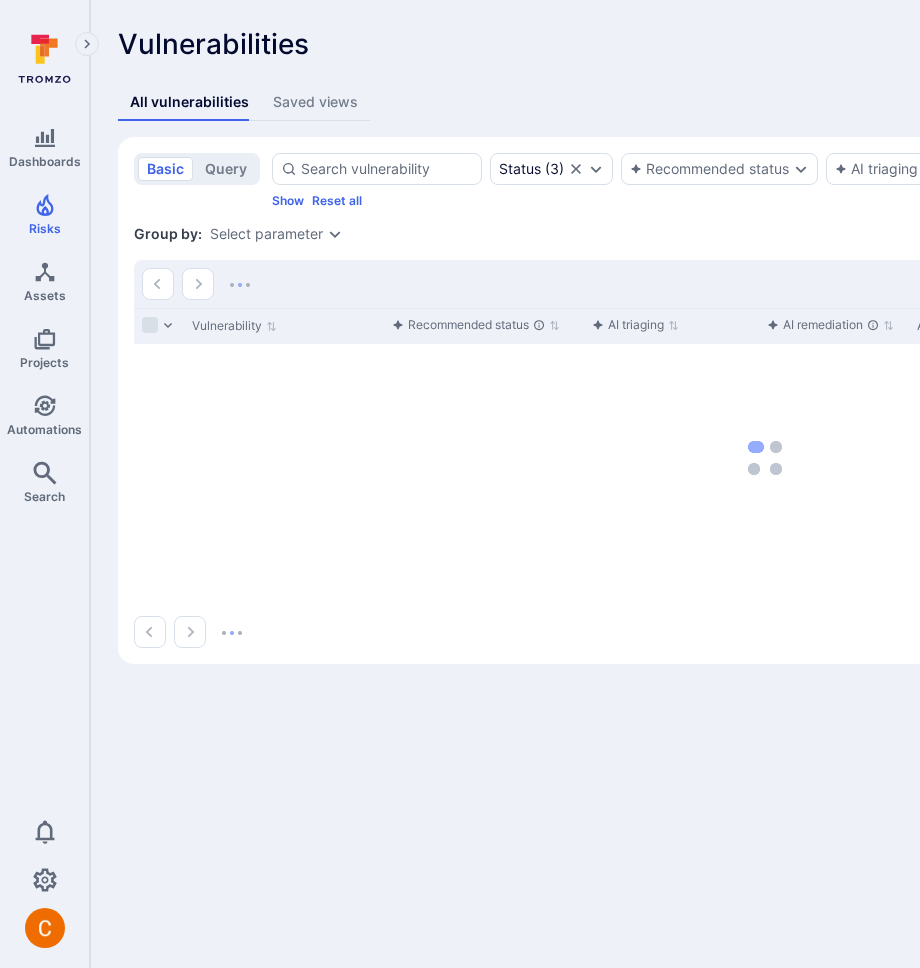 scroll, scrollTop: 0, scrollLeft: 0, axis: both 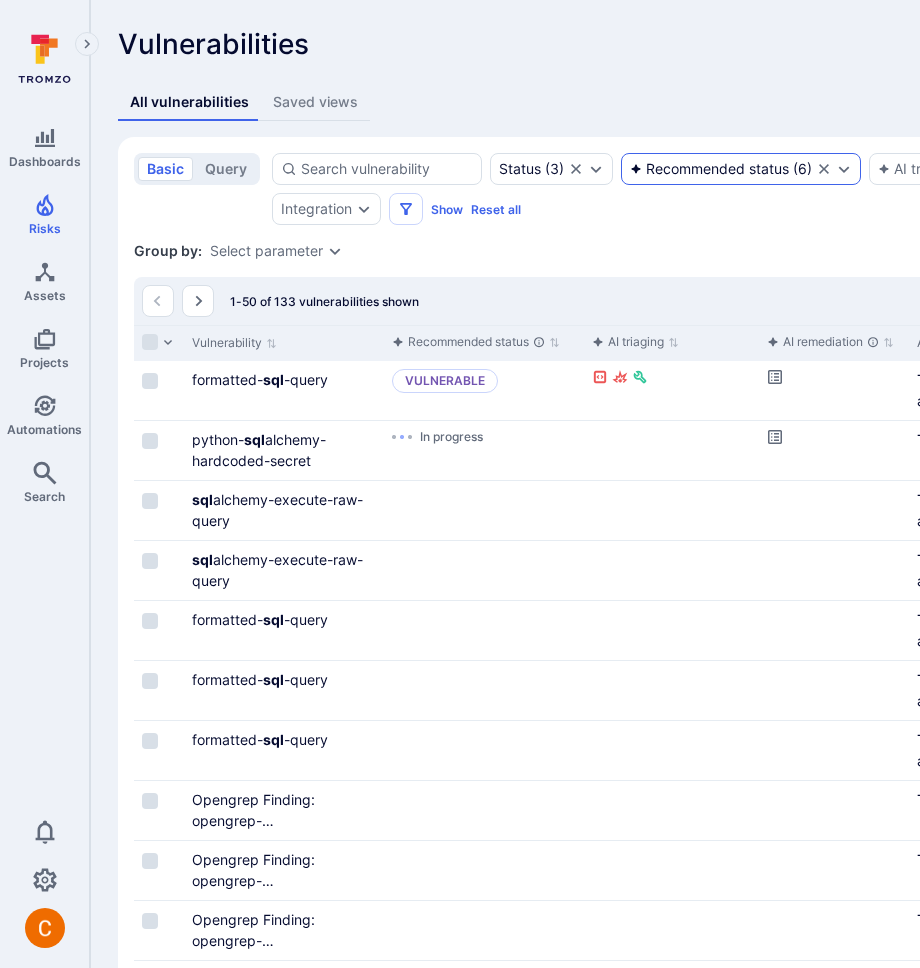 click 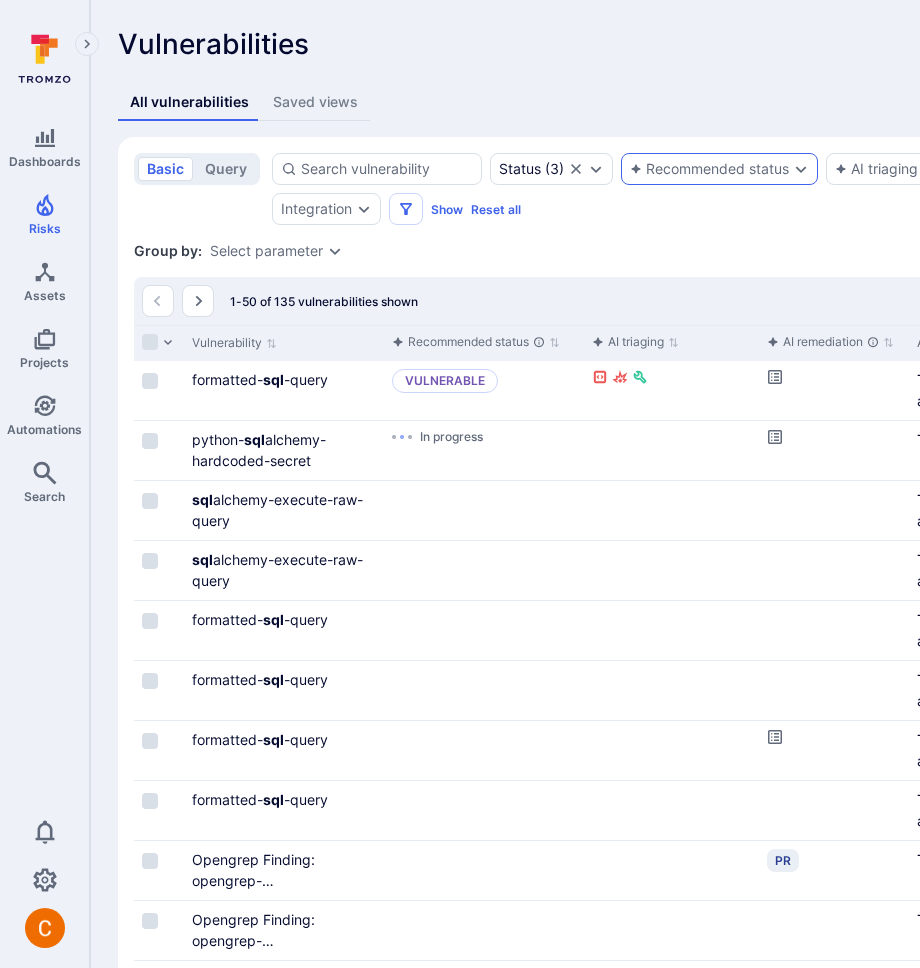 click on "Group by: Select parameter" at bounding box center [765, 251] 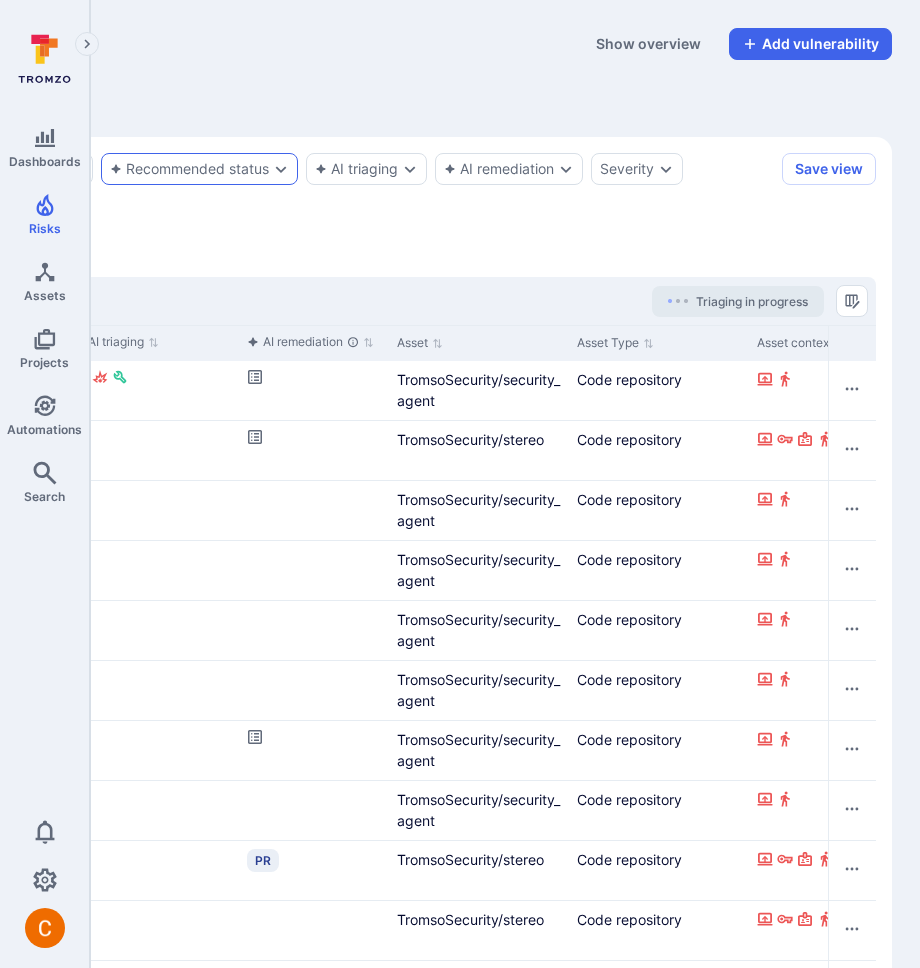 scroll, scrollTop: 0, scrollLeft: 0, axis: both 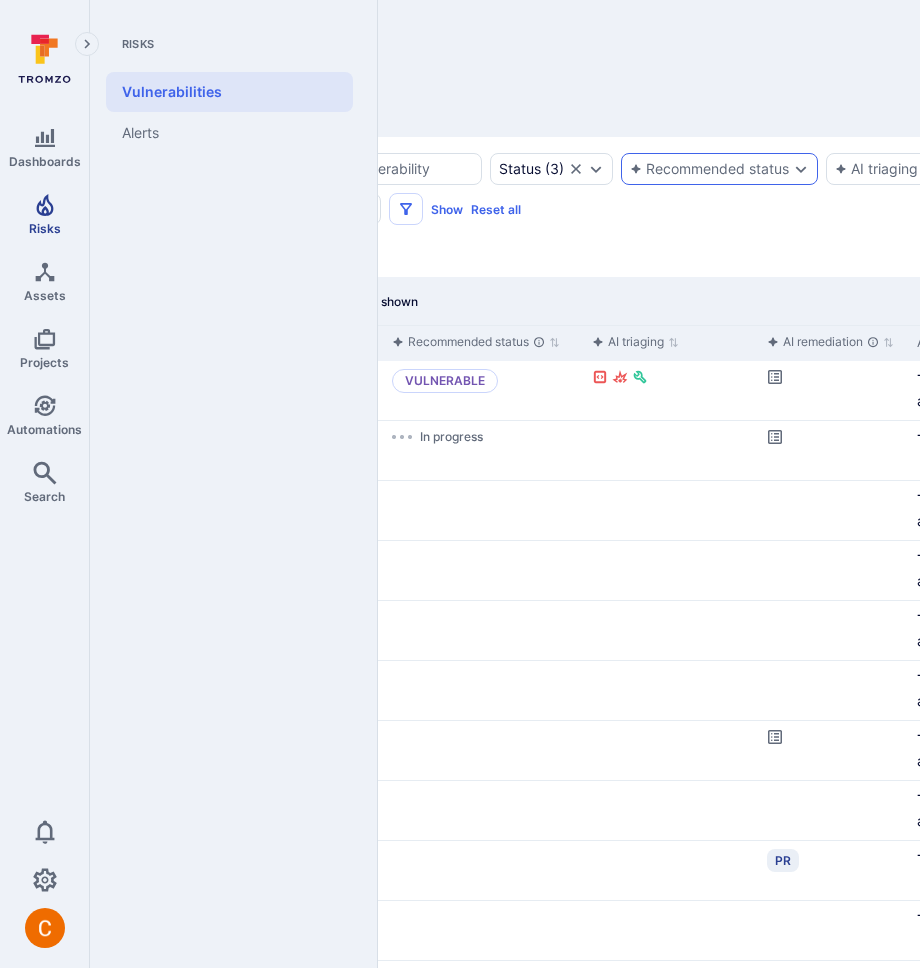 click on "Risks" at bounding box center [44, 214] 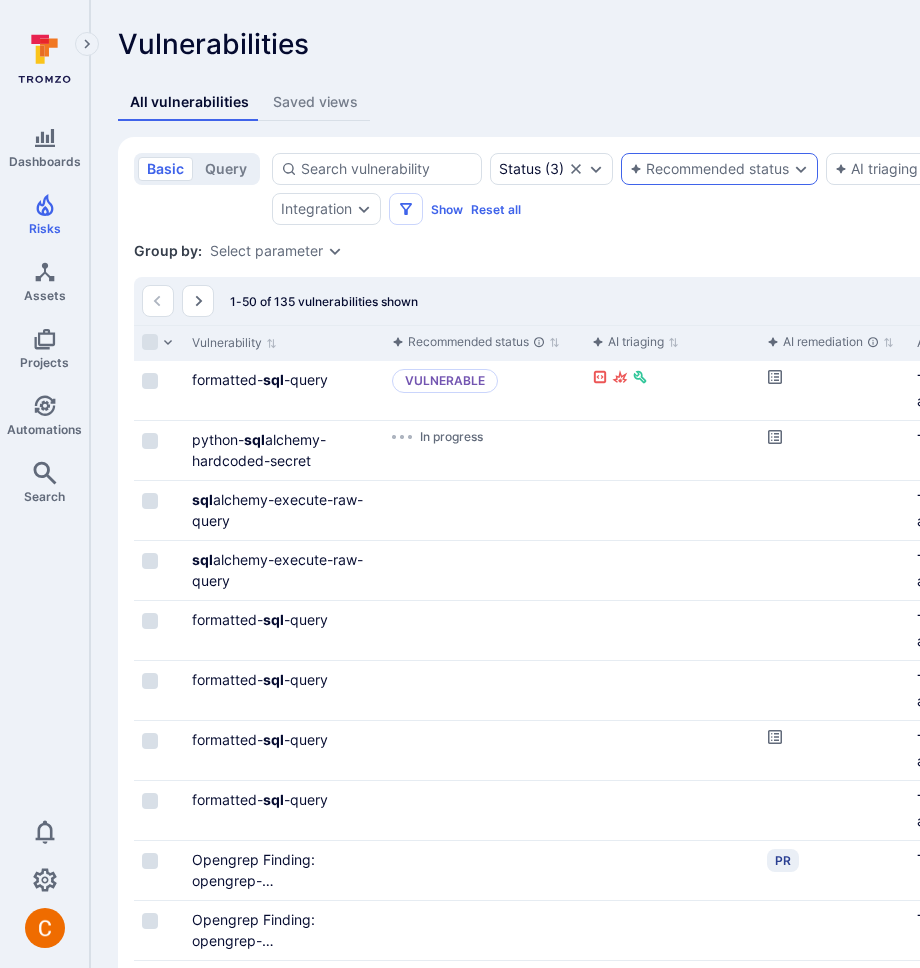 scroll, scrollTop: 0, scrollLeft: 512, axis: horizontal 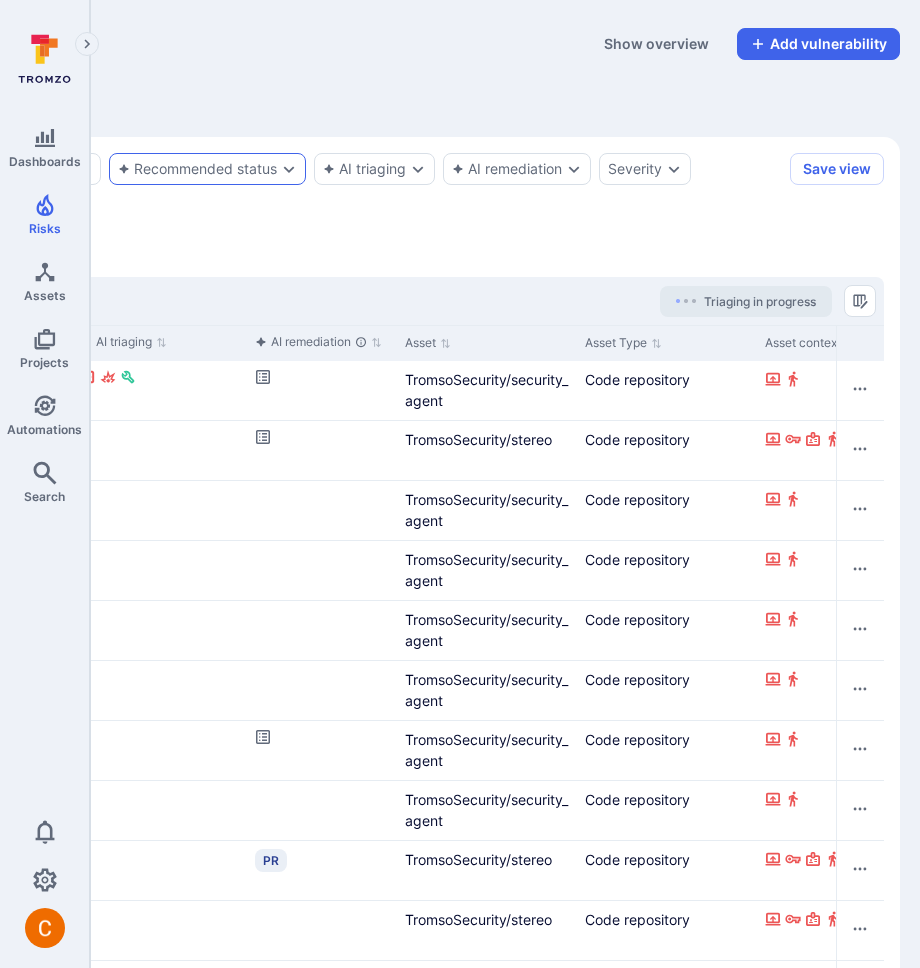 click on "Recommended status" at bounding box center [197, 169] 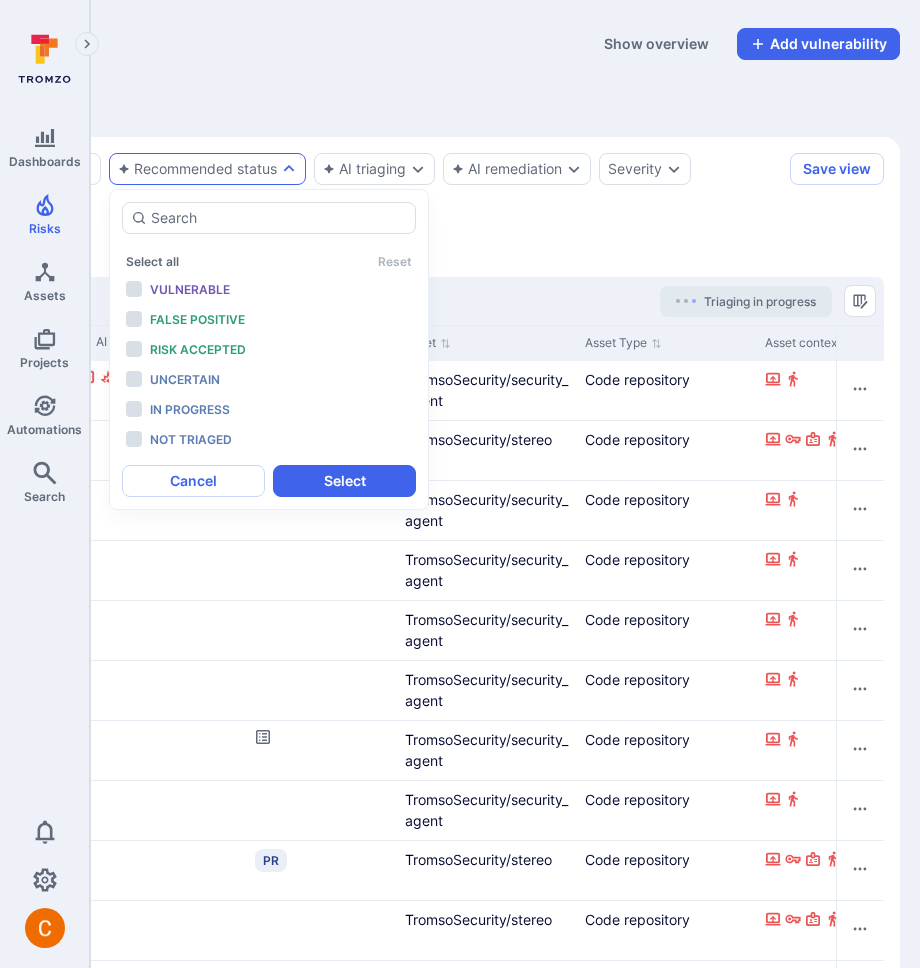 click on "All vulnerabilities Saved views" at bounding box center (253, 102) 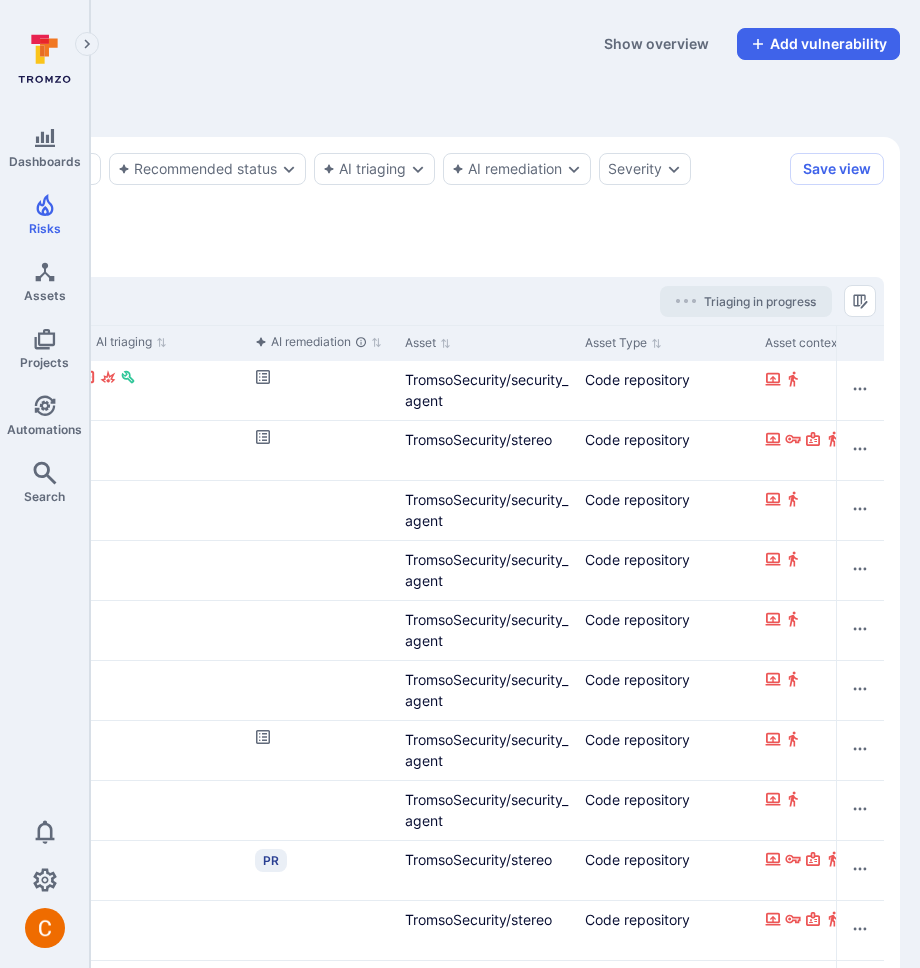 scroll, scrollTop: 0, scrollLeft: 0, axis: both 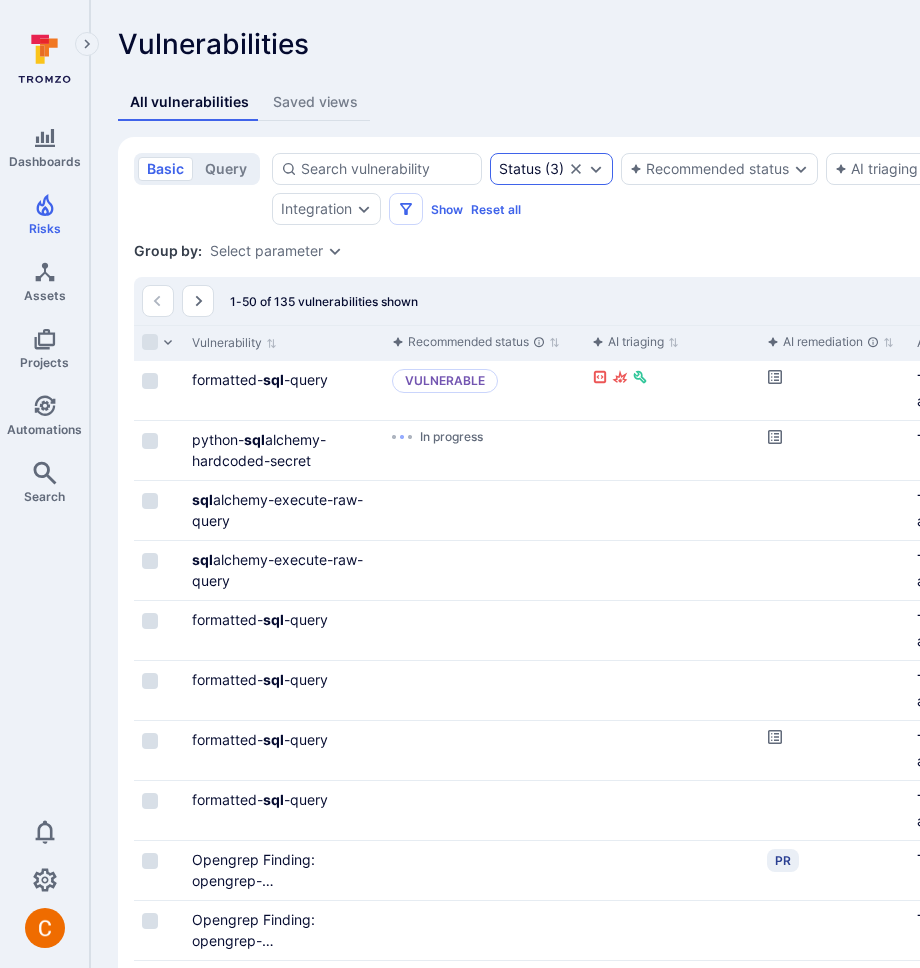 click on "Status" at bounding box center [520, 169] 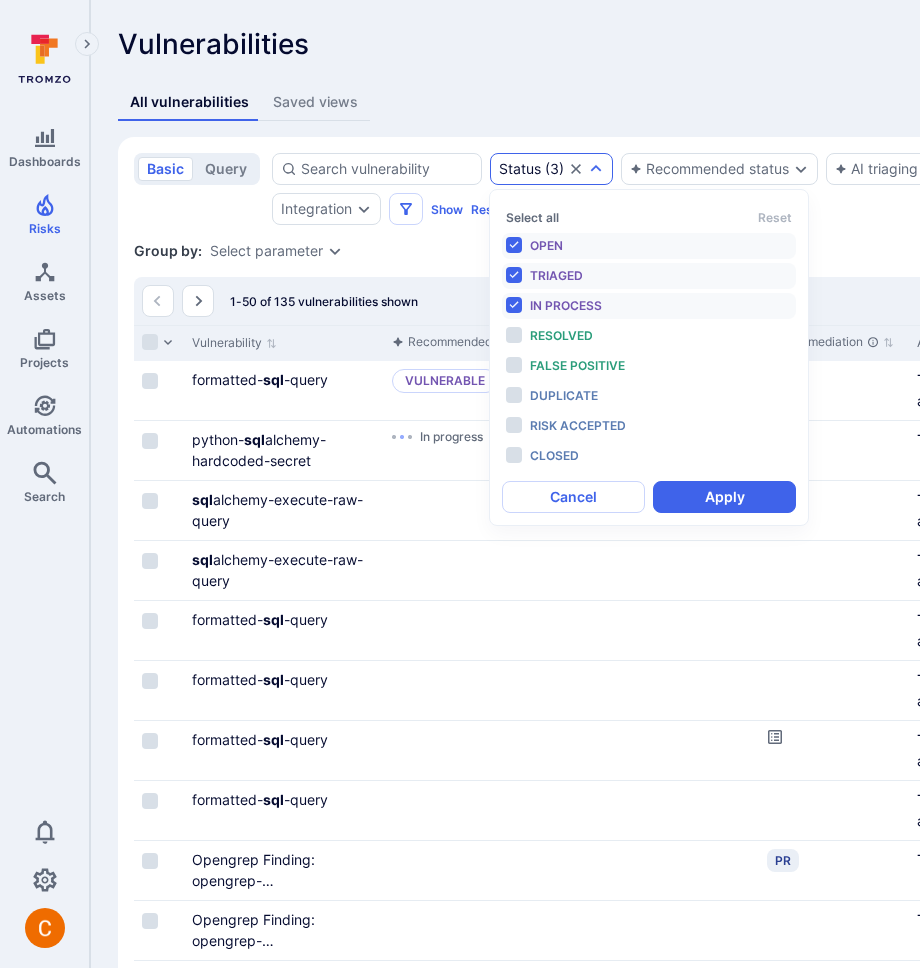 scroll, scrollTop: 16, scrollLeft: 0, axis: vertical 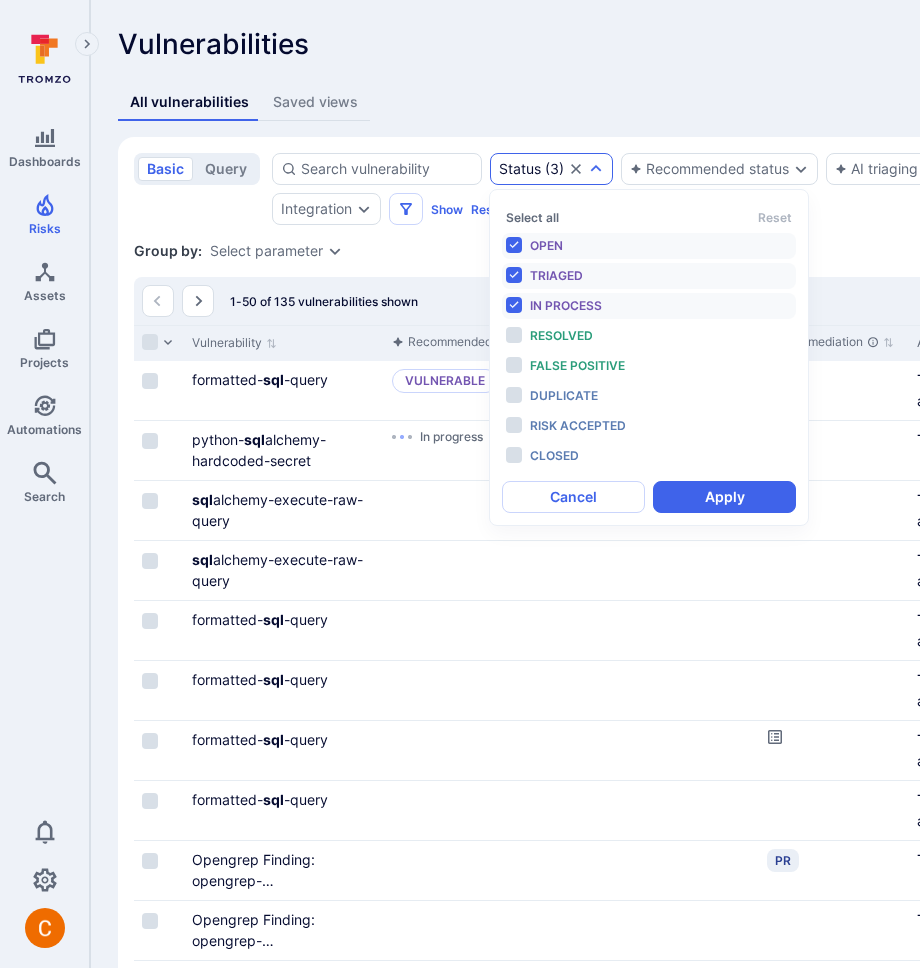 click on "All vulnerabilities Saved views" at bounding box center [765, 102] 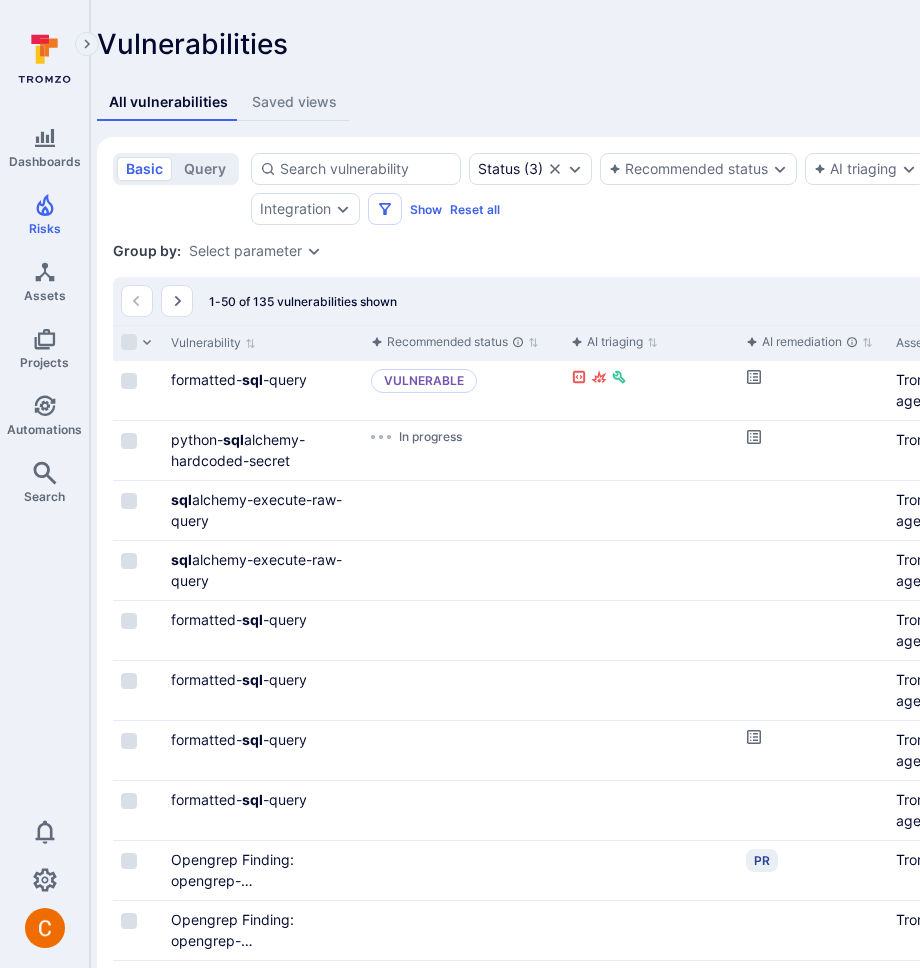 scroll, scrollTop: 0, scrollLeft: 23, axis: horizontal 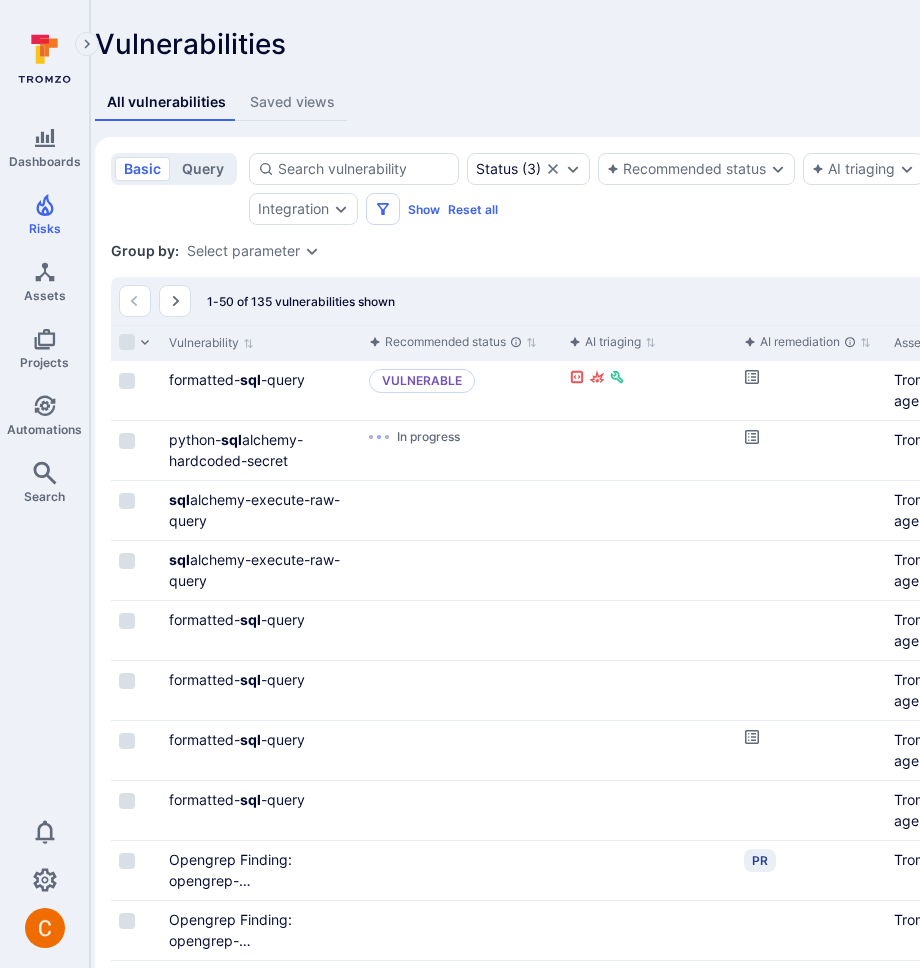 click on "query" at bounding box center [203, 169] 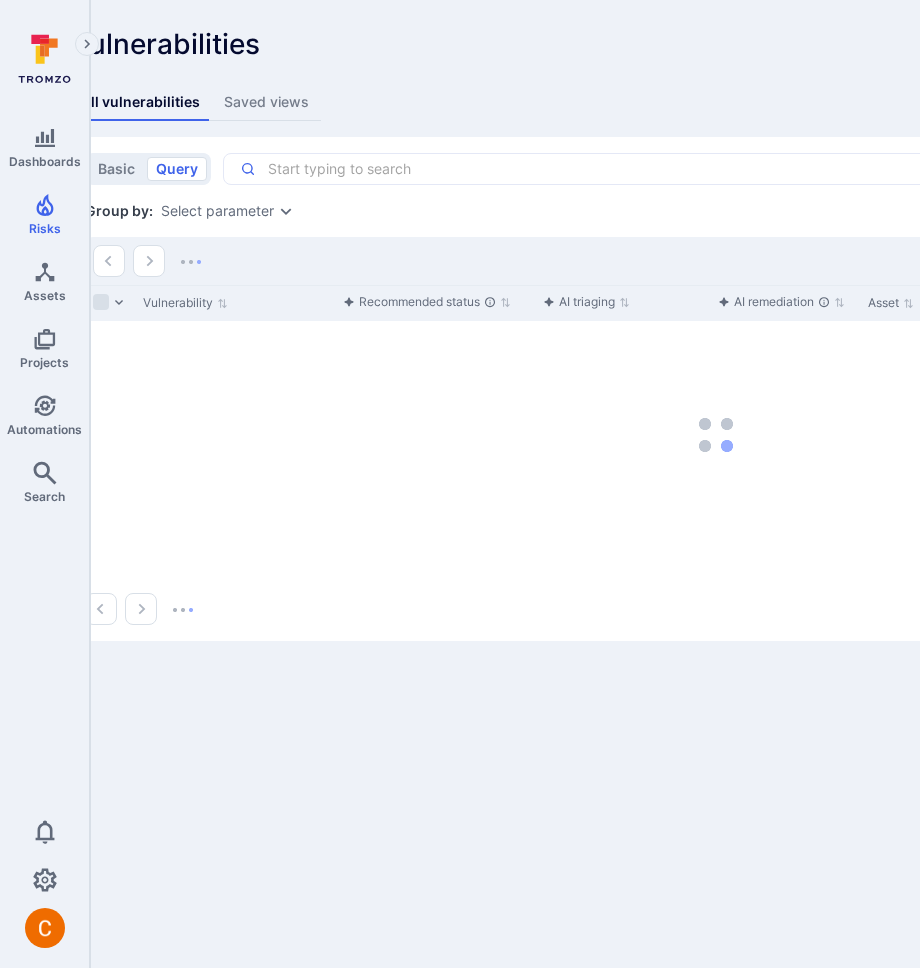 scroll, scrollTop: 0, scrollLeft: 0, axis: both 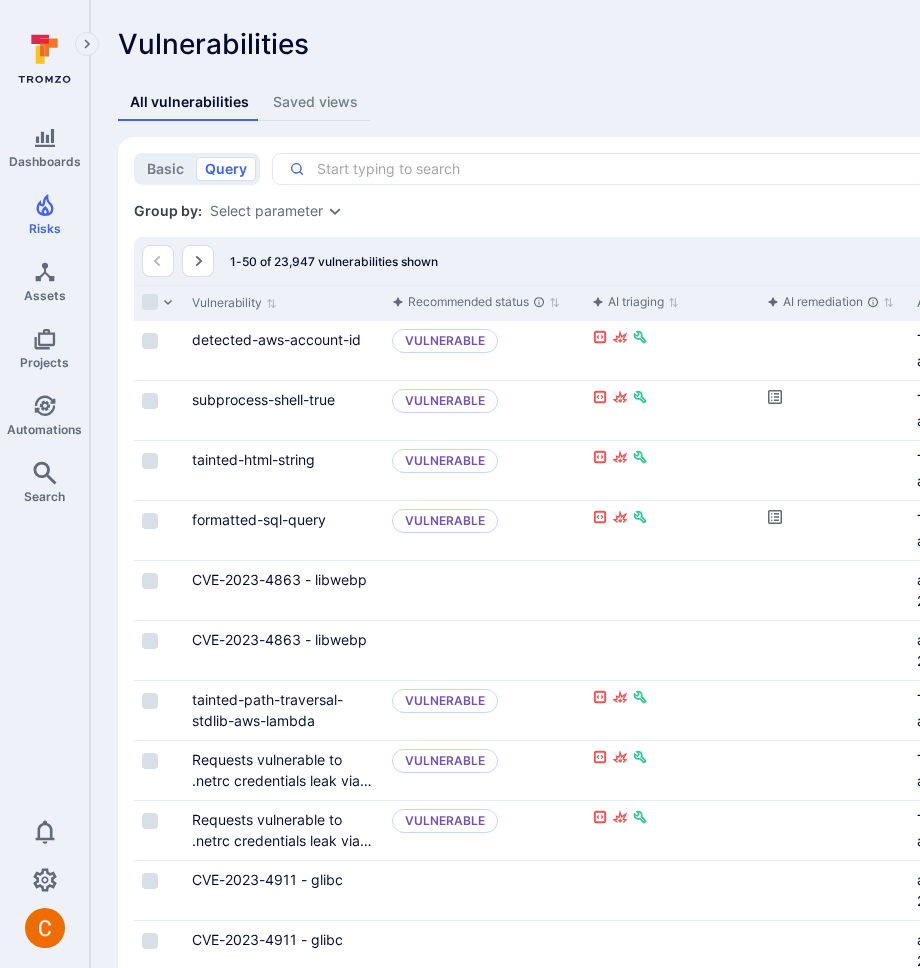 type on "query" 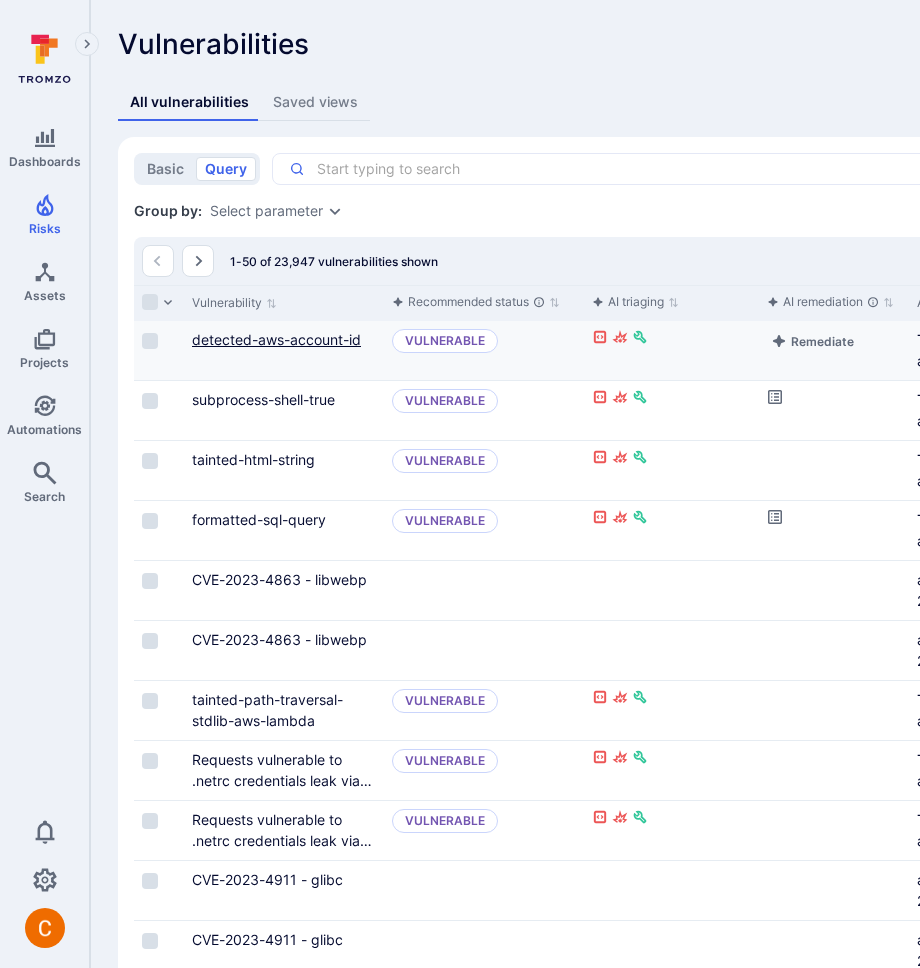 click on "detected-aws-account-id" at bounding box center [276, 339] 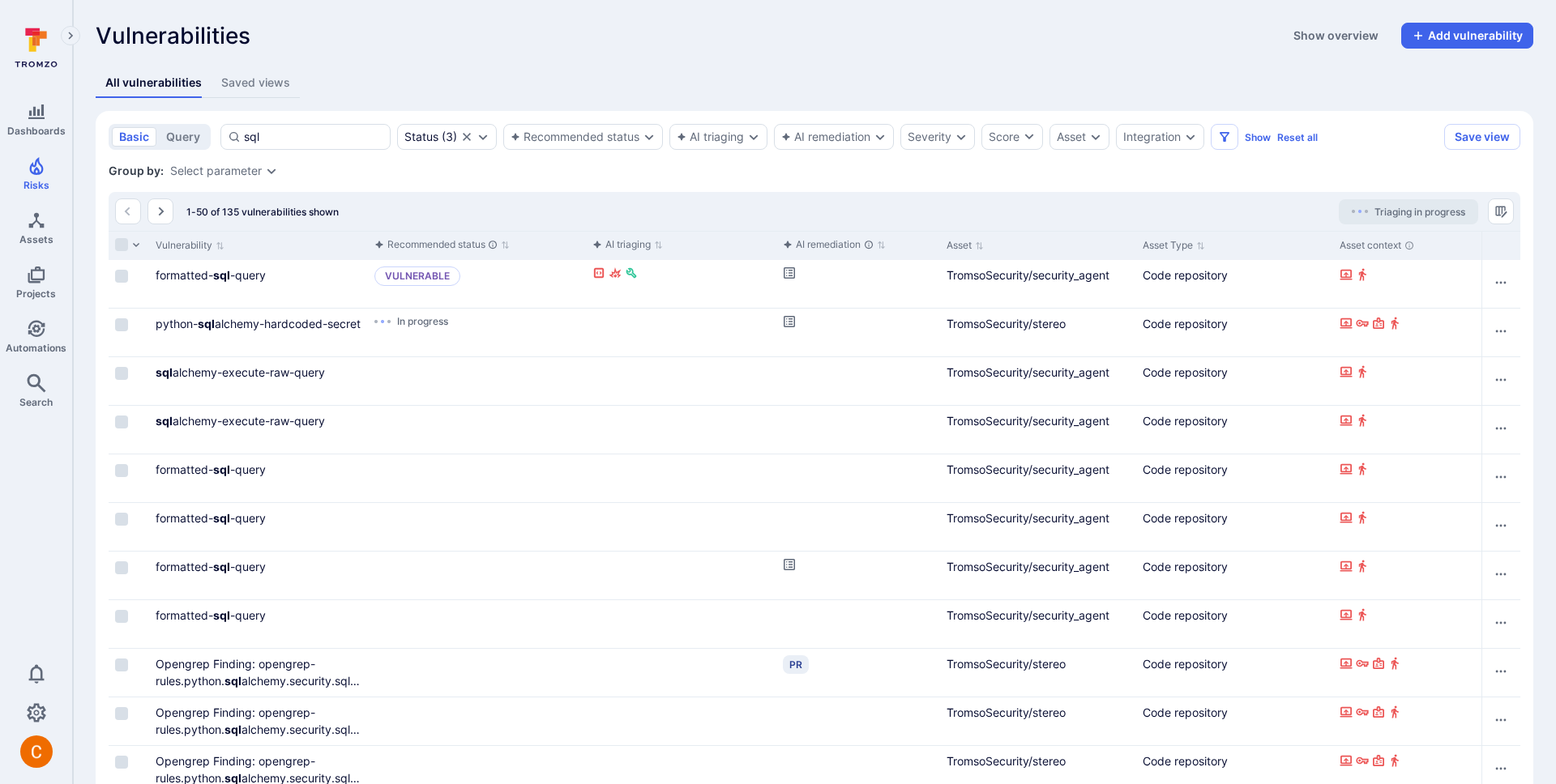 scroll, scrollTop: 0, scrollLeft: 0, axis: both 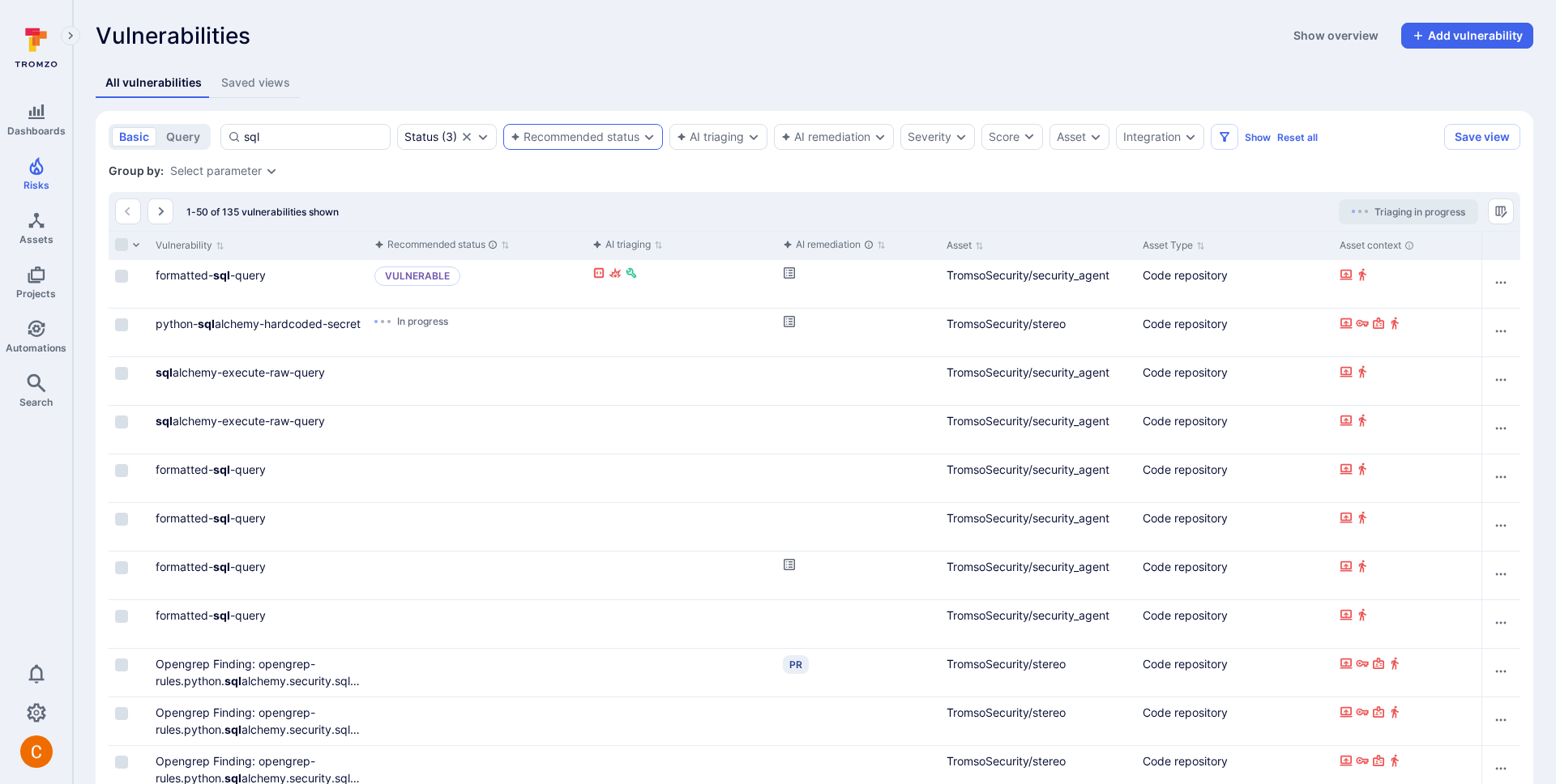 click on "Recommended status" at bounding box center (583, 137) 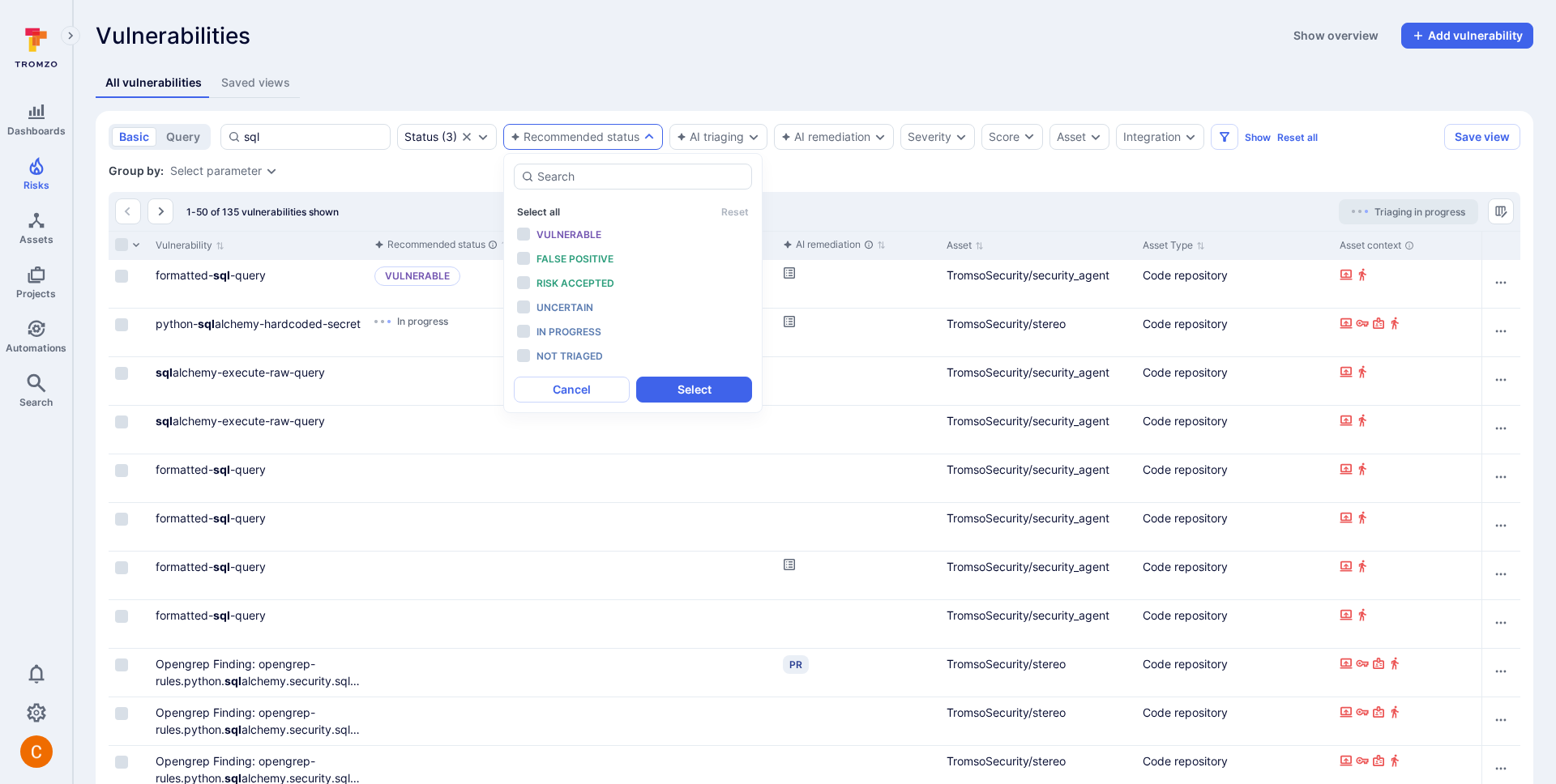 click on "Select all" at bounding box center [538, 211] 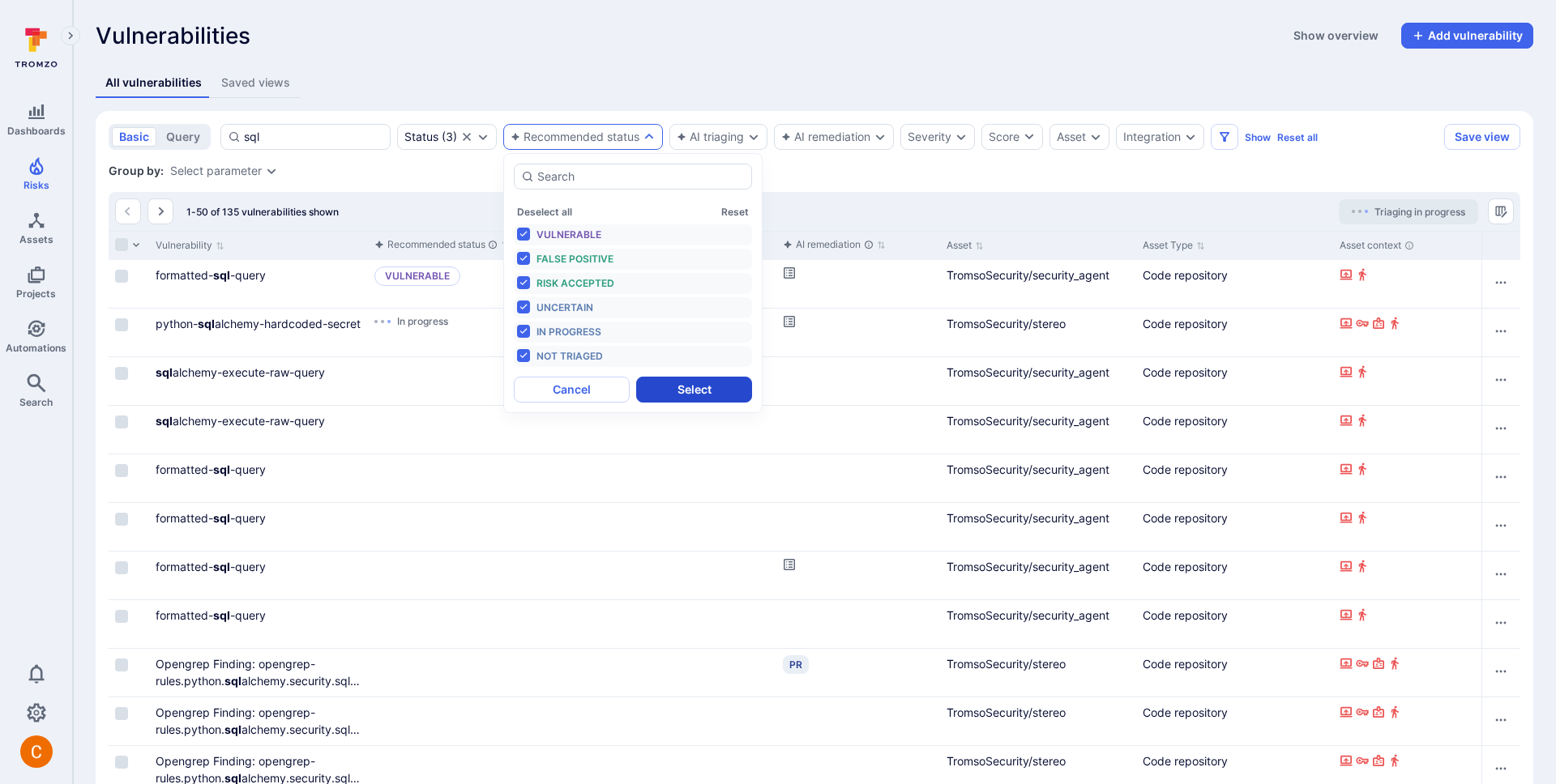 click on "Select" at bounding box center (694, 390) 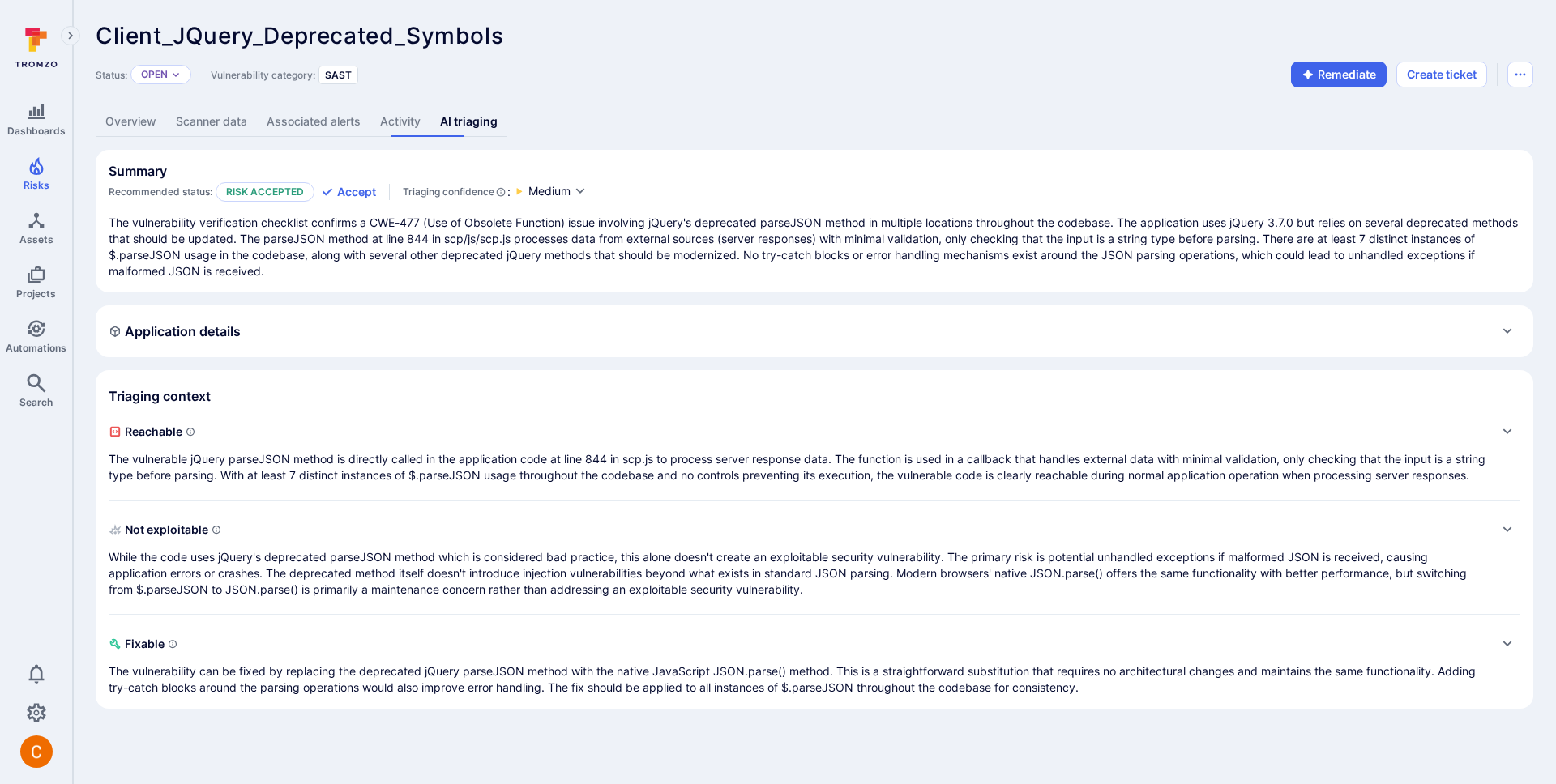 scroll, scrollTop: 0, scrollLeft: 0, axis: both 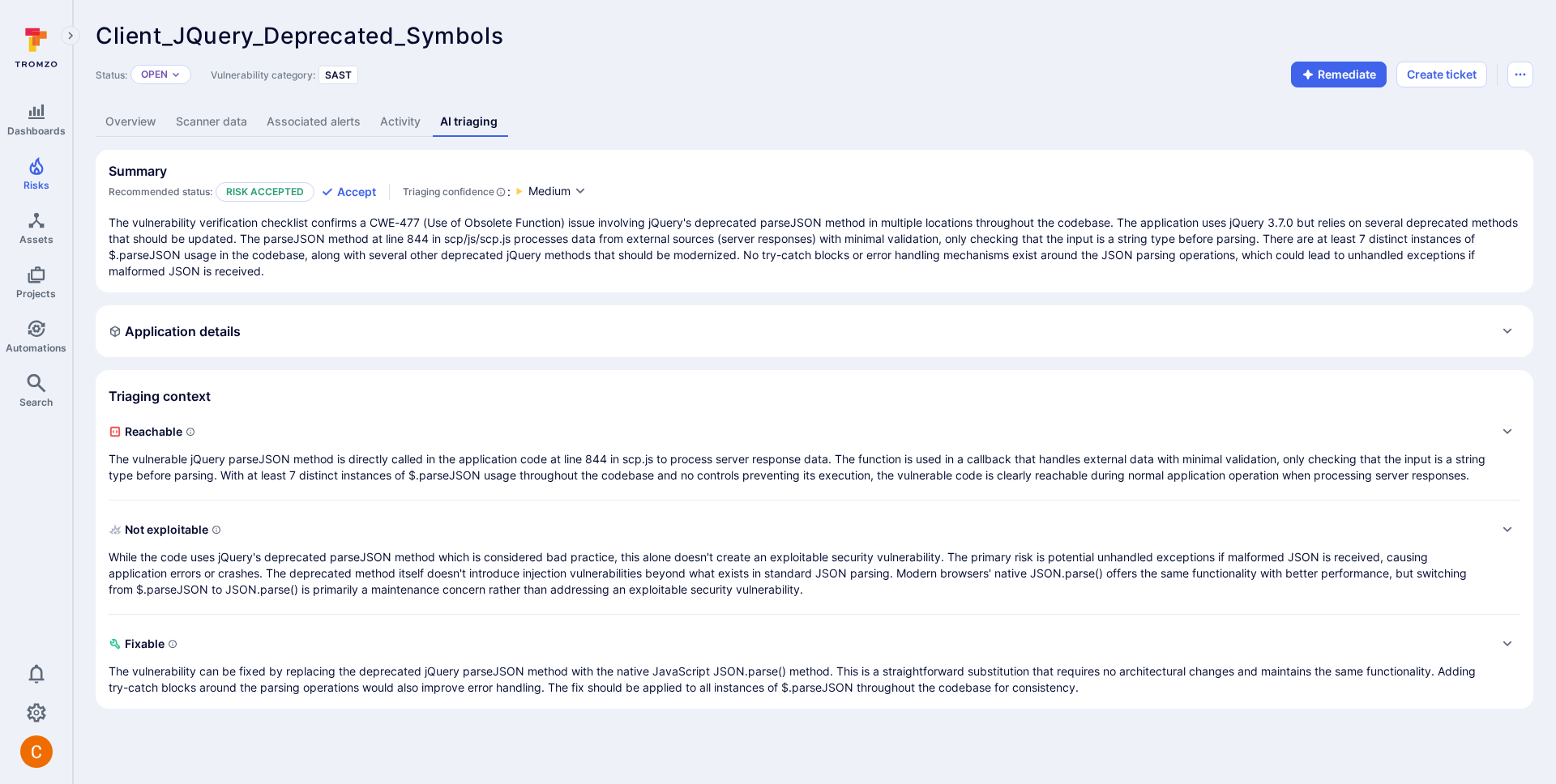 click on "The vulnerability verification checklist confirms a CWE-477 (Use of Obsolete Function) issue involving jQuery's deprecated parseJSON method in multiple locations throughout the codebase. The application uses jQuery 3.7.0 but relies on several deprecated methods that should be updated. The parseJSON method at line 844 in scp/js/scp.js processes data from external sources (server responses) with minimal validation, only checking that the input is a string type before parsing. There are at least 7 distinct instances of $.parseJSON usage in the codebase, along with several other deprecated jQuery methods that should be modernized. No try-catch blocks or error handling mechanisms exist around the JSON parsing operations, which could lead to unhandled exceptions if malformed JSON is received." at bounding box center [814, 247] 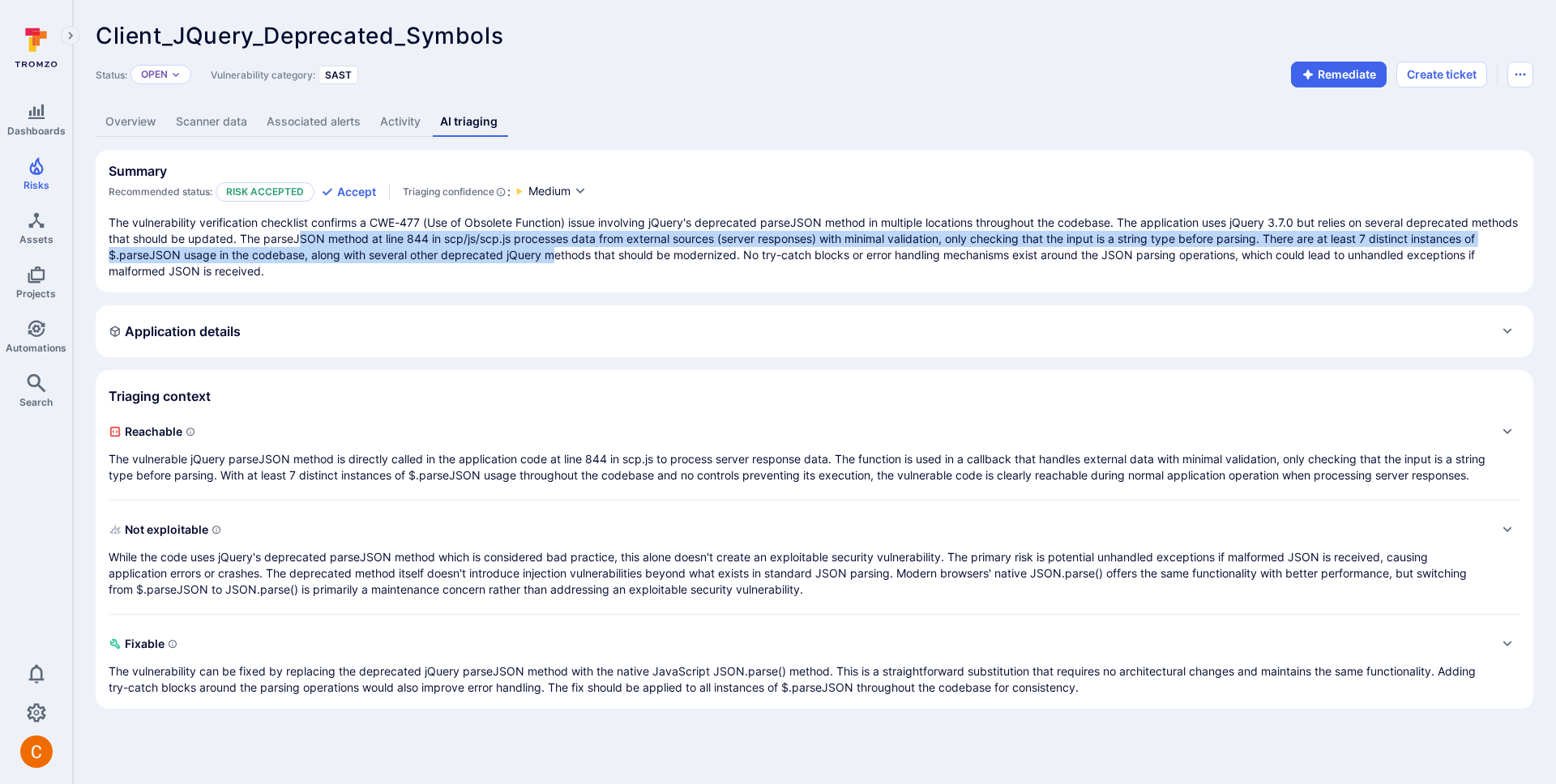drag, startPoint x: 348, startPoint y: 242, endPoint x: 624, endPoint y: 248, distance: 276.06521 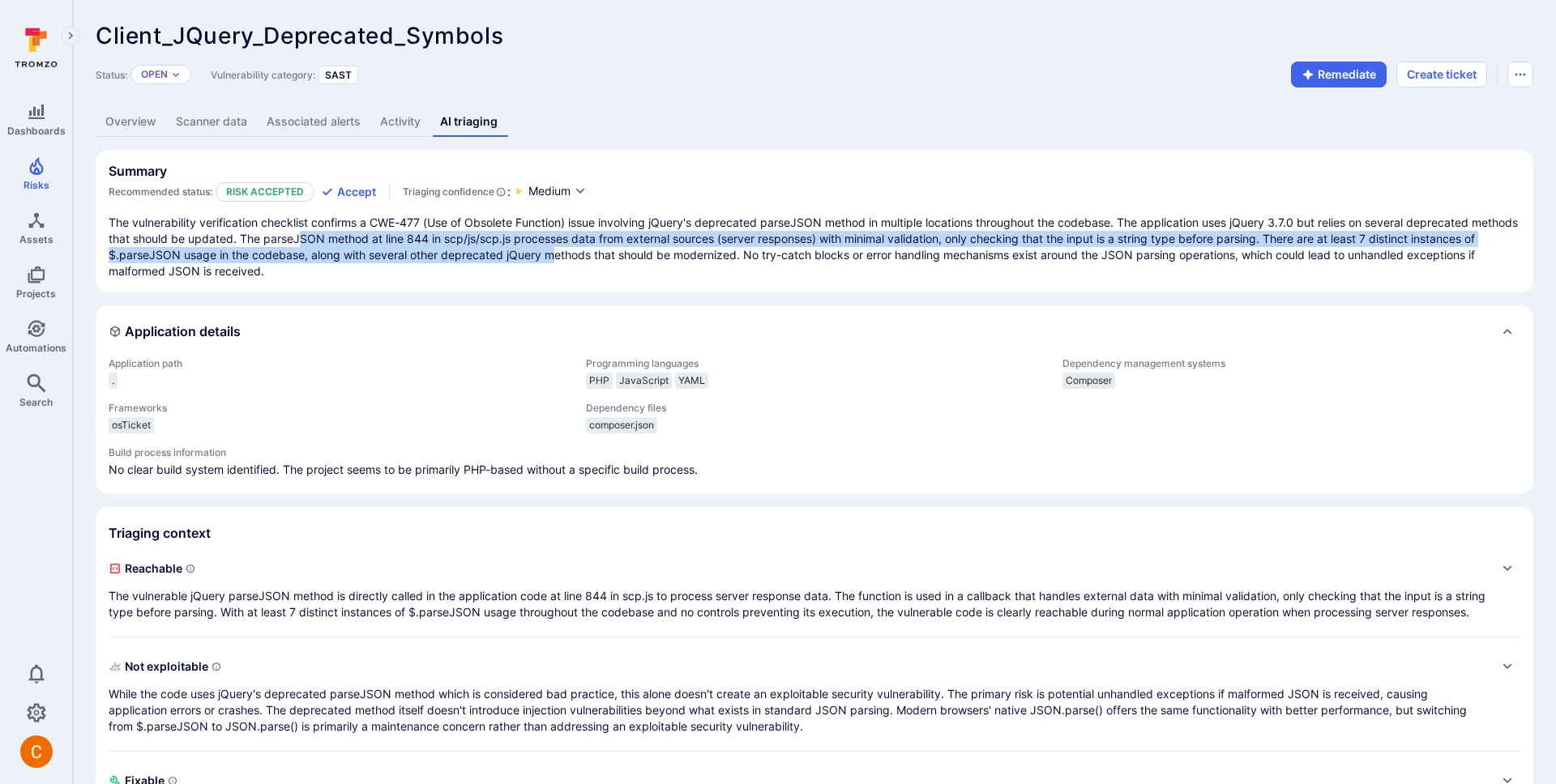 click on "Application details" at bounding box center [814, 331] 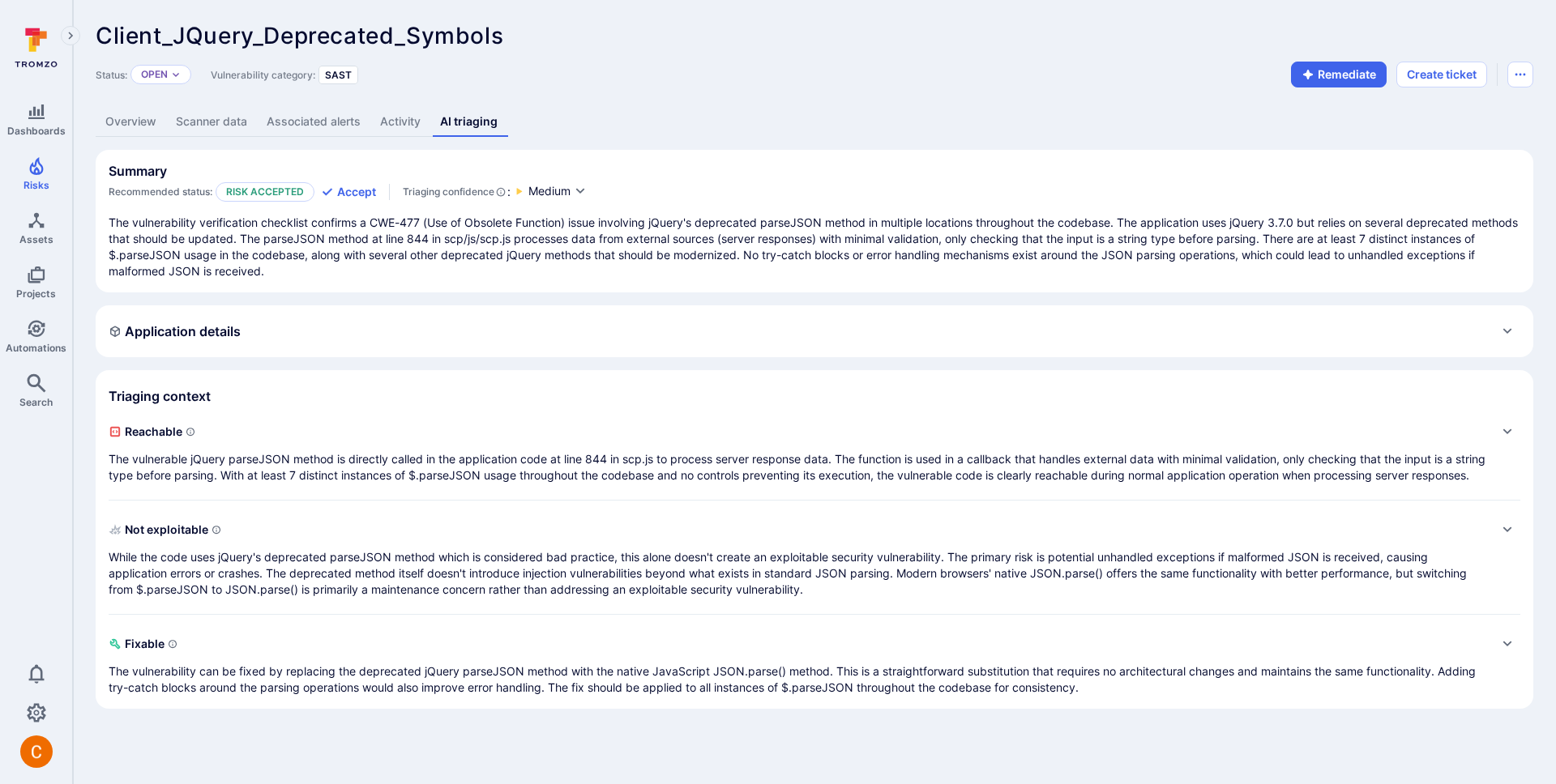 click on "Status: Open Vulnerability category: SAST Remediate Create ticket" at bounding box center (814, 75) 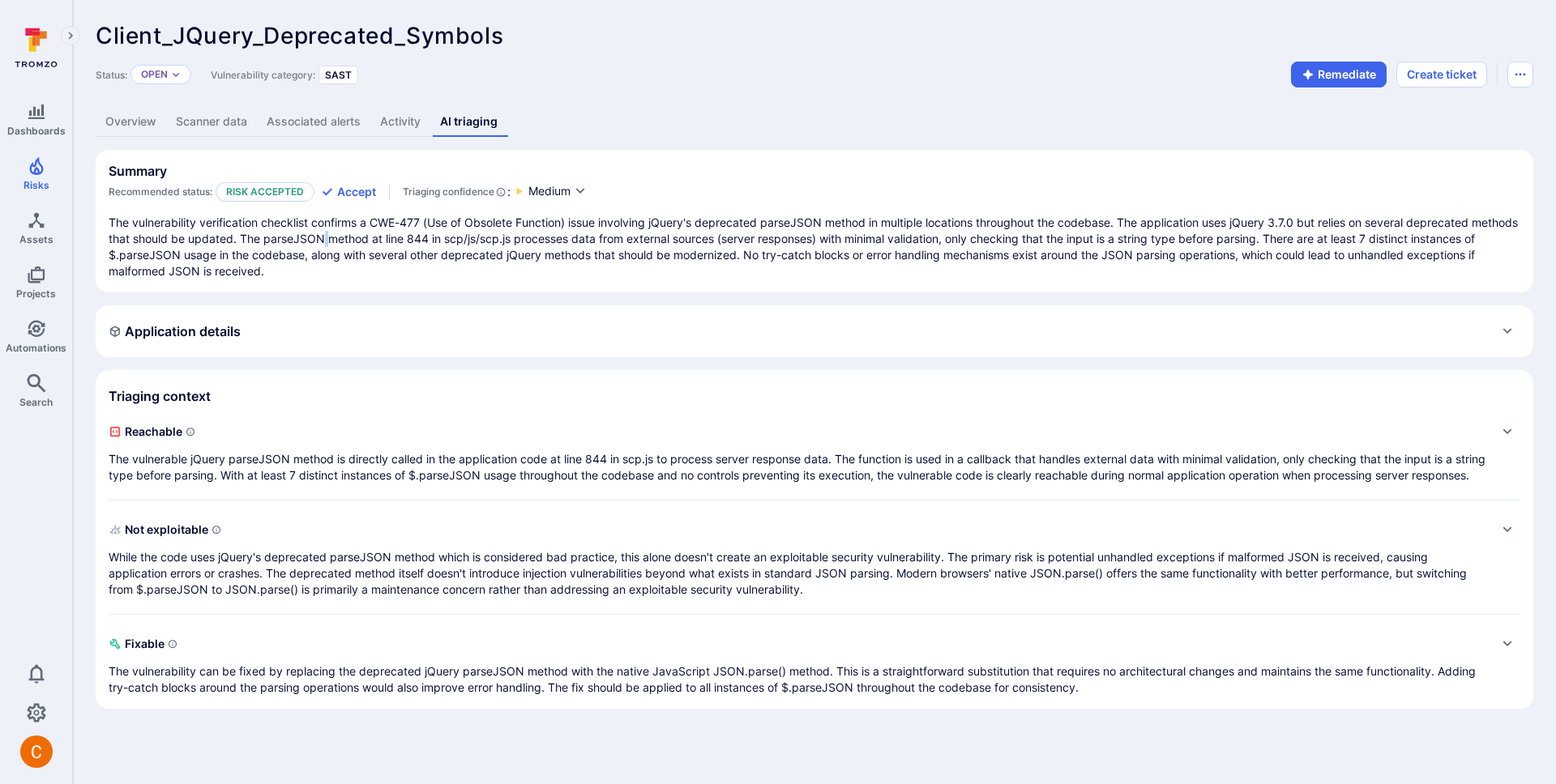 click on "The vulnerability verification checklist confirms a CWE-477 (Use of Obsolete Function) issue involving jQuery's deprecated parseJSON method in multiple locations throughout the codebase. The application uses jQuery 3.7.0 but relies on several deprecated methods that should be updated. The parseJSON method at line 844 in scp/js/scp.js processes data from external sources (server responses) with minimal validation, only checking that the input is a string type before parsing. There are at least 7 distinct instances of $.parseJSON usage in the codebase, along with several other deprecated jQuery methods that should be modernized. No try-catch blocks or error handling mechanisms exist around the JSON parsing operations, which could lead to unhandled exceptions if malformed JSON is received." at bounding box center (814, 247) 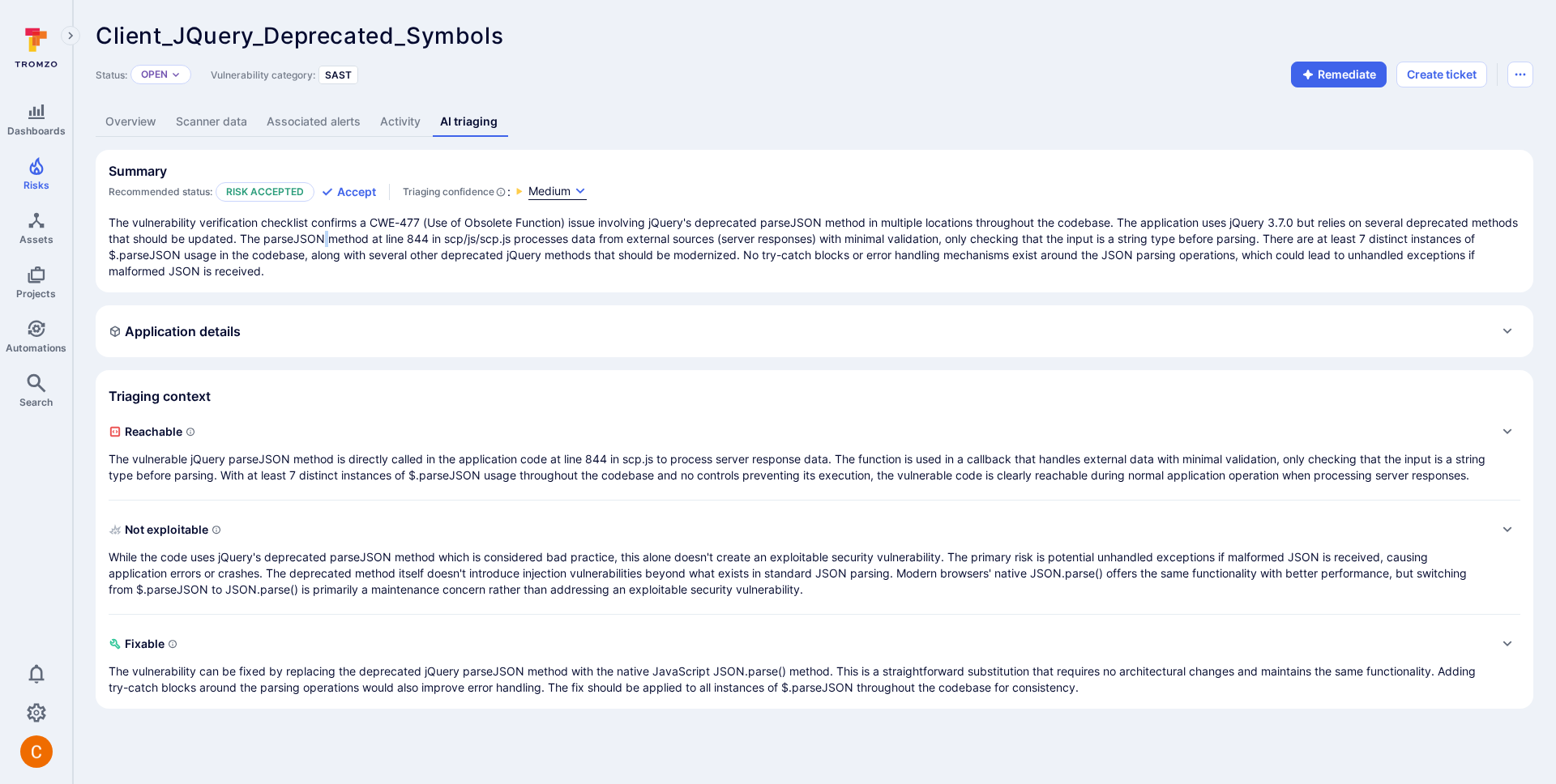 click on "Medium" at bounding box center [549, 191] 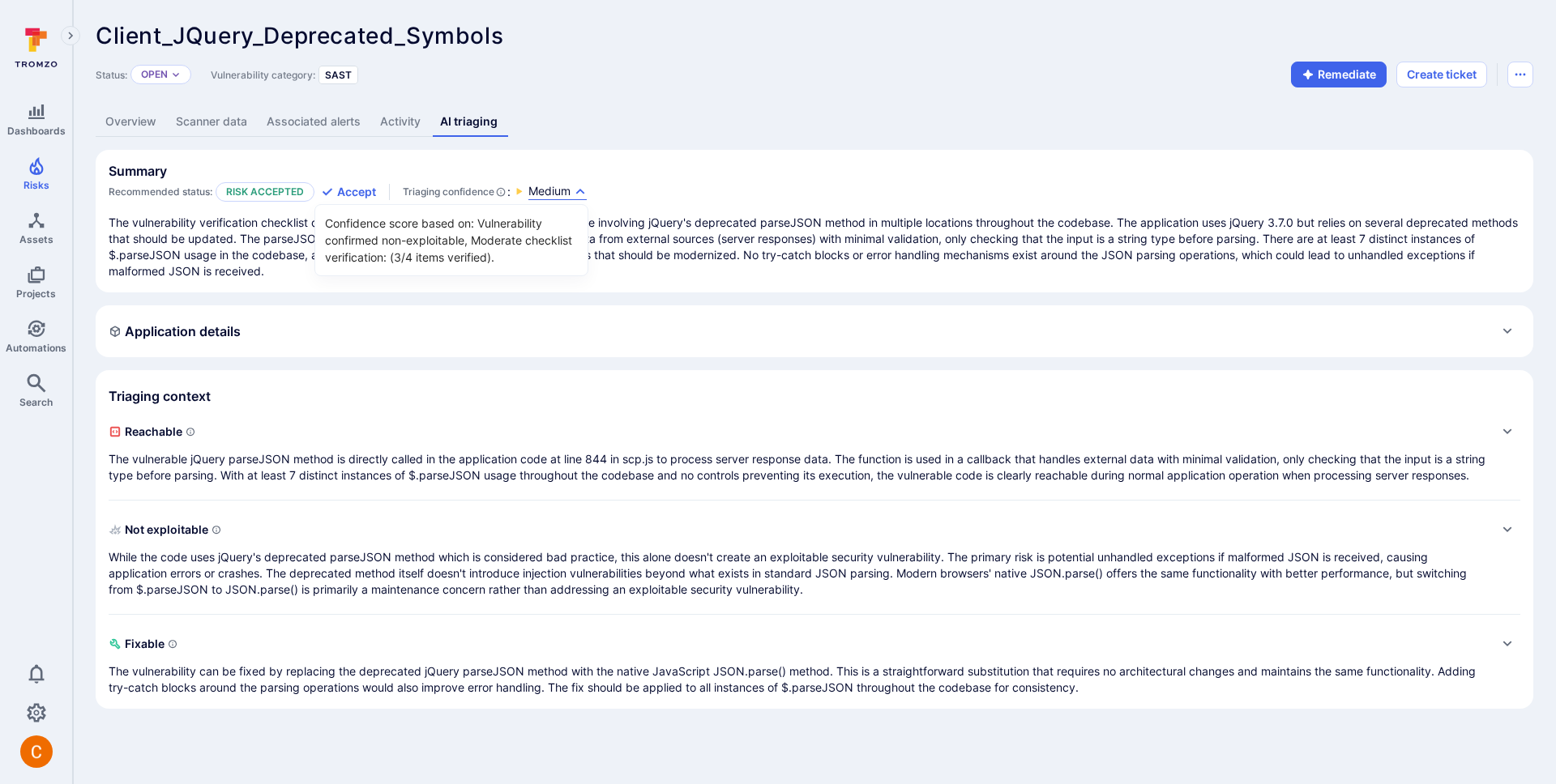 click at bounding box center [778, 392] 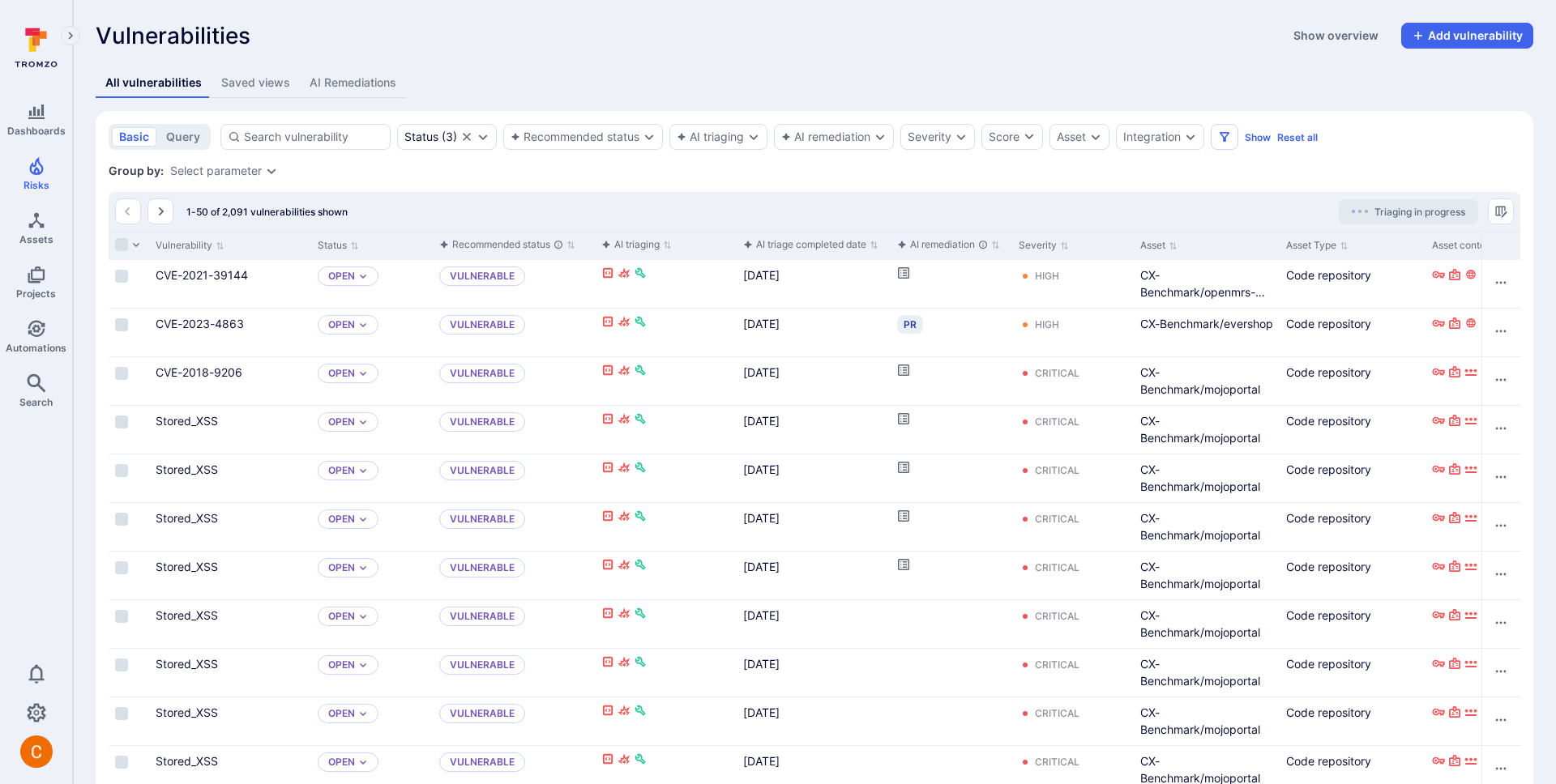 scroll, scrollTop: 0, scrollLeft: 0, axis: both 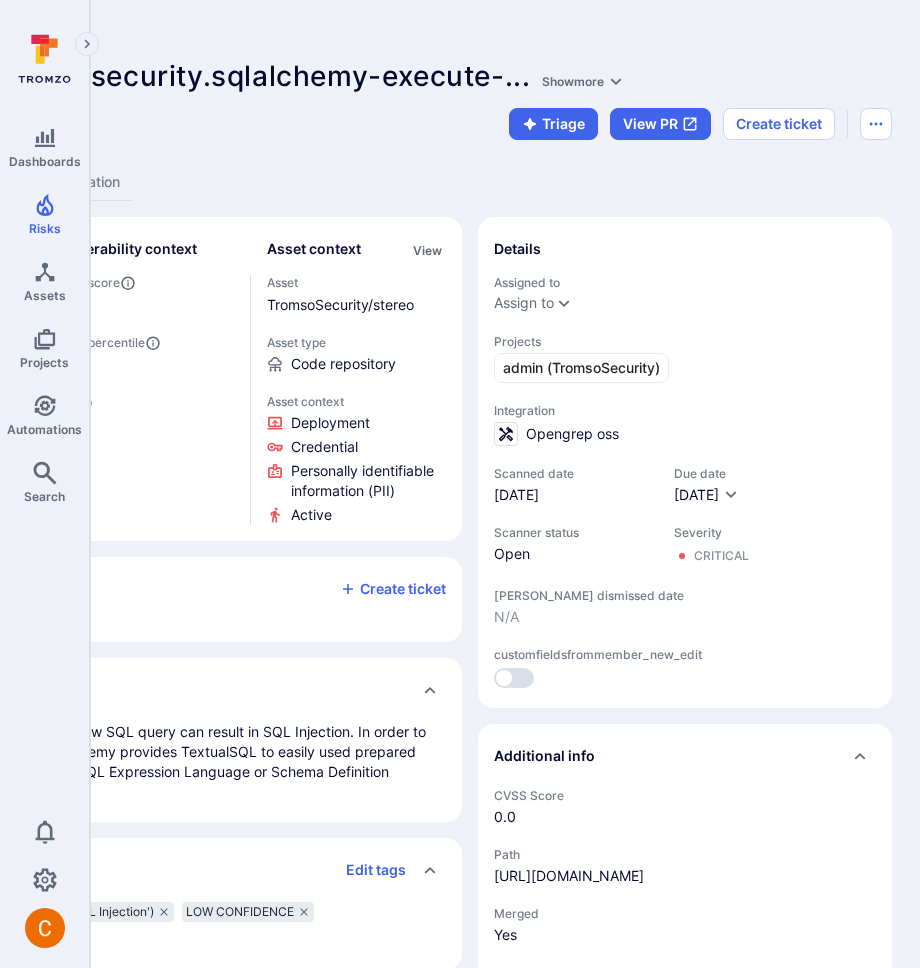 click on "Opengrep Finding: opengrep-rules.python.sqlalchemy.security.sqlalchemy-execute- ...   Show  more ...   Show  more Status: Open Vulnerability category: SAST Triage View PR Create ticket" at bounding box center [245, 84] 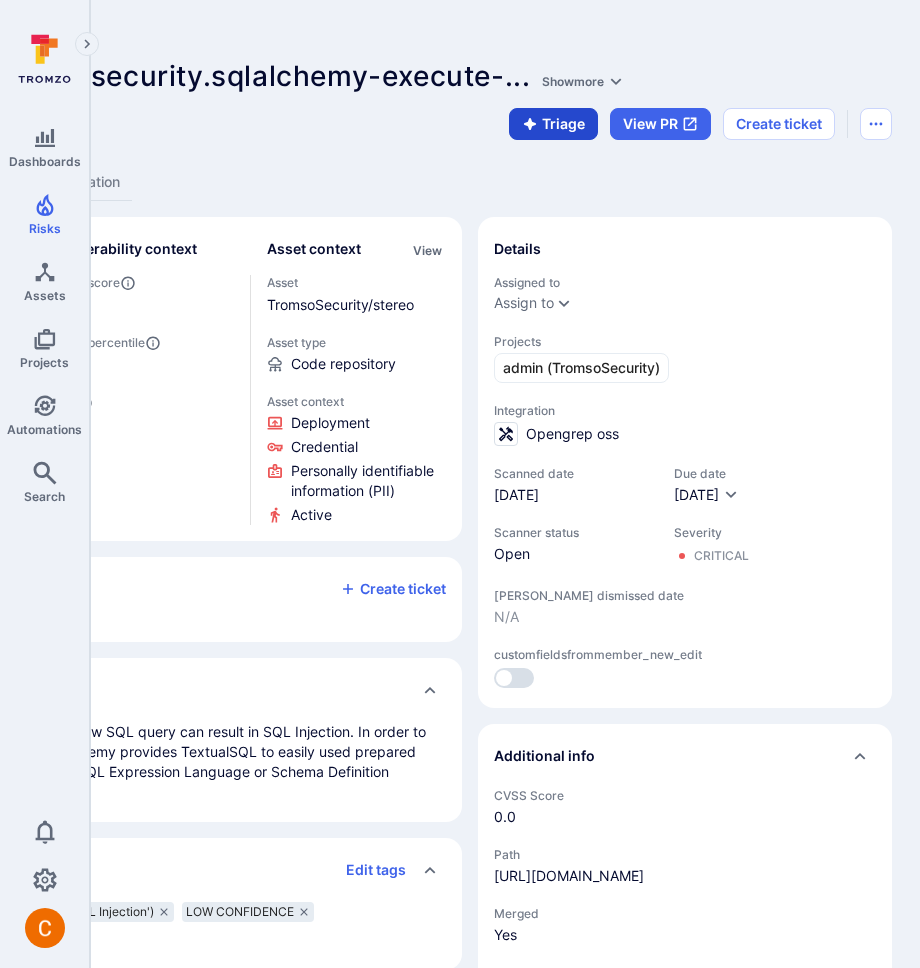 click on "Triage" at bounding box center (553, 124) 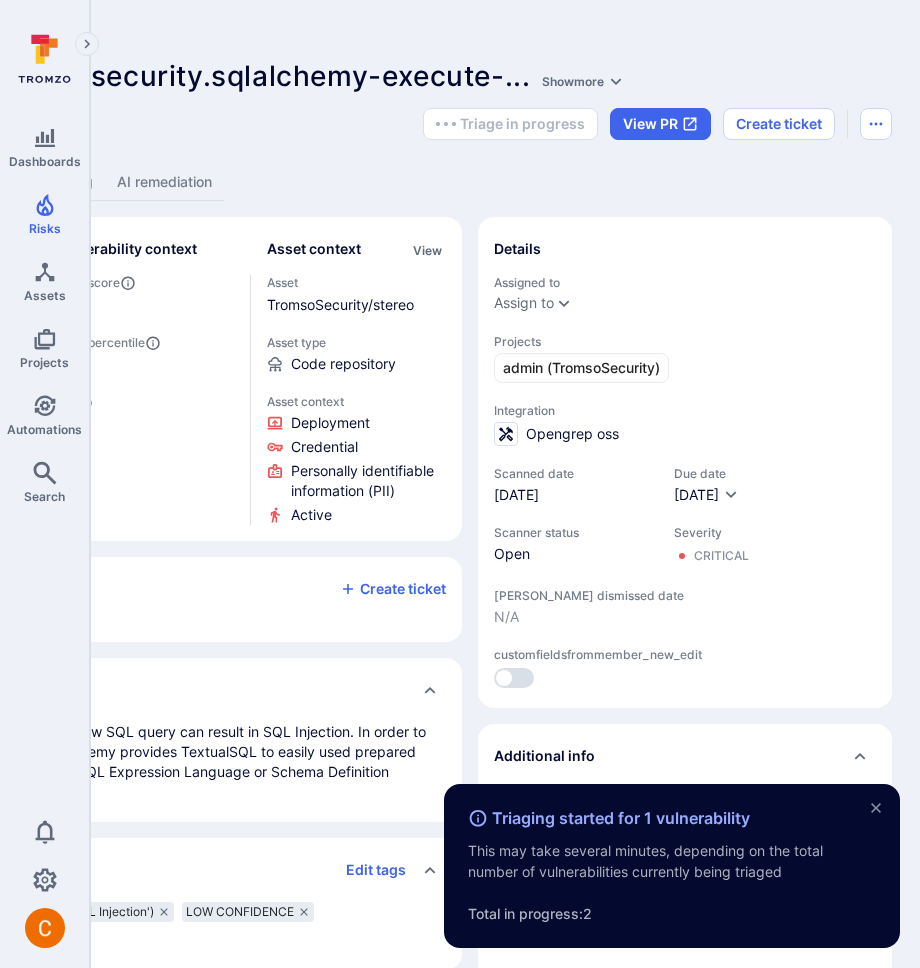 scroll, scrollTop: 0, scrollLeft: 500, axis: horizontal 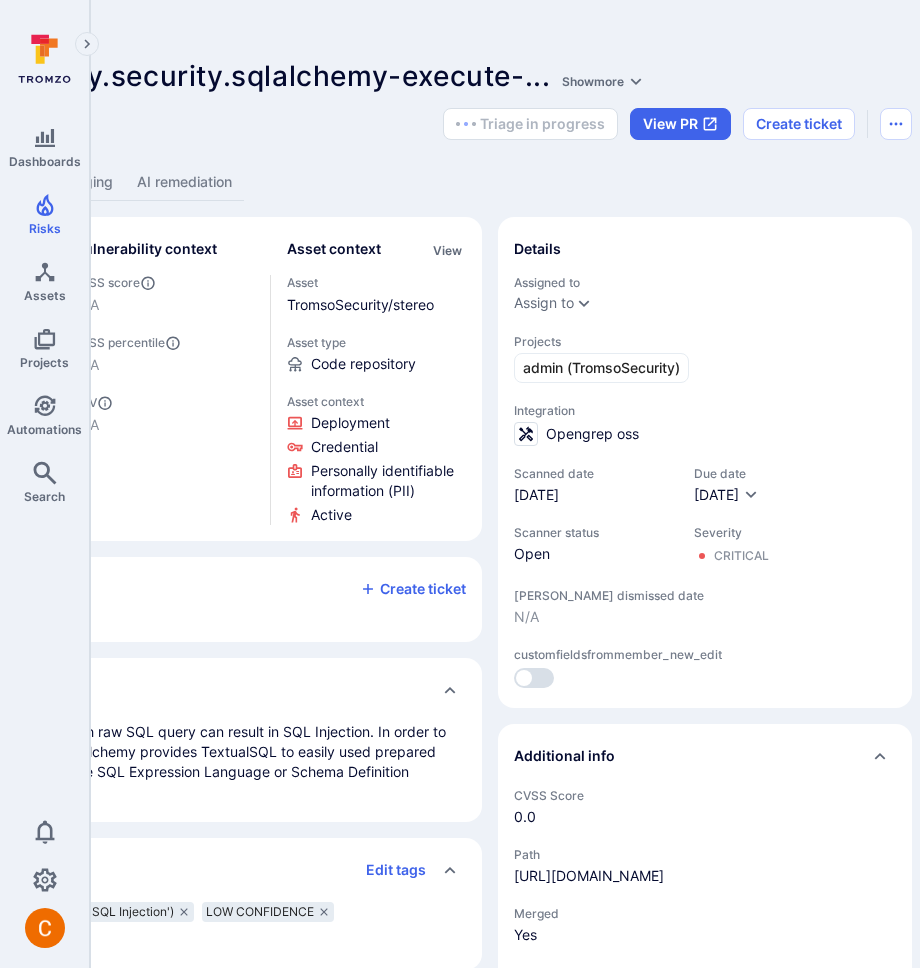 click on "Opengrep Finding: opengrep-rules.python.sqlalchemy.security.sqlalchemy-execute- ...   Show  more ...   Show  more Status: Open Vulnerability category: SAST Triage in progress View PR Create ticket Overview Scanner data Associated alerts Activity AI triaging AI remediation -100 -50 0 +50 +100 + 19 Score Critical Severity +10 Open Status +2 Handles Personal Information +5 Handles Security Credentials +2 Active Utilization +2 Private or Internal Asset -2 Vulnerability context EPSS score  N/A EPSS percentile  N/A KEV  N/A Asset context View Asset TromsoSecurity/stereo Asset type Code repository Asset context Deployment Credential Personally identifiable information (PII) Active Tickets 0 Create ticket Only tickets created on this page are shown. Description Tags 5 Edit tags CWE-89: Improper Neutralization of Special Elements used in an SQL Command ('SQL Injection') LOW CONFIDENCE OWASP-A01:2017 - Injection OWASP-A03:2021 - Injection security Fix info There is no fix info available for this vulnerability. N/A null" at bounding box center (265, 676) 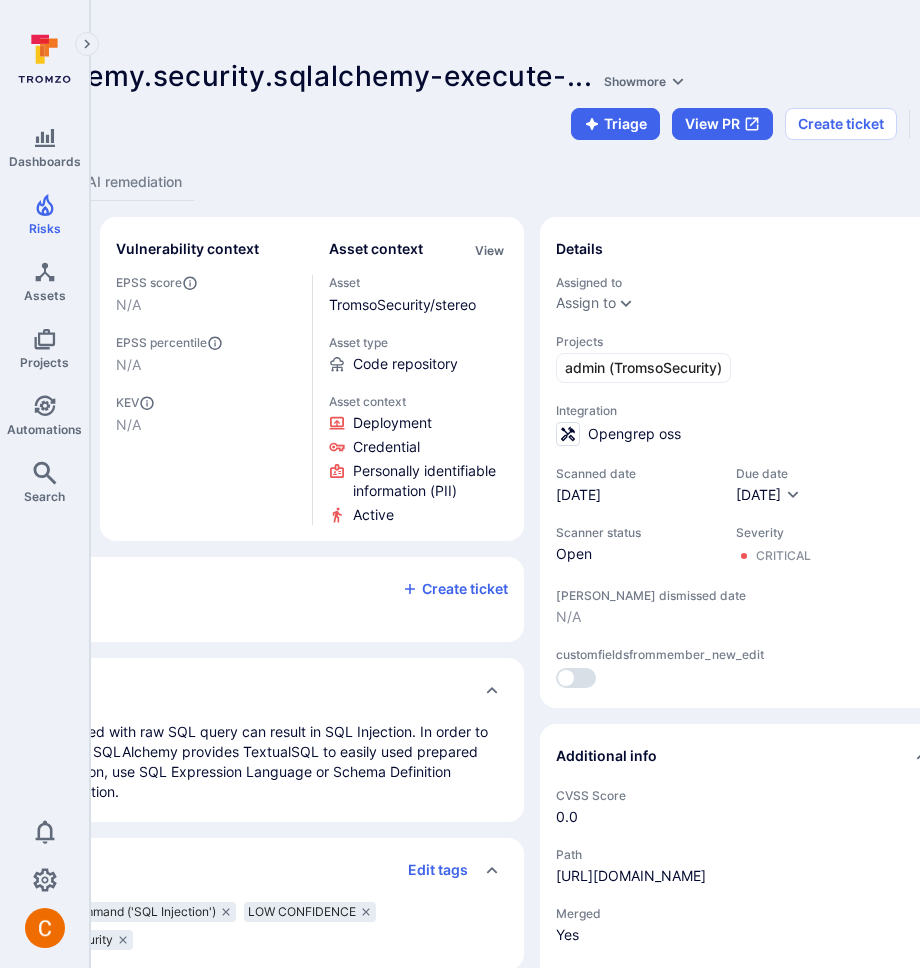 scroll, scrollTop: 0, scrollLeft: 520, axis: horizontal 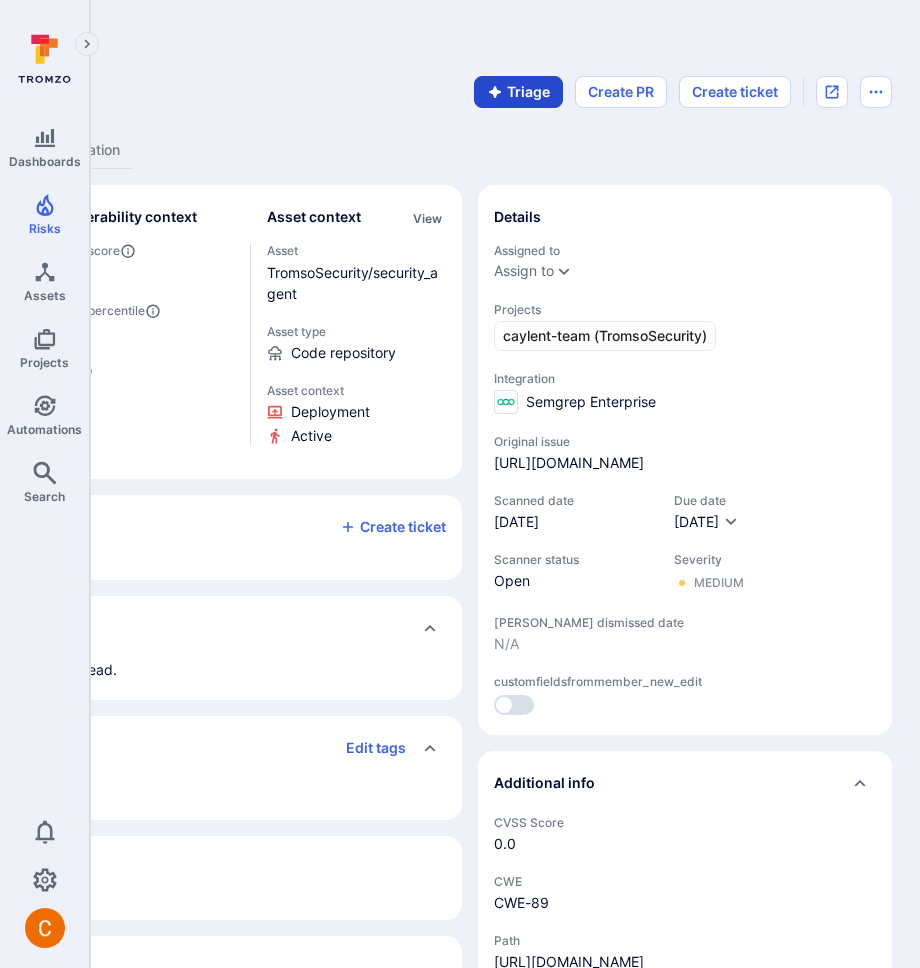 click on "Triage" at bounding box center (518, 92) 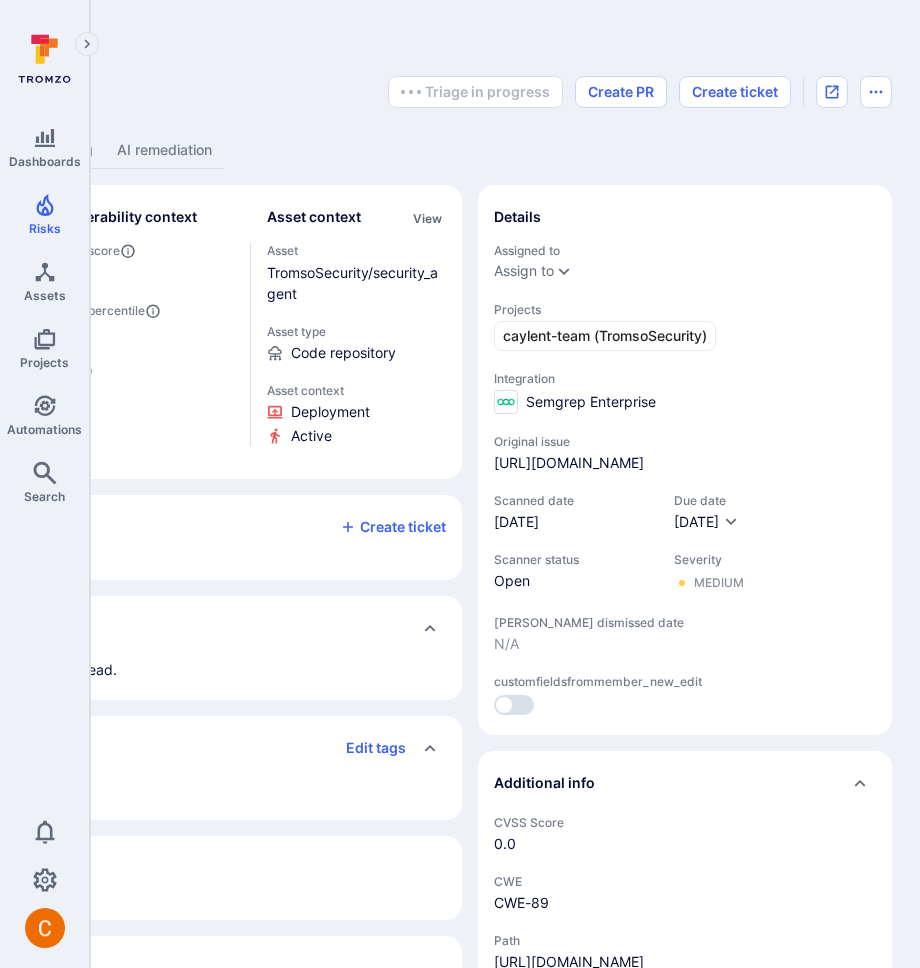 scroll, scrollTop: 0, scrollLeft: 334, axis: horizontal 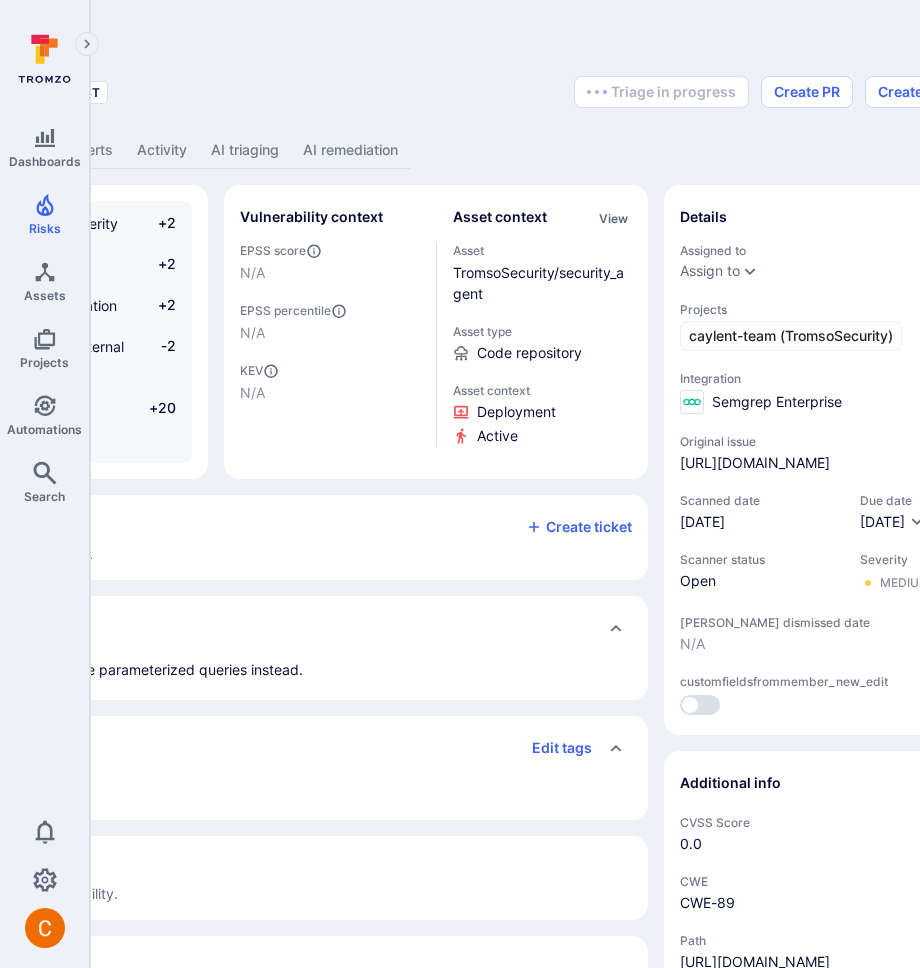click on "formatted-sql-query ...   Show  more" at bounding box center (288, 44) 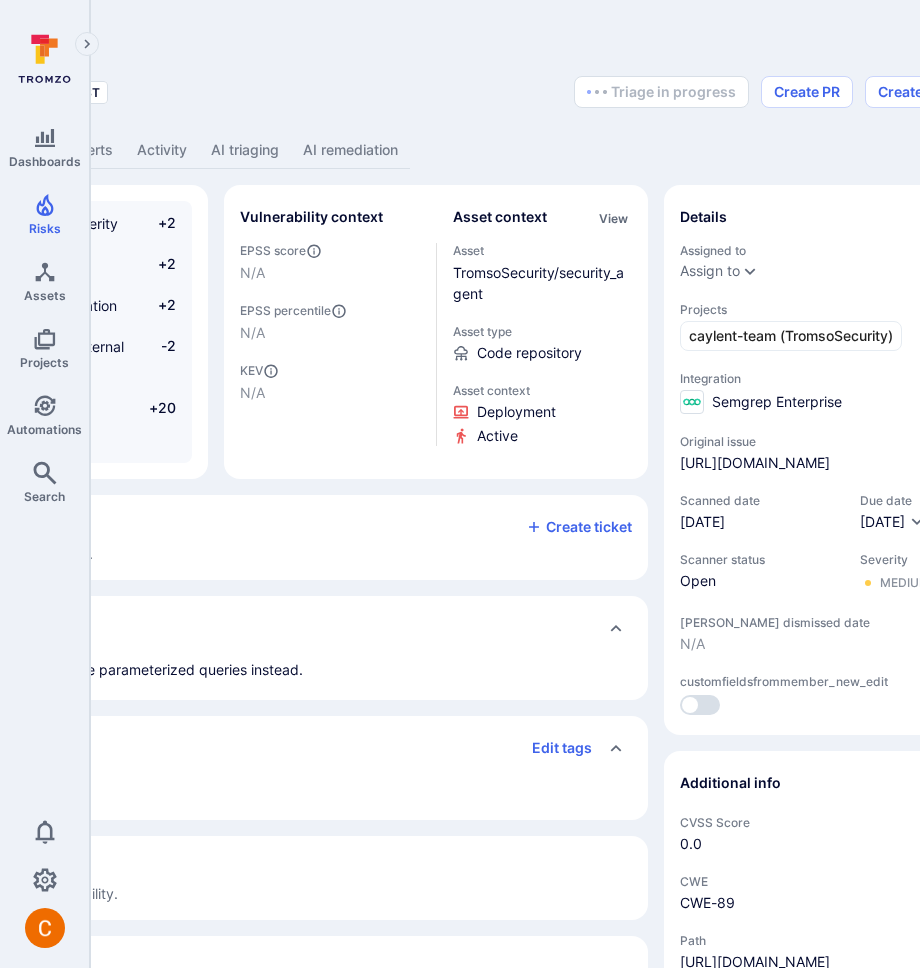 click on "formatted-sql-query ...   Show  more Status: Open Vulnerability category: SAST Triage in progress Create PR Create ticket" at bounding box center [431, 68] 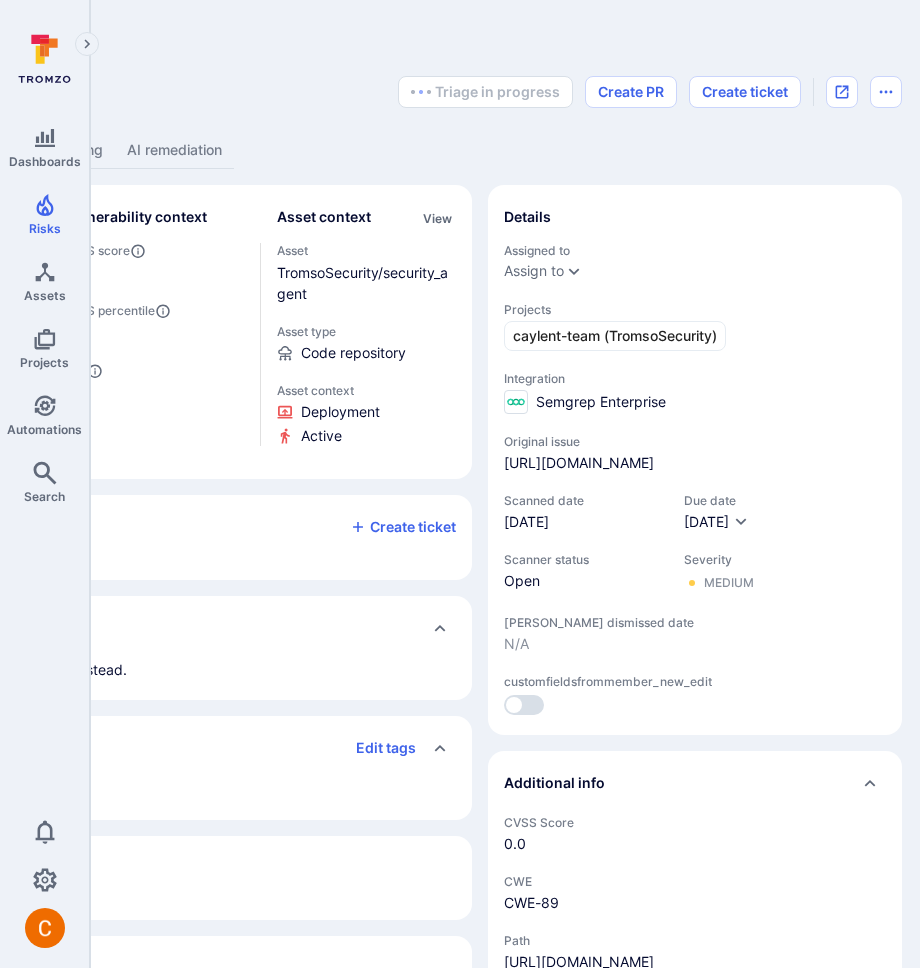 scroll, scrollTop: 0, scrollLeft: 512, axis: horizontal 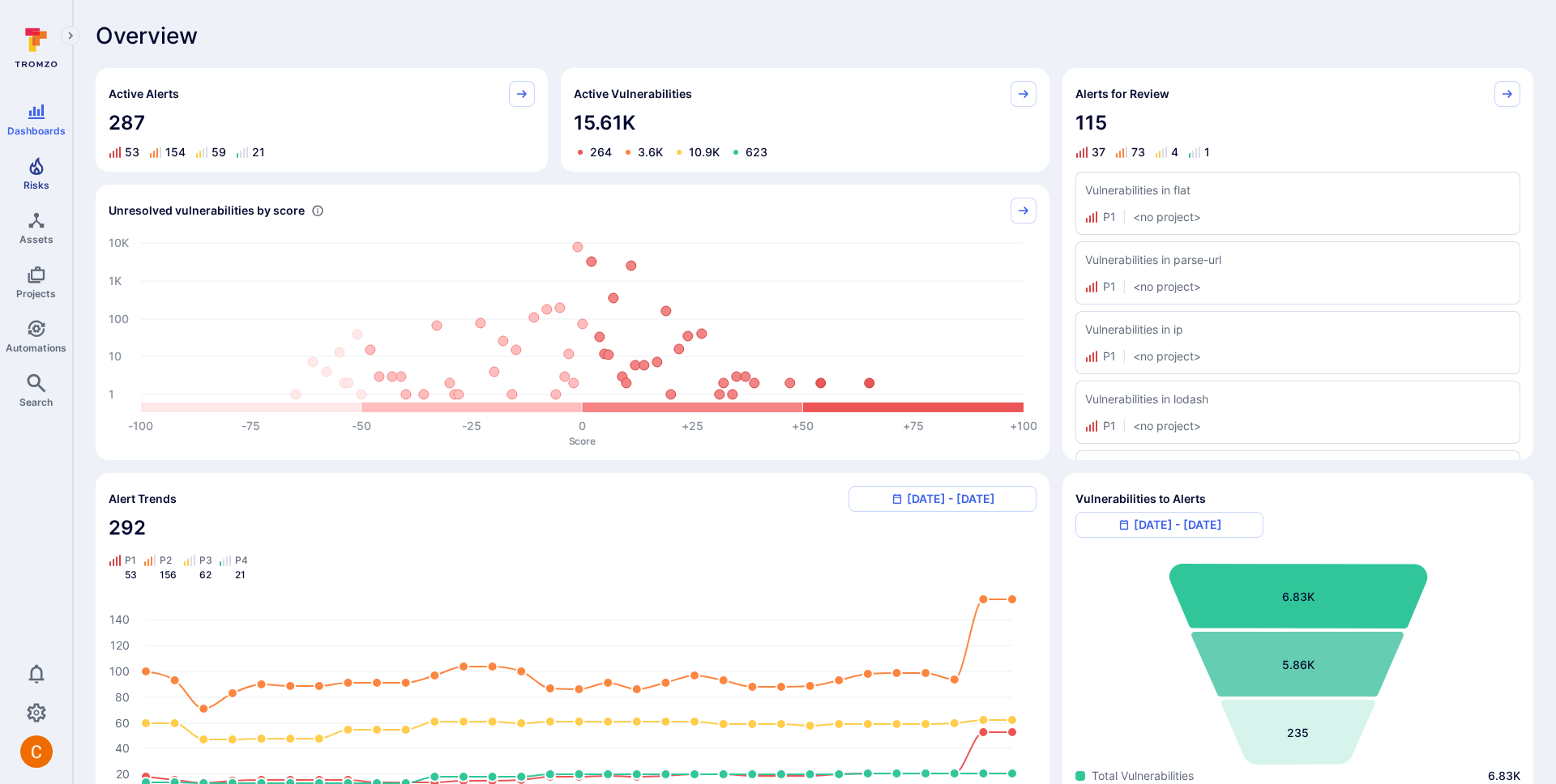 click on "Risks" at bounding box center [36, 173] 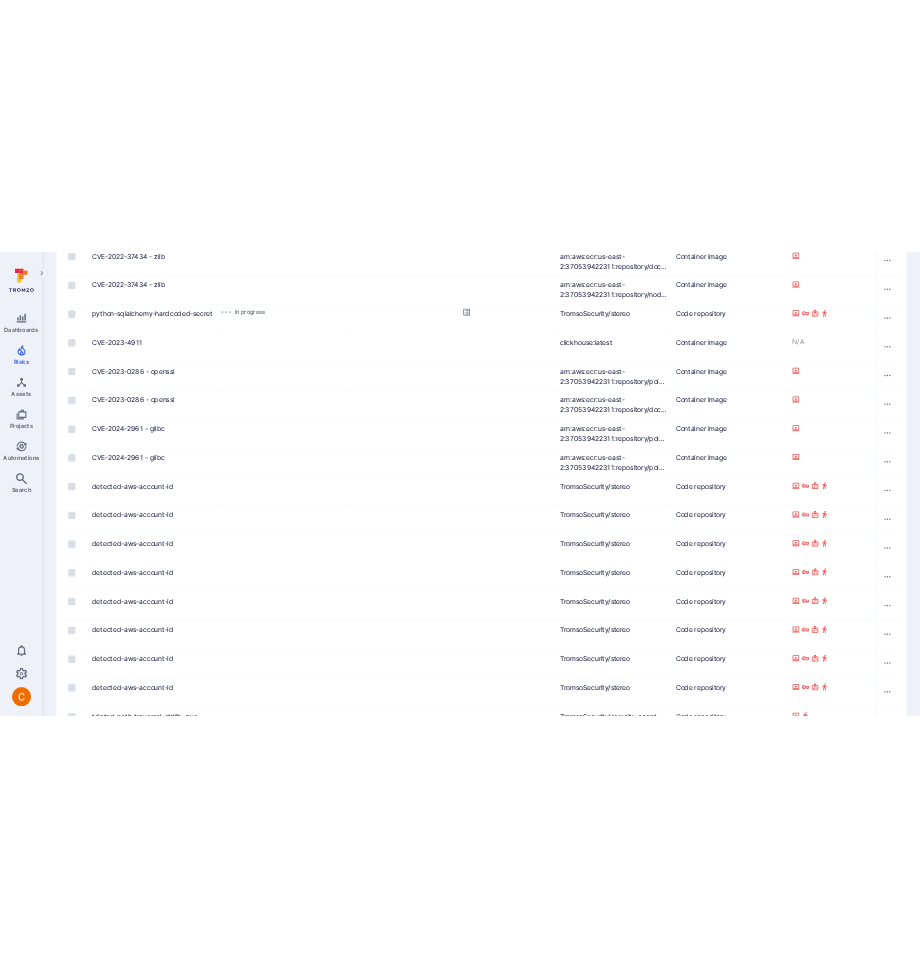 scroll, scrollTop: 1397, scrollLeft: 0, axis: vertical 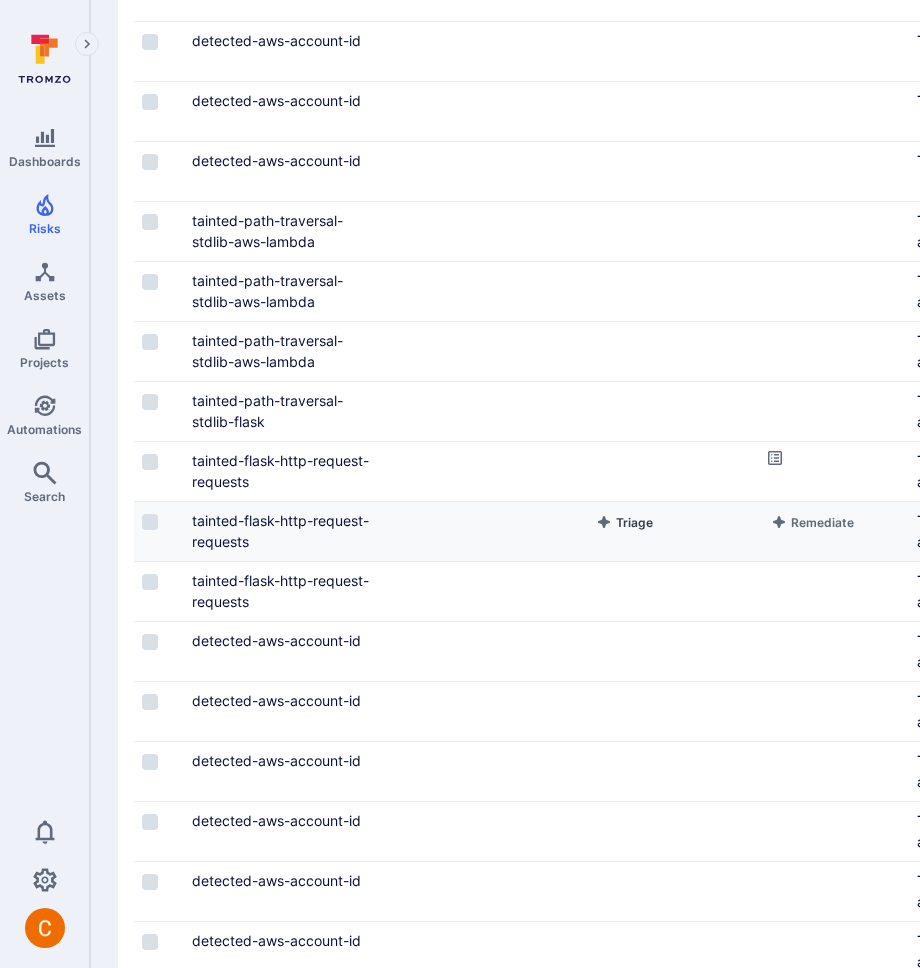 click on "Triage" at bounding box center [624, 522] 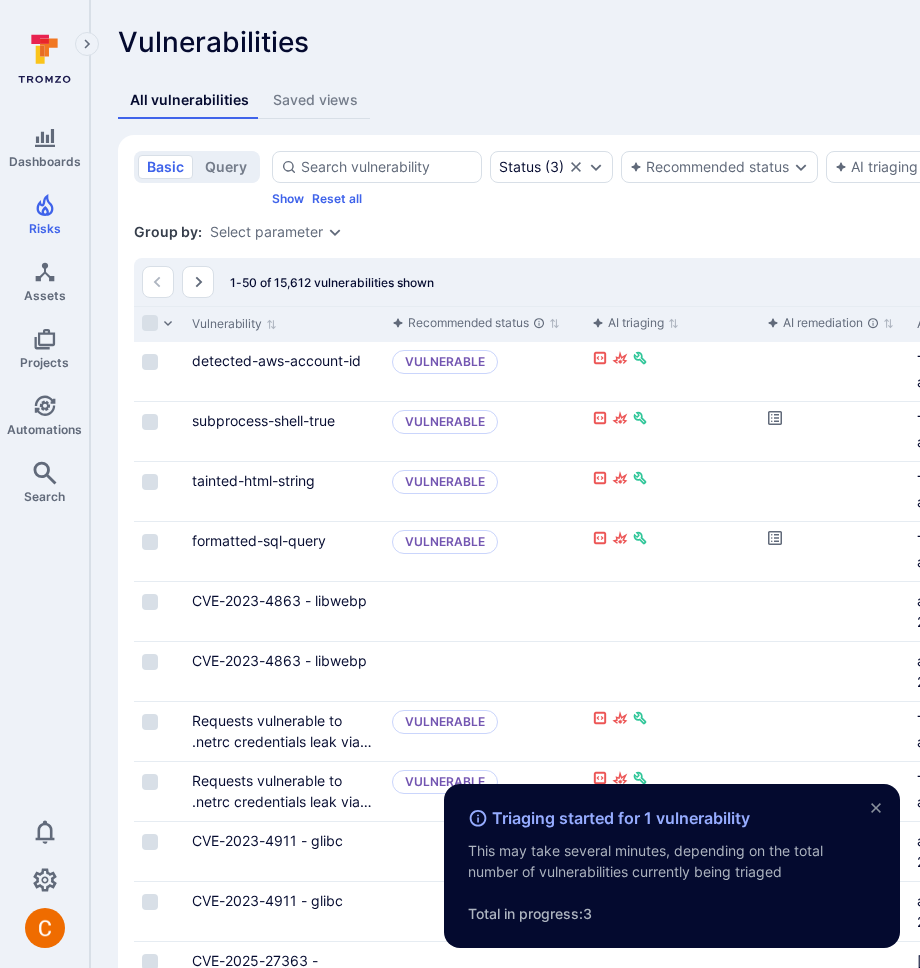 scroll, scrollTop: 0, scrollLeft: 0, axis: both 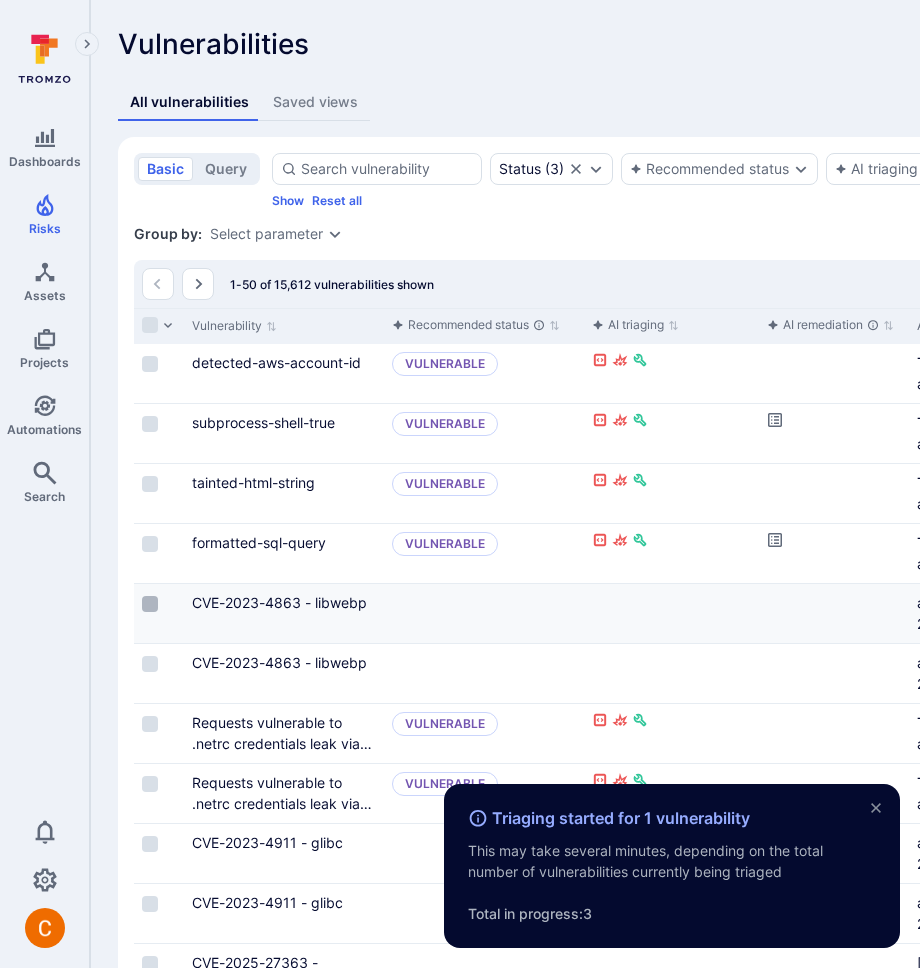 click at bounding box center [150, 604] 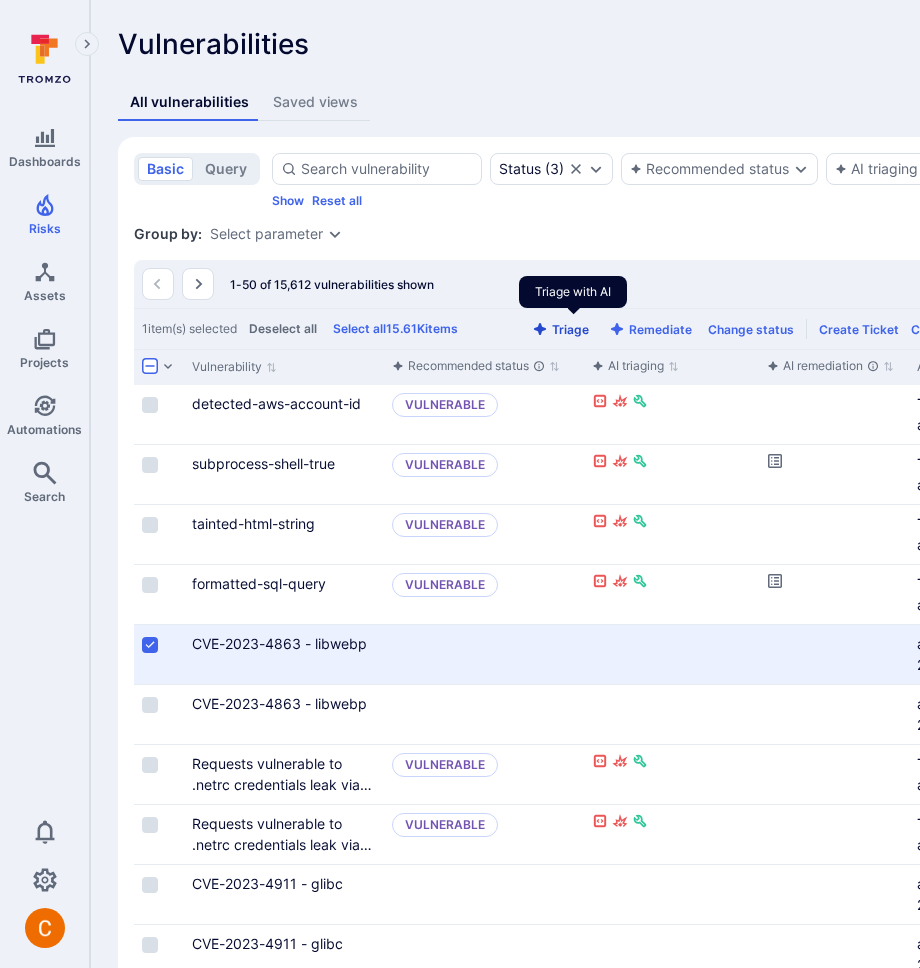 click on "Triage" at bounding box center (560, 329) 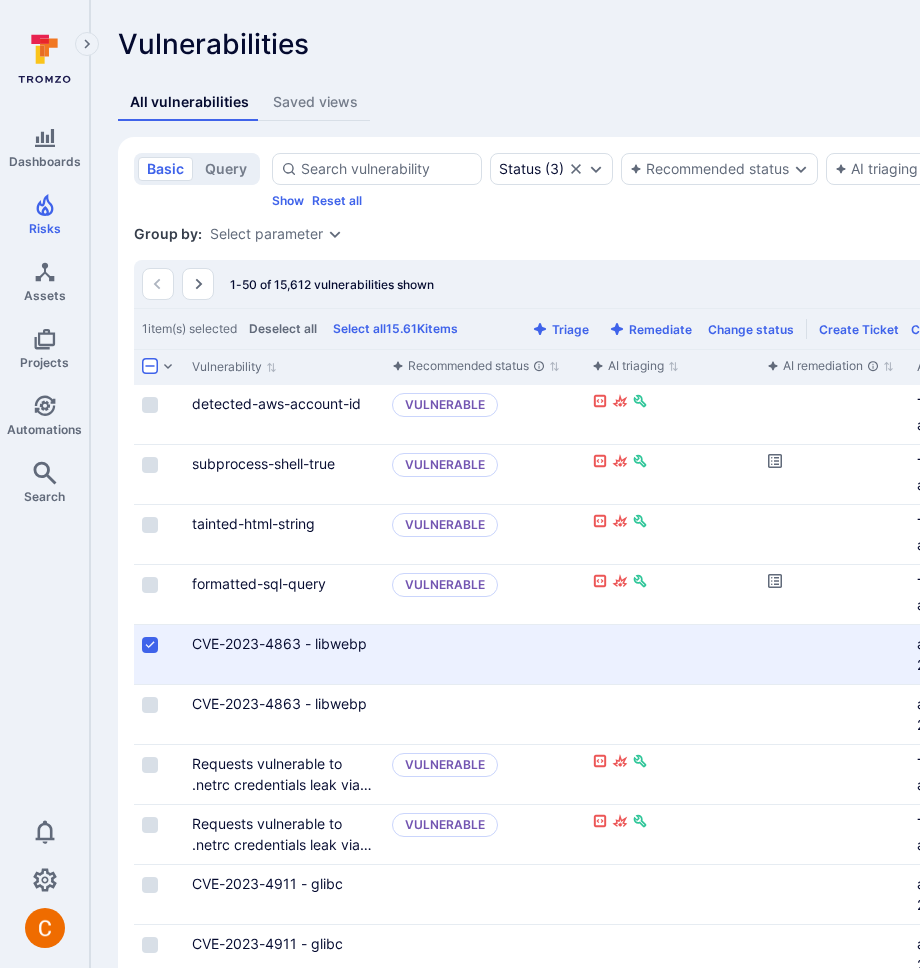 click on "CVE-2023-4863 - libwebp" at bounding box center (284, 643) 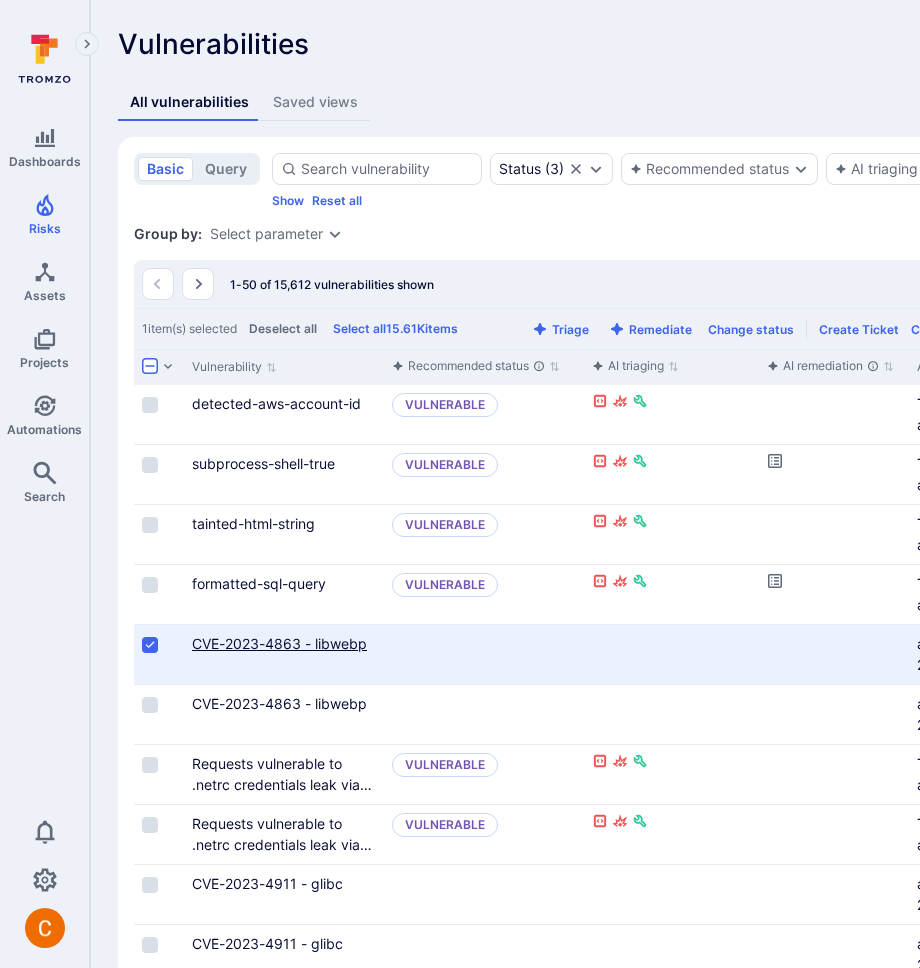 click on "CVE-2023-4863 - libwebp" at bounding box center (279, 643) 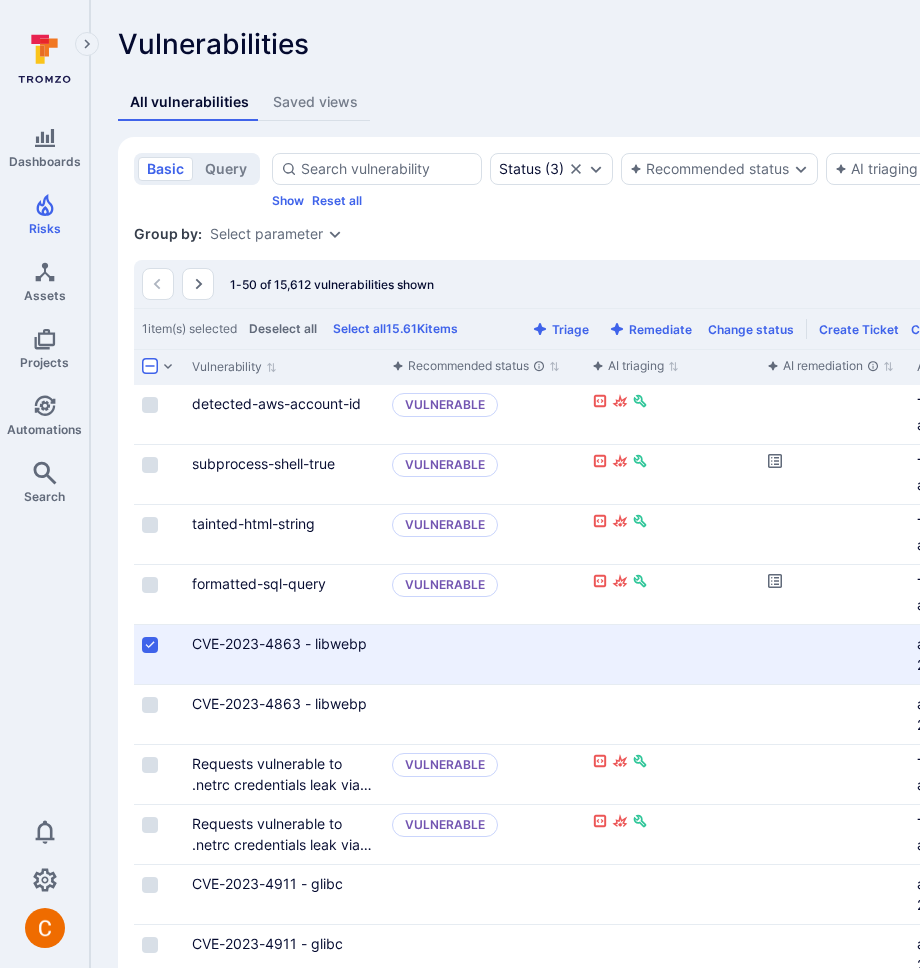 click at bounding box center (150, 645) 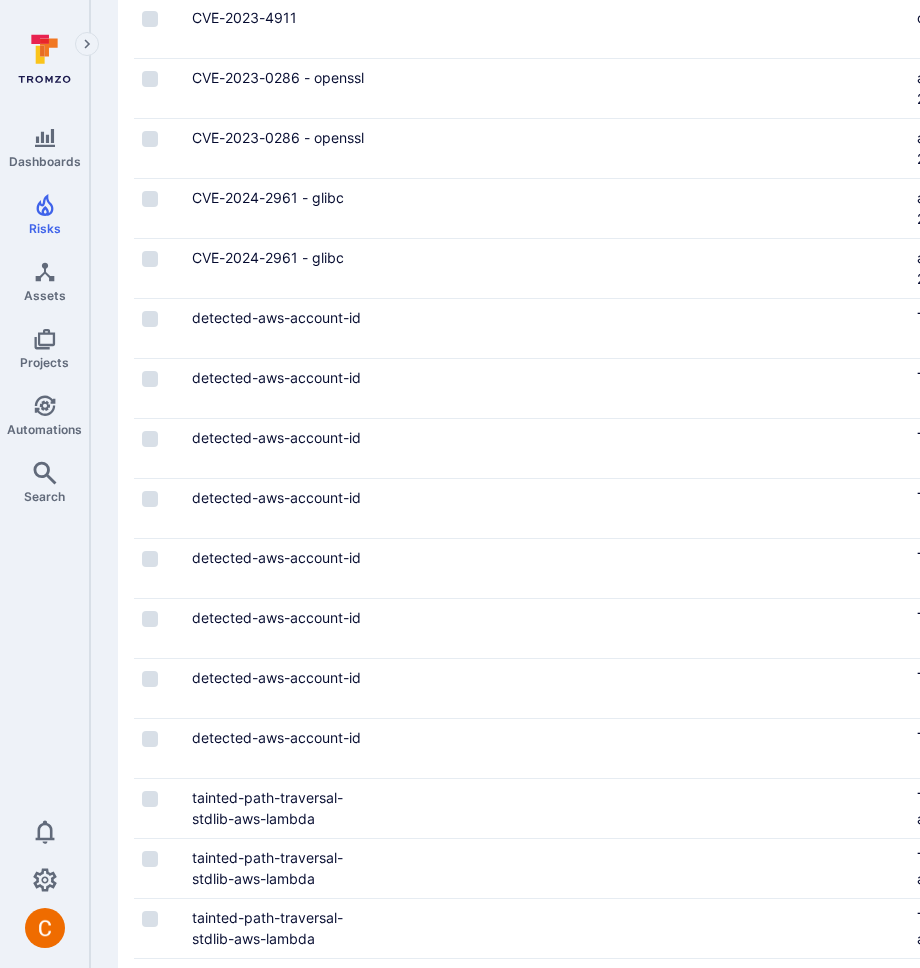 scroll, scrollTop: 1521, scrollLeft: 0, axis: vertical 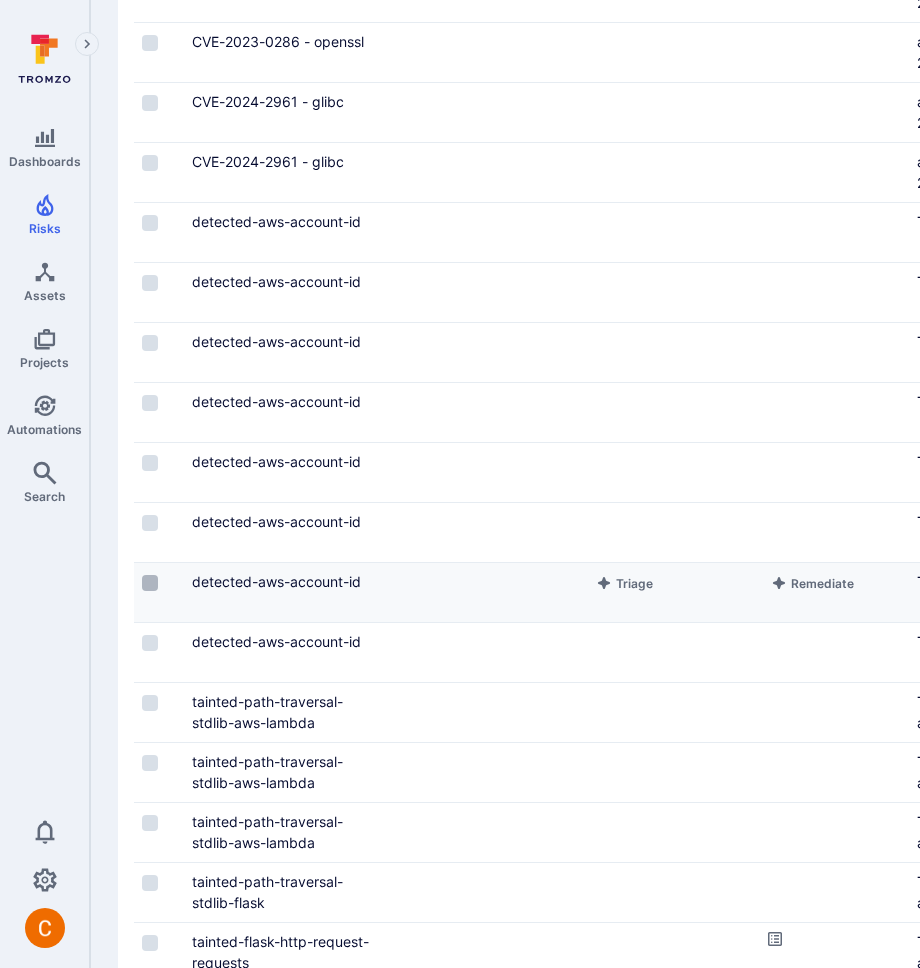 click at bounding box center (150, 583) 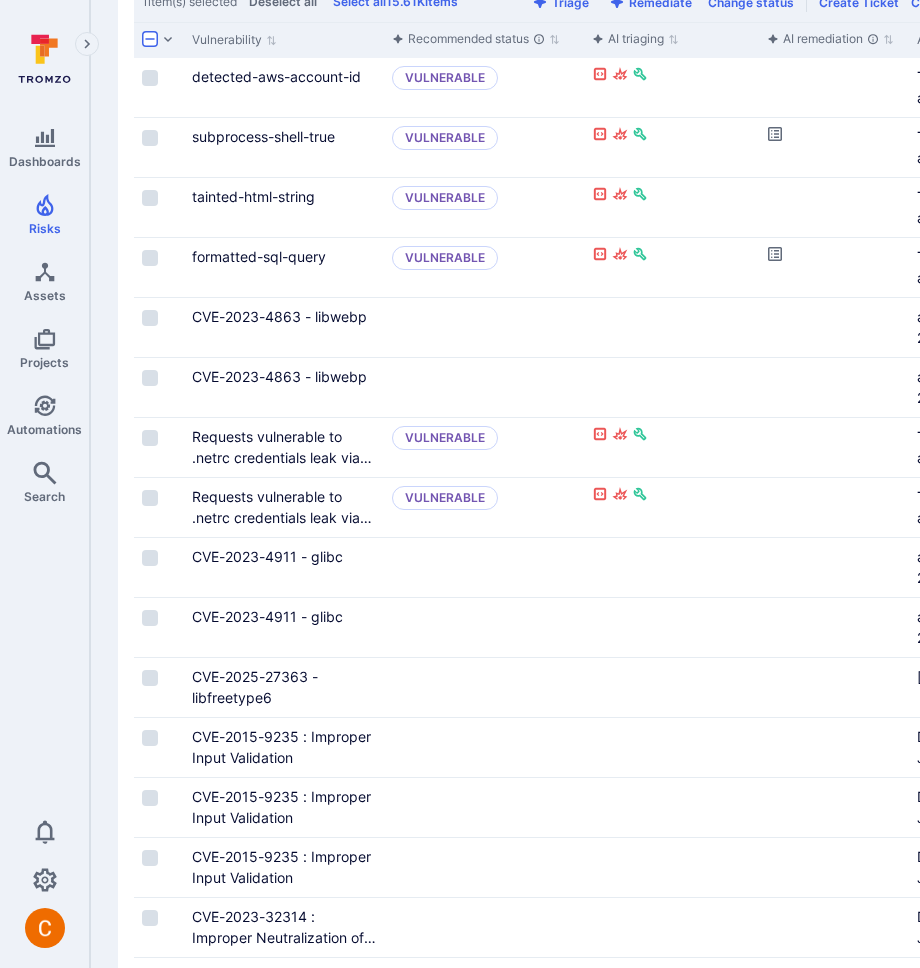 scroll, scrollTop: 0, scrollLeft: 0, axis: both 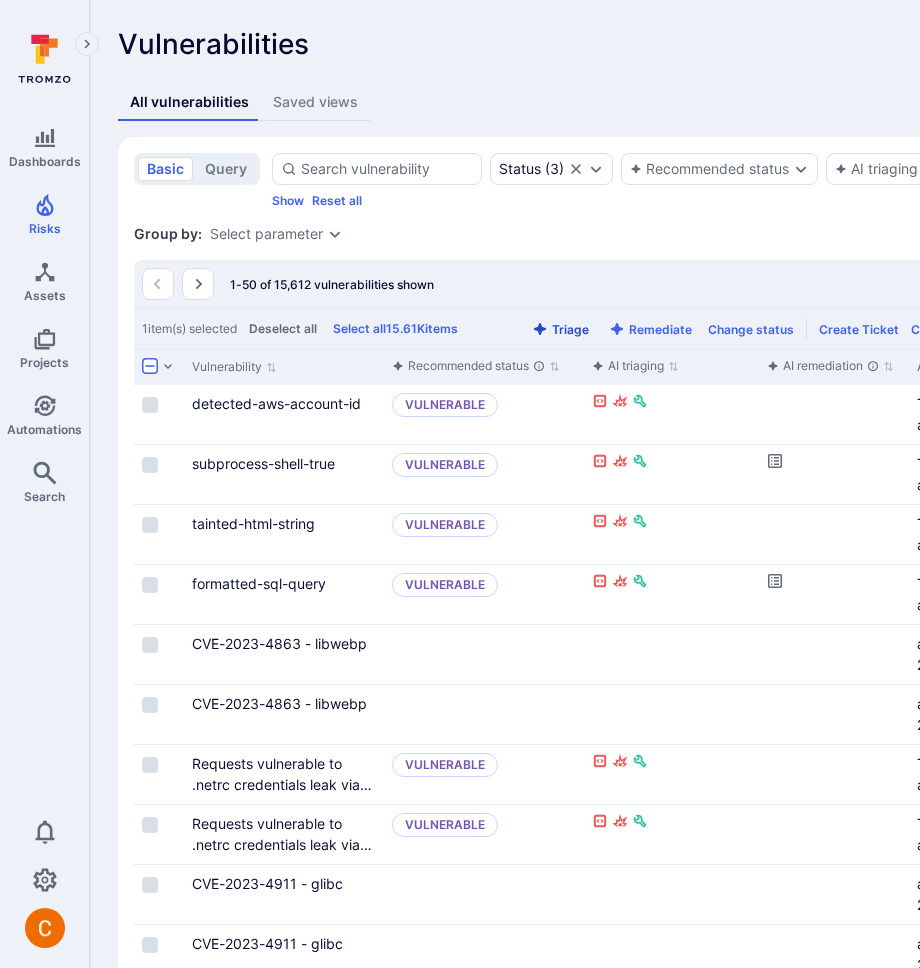 click on "Triage" at bounding box center (560, 329) 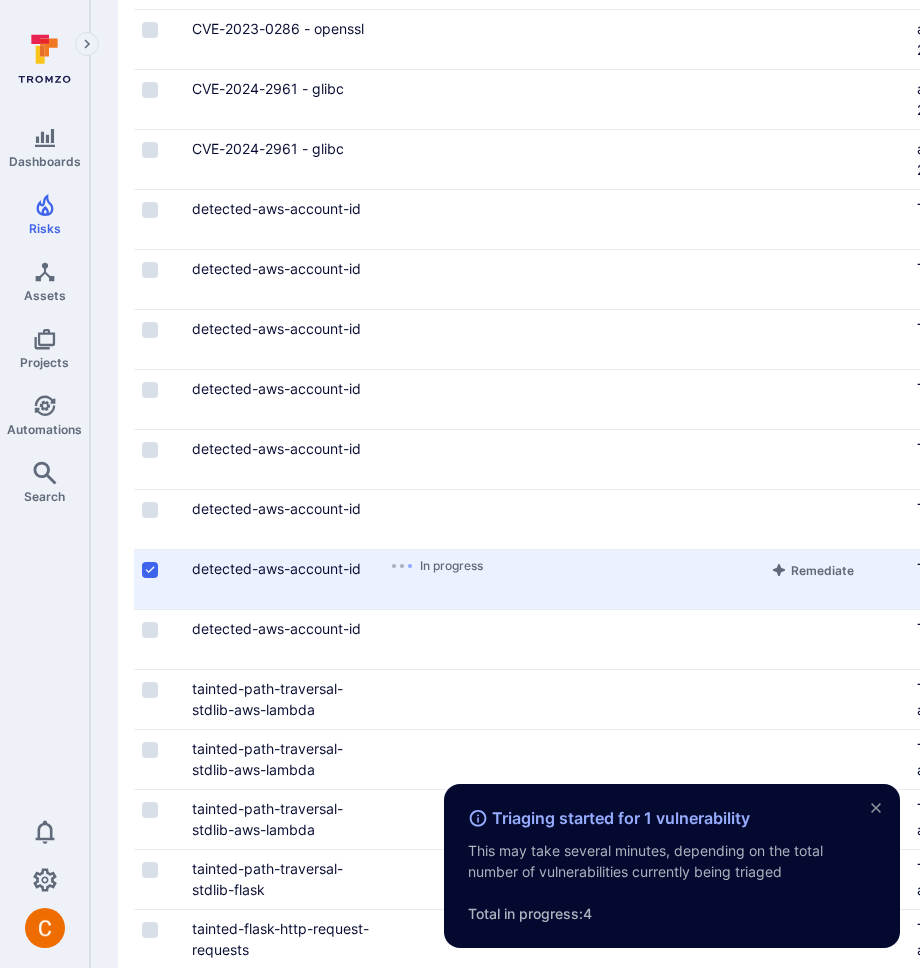 scroll, scrollTop: 1622, scrollLeft: 0, axis: vertical 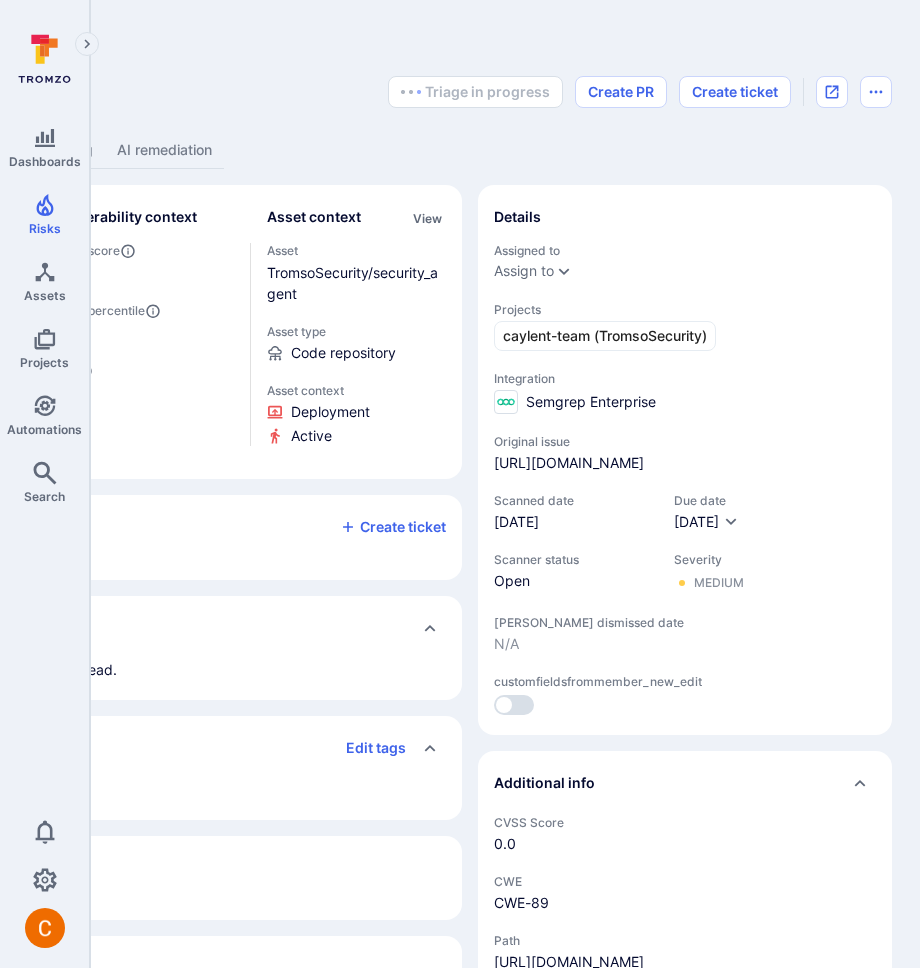 click on "formatted-sql-query ...   Show  more Status: Open Vulnerability category: SAST Triage in progress Create PR Create ticket Overview Scanner data Associated alerts Activity AI triaging AI remediation -100 -50 0 +50 +100 + 24 Score Medium Severity +2 Open Status +2 Active Utilization +2 Private or Internal Asset -2 CWE Top 25 +20 Vulnerability context EPSS score  N/A EPSS percentile  N/A KEV  N/A Asset context View Asset TromsoSecurity/security_agent Asset type Code repository Asset context Deployment Active Tickets 0 Create ticket Only tickets created on this page are shown. Description Detected possible formatted SQL query. Use parameterized queries instead. Tags 1 Edit tags sast Fix info There is no fix info available for this vulnerability. Custom fields Mapped from integrations asset_name TromsoSecurity/security_agent aws_asset_ecr_repository_name N/A dependabot_Scope null lastObservedAtDate null lastObservedAtString null Details Assigned to Assign to Projects caylent-team (TromsoSecurity) Integration Open" at bounding box center (245, 601) 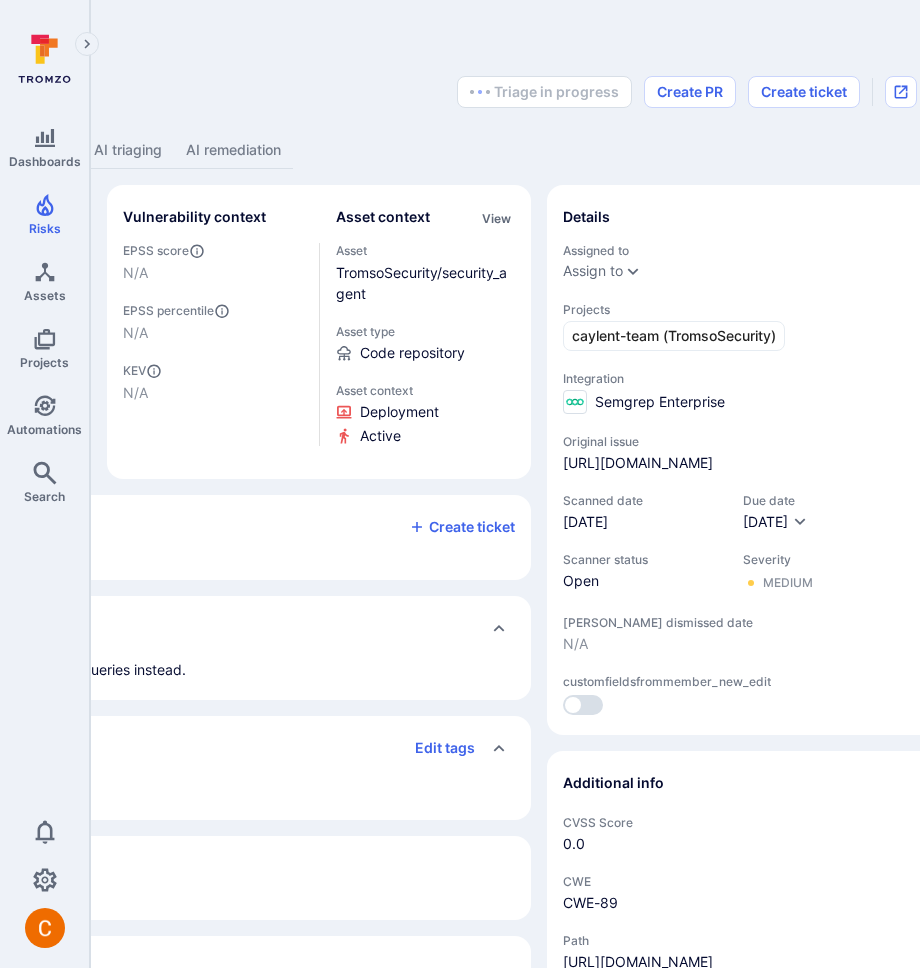 scroll, scrollTop: 0, scrollLeft: 520, axis: horizontal 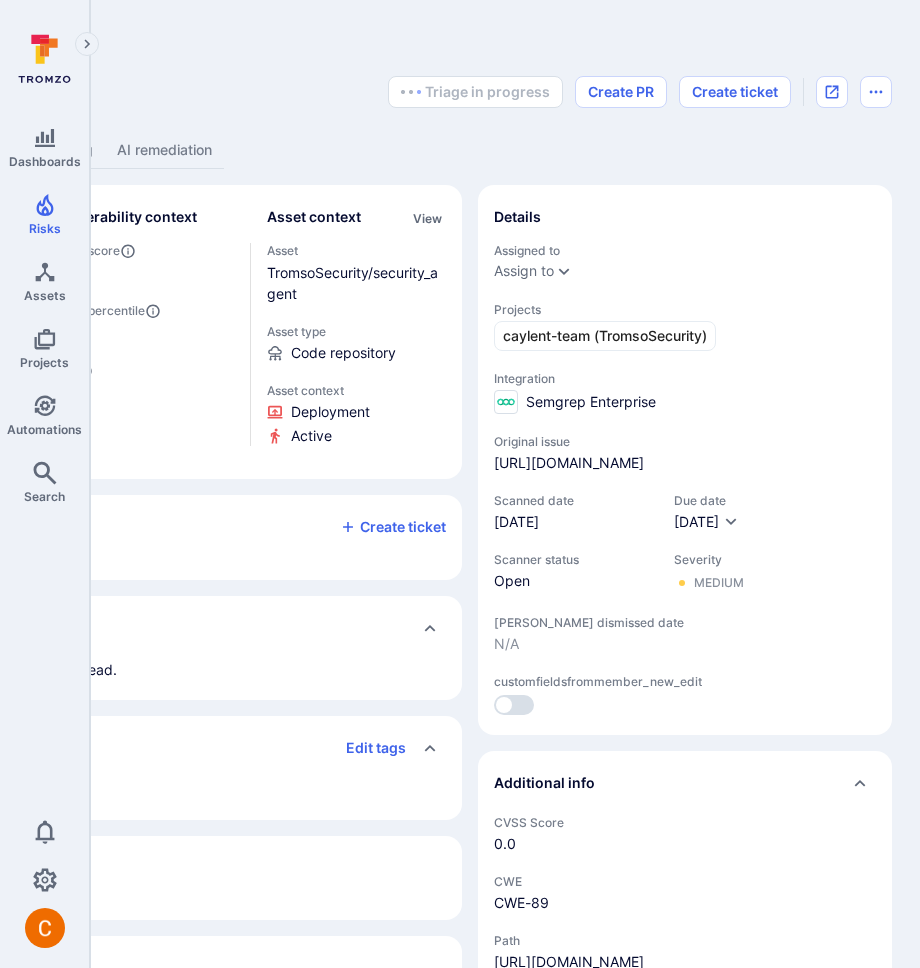 click on "formatted-sql-query ...   Show  more" at bounding box center (102, 44) 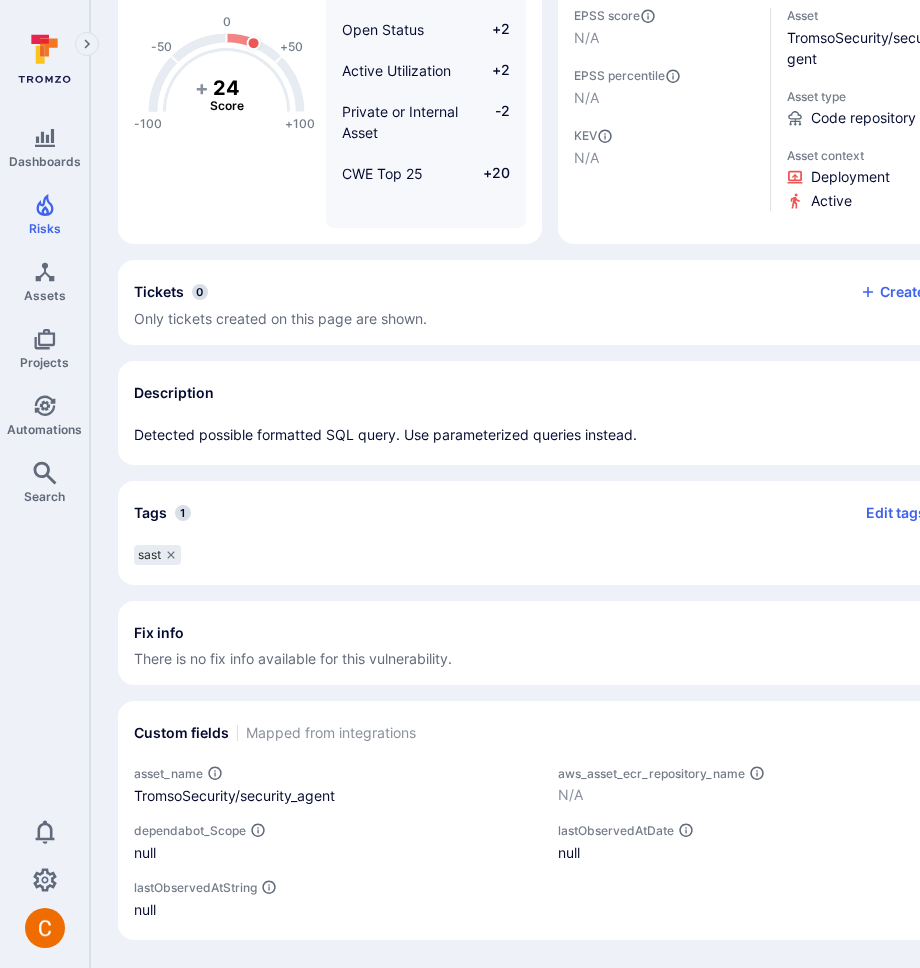 scroll, scrollTop: 0, scrollLeft: 0, axis: both 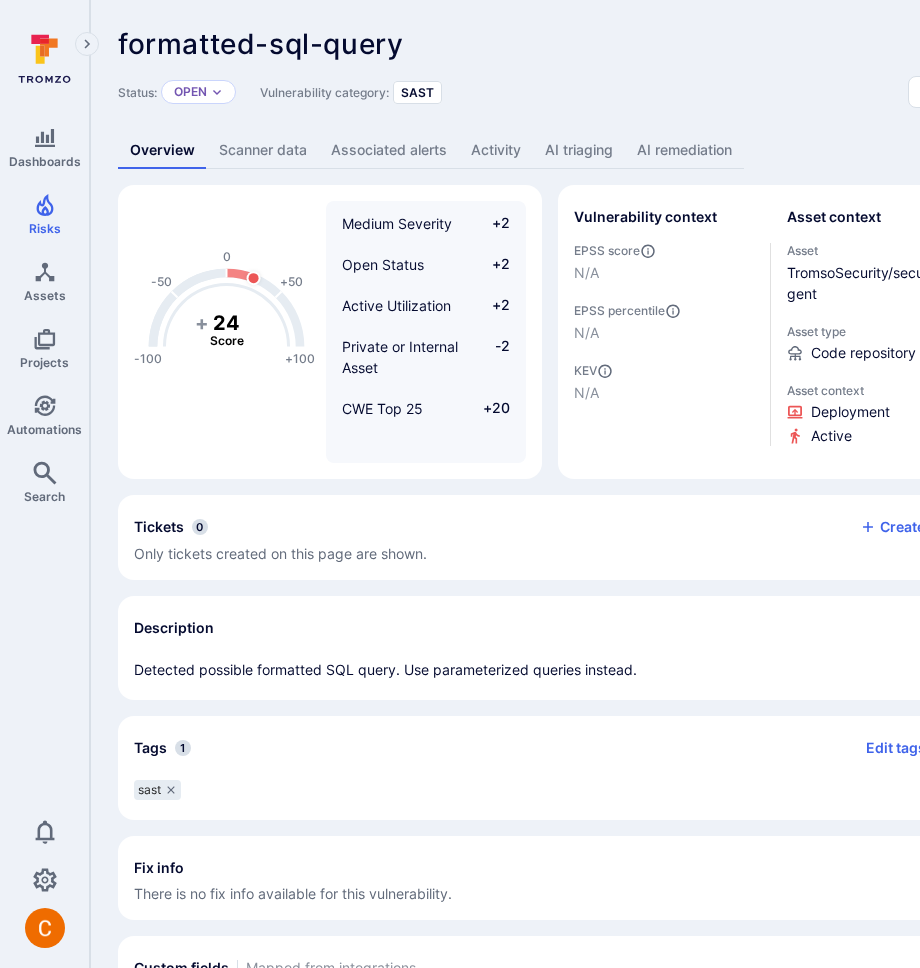 click on "Status: Open Vulnerability category: SAST Triage in progress Create PR Create ticket" at bounding box center (765, 92) 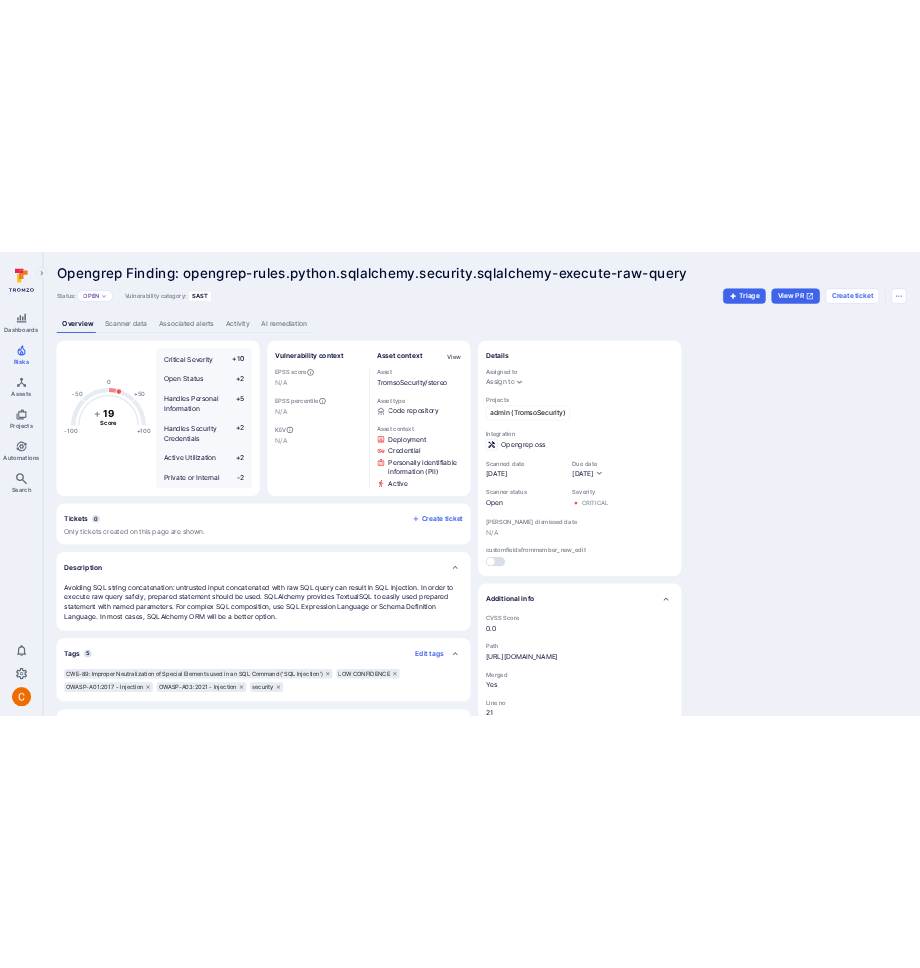 scroll, scrollTop: 0, scrollLeft: 0, axis: both 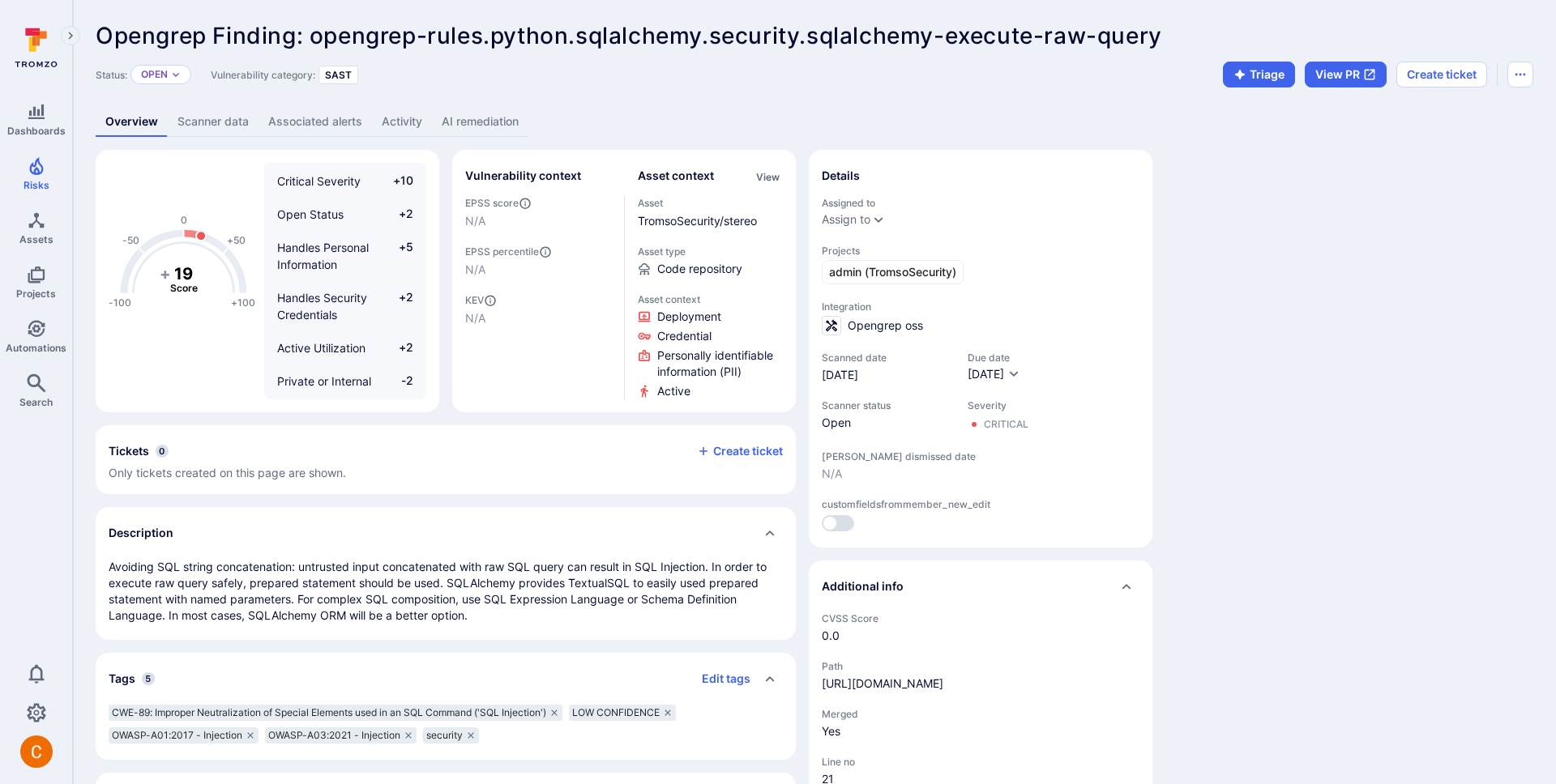click on "Opengrep Finding: opengrep-rules.python.sqlalchemy.security.sqlalchemy-execute-raw-query" at bounding box center [629, 36] 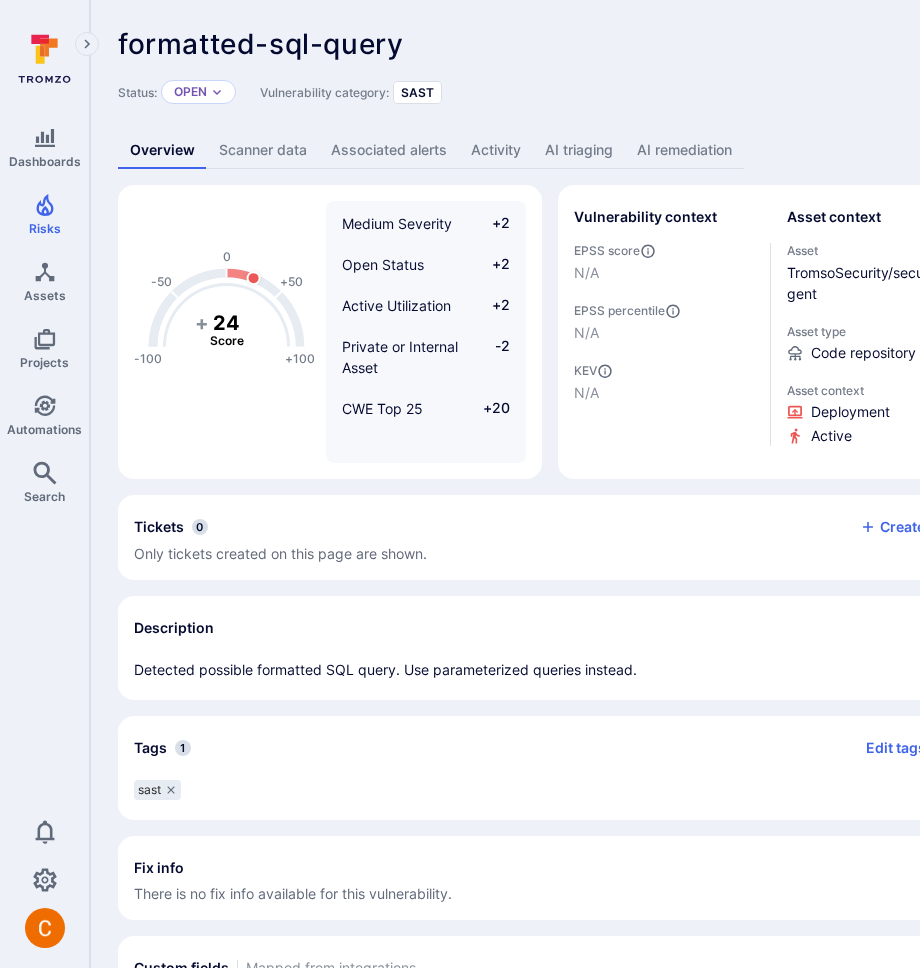 scroll, scrollTop: 0, scrollLeft: 373, axis: horizontal 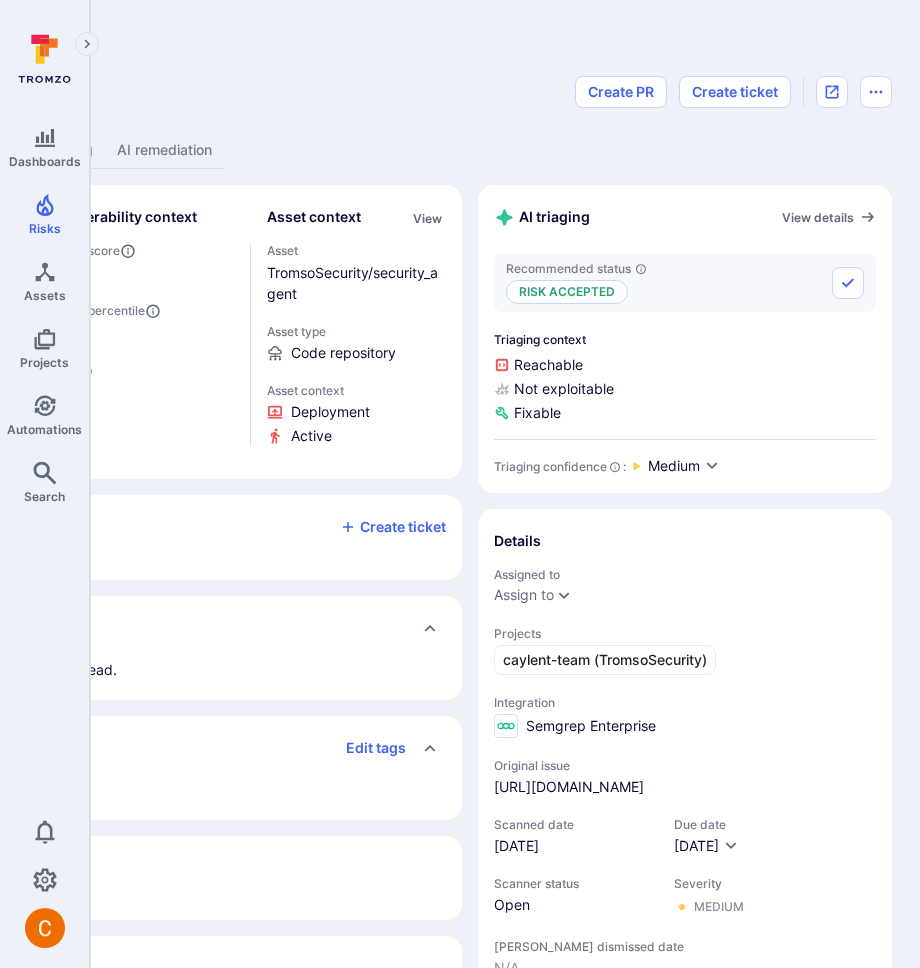 click on "formatted-sql-query ...   Show  more Status: Open Vulnerability category: SAST Create PR Create ticket" at bounding box center (245, 68) 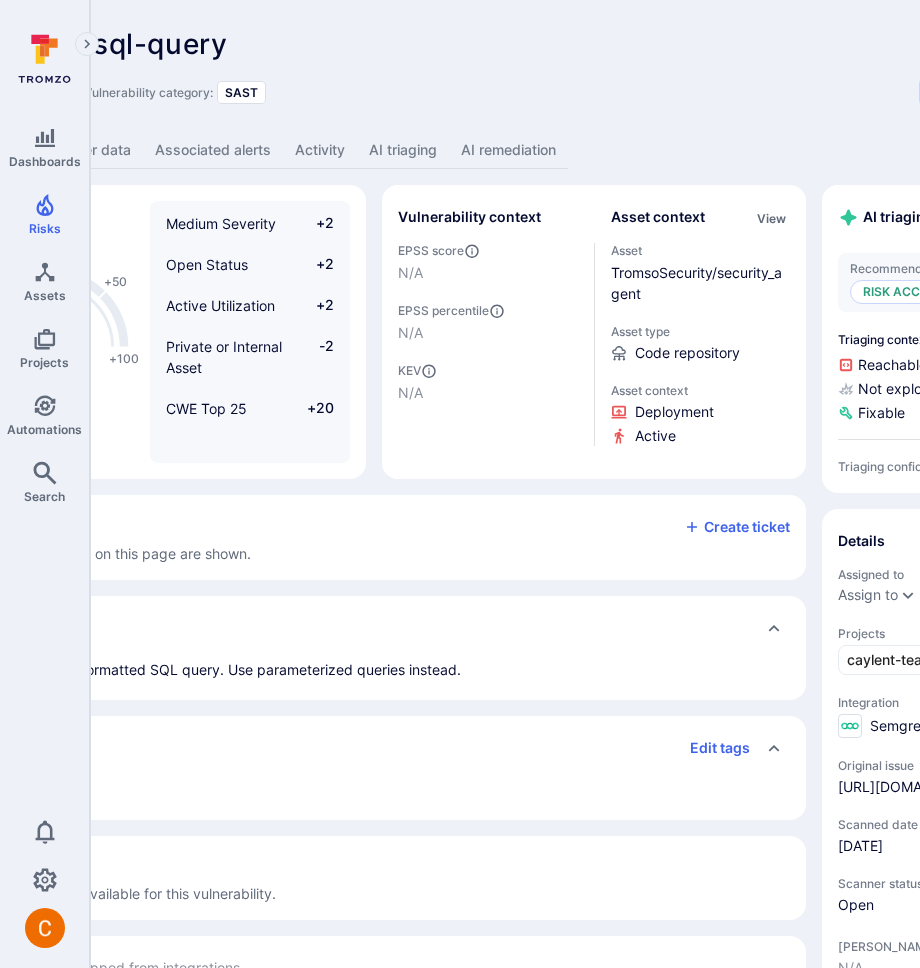 scroll, scrollTop: 0, scrollLeft: 0, axis: both 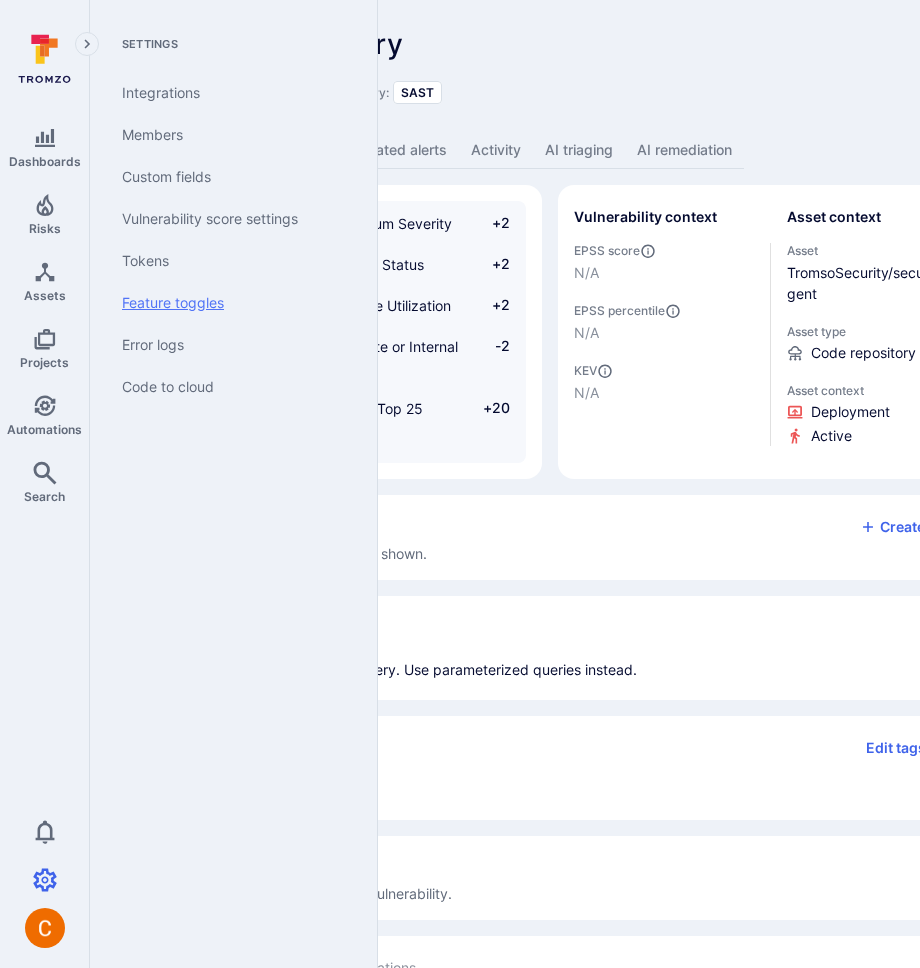 click on "Feature toggles" at bounding box center (229, 303) 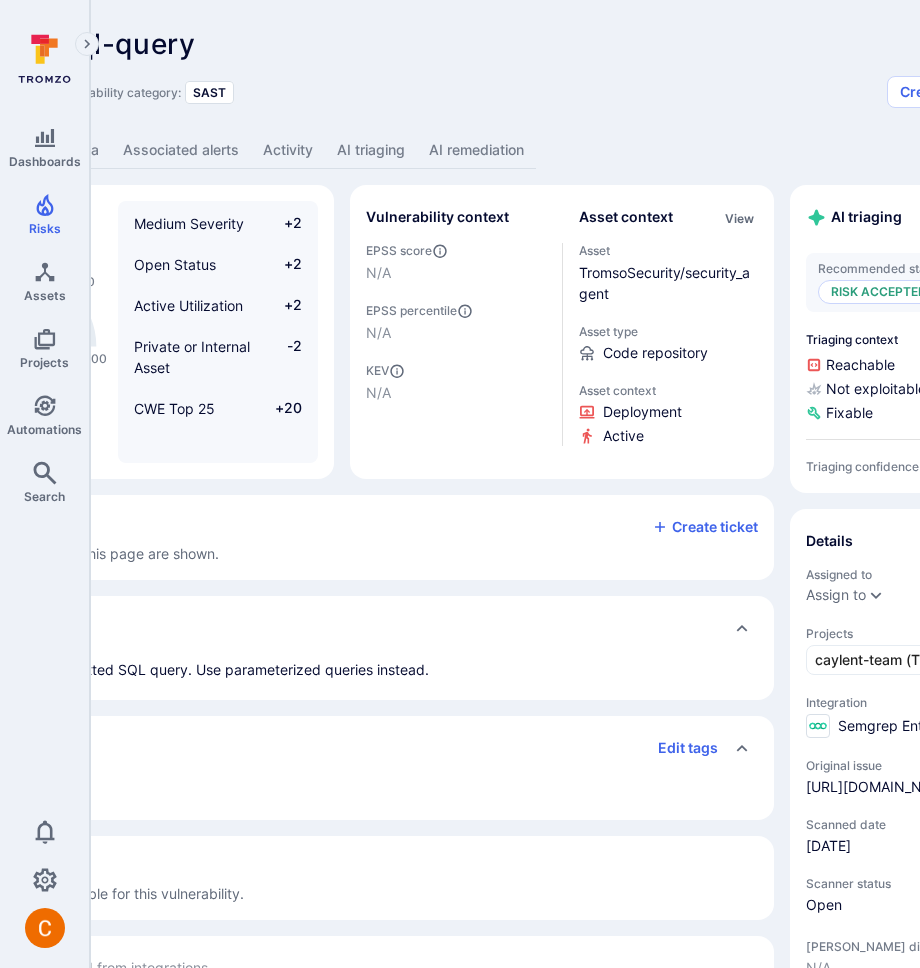 scroll, scrollTop: 0, scrollLeft: 207, axis: horizontal 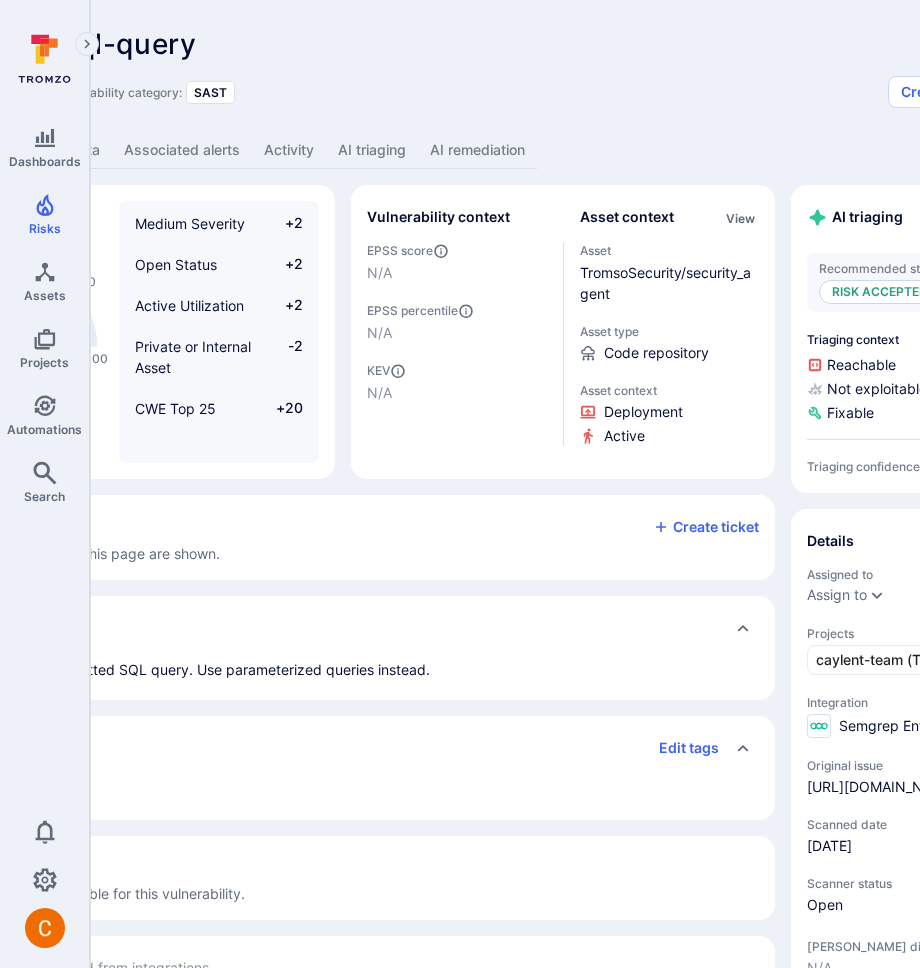 click on "AI triaging" at bounding box center [372, 150] 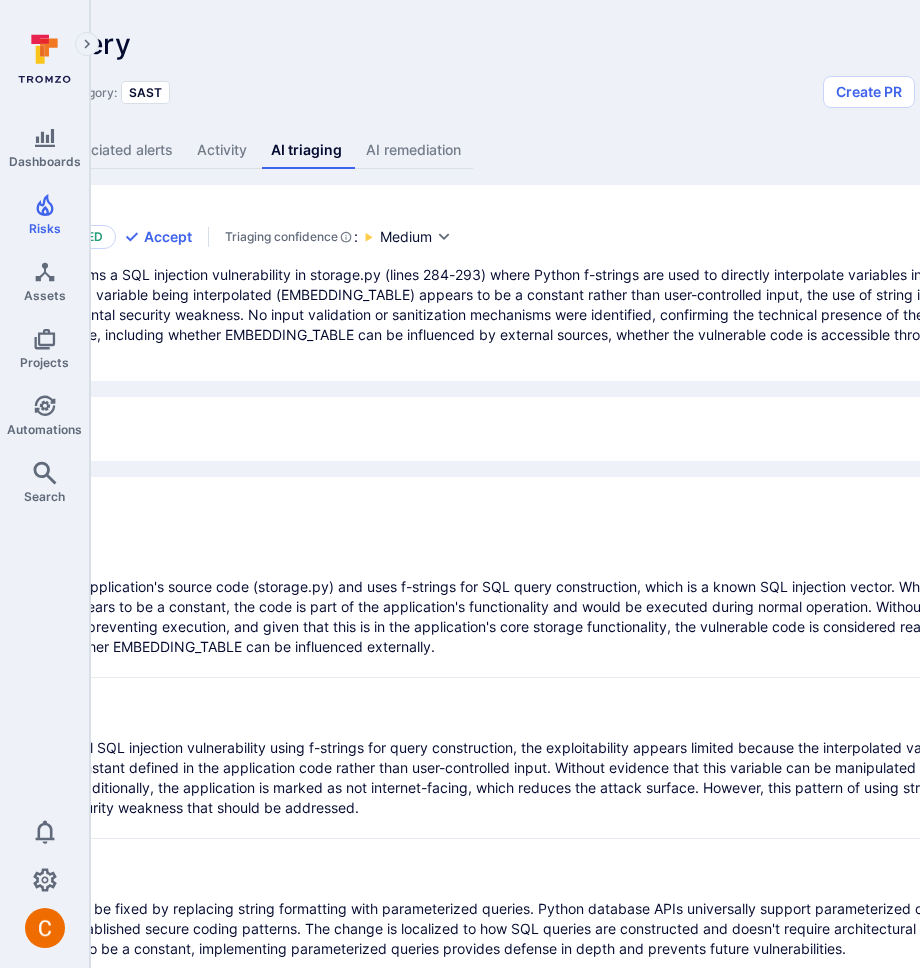 scroll, scrollTop: 0, scrollLeft: 0, axis: both 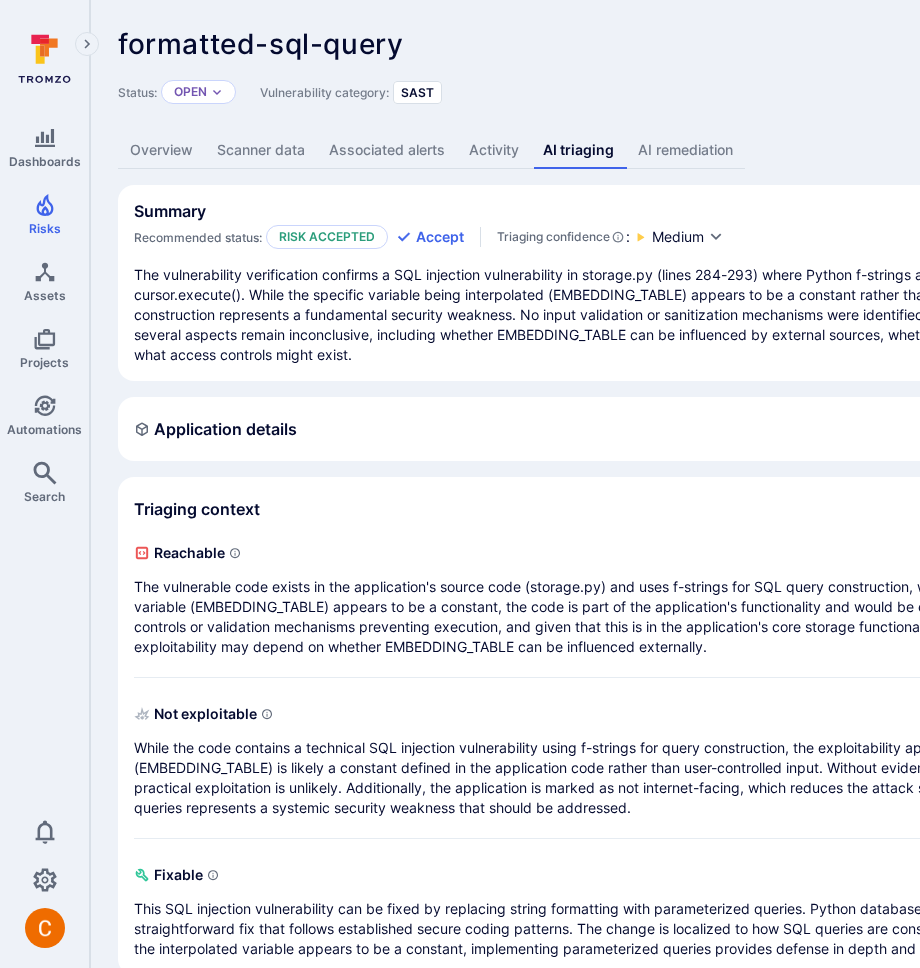 click on "AI remediation" at bounding box center [685, 150] 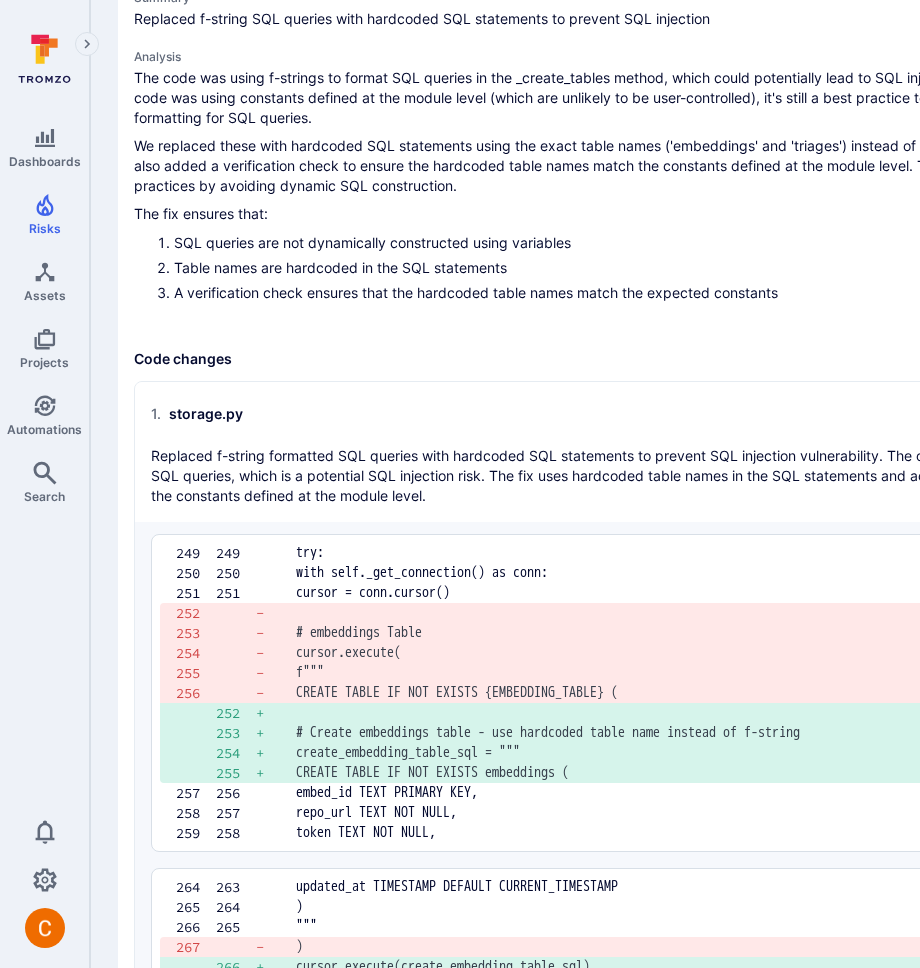 scroll, scrollTop: 0, scrollLeft: 0, axis: both 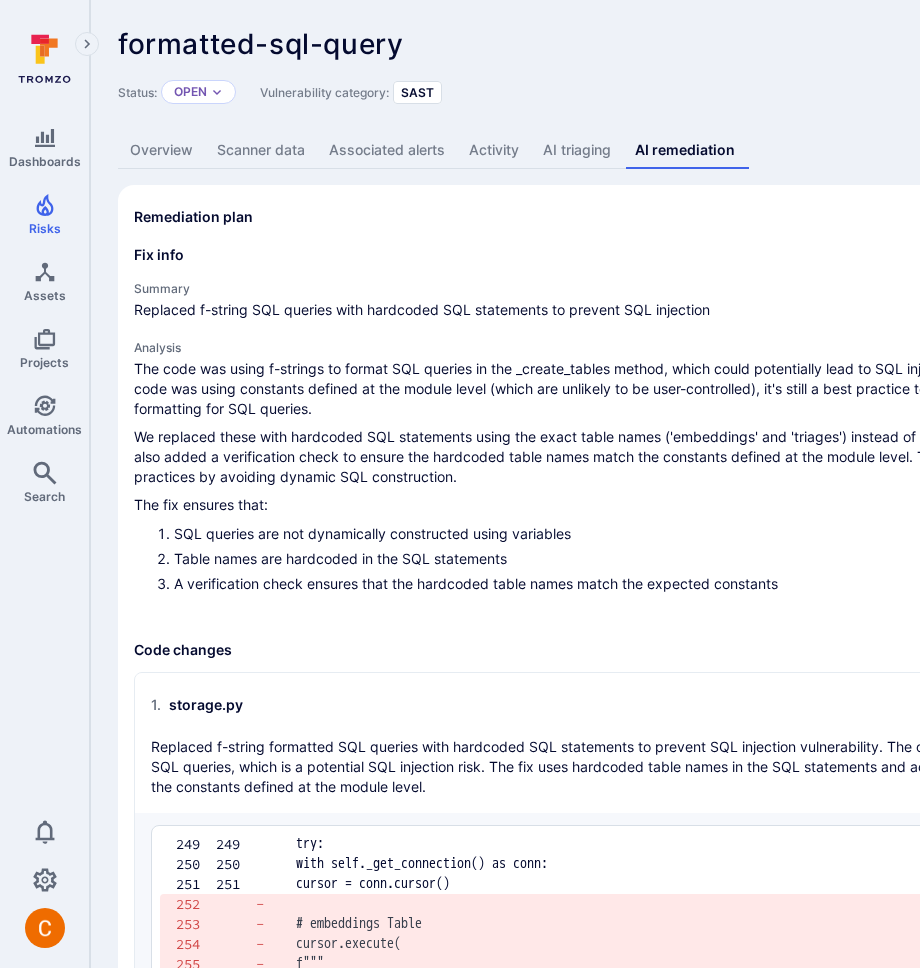 click on "AI triaging" at bounding box center (577, 150) 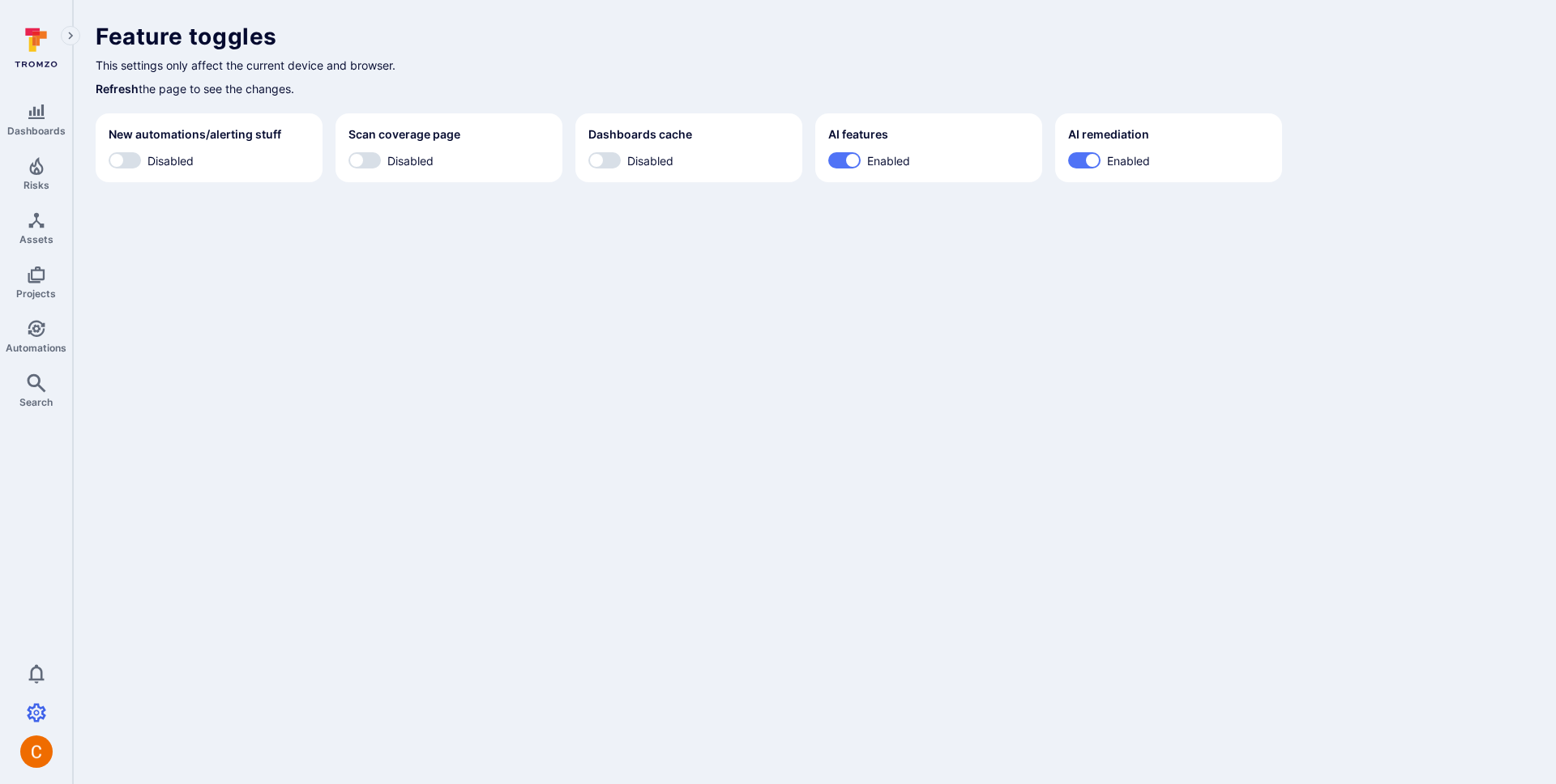 scroll, scrollTop: 0, scrollLeft: 0, axis: both 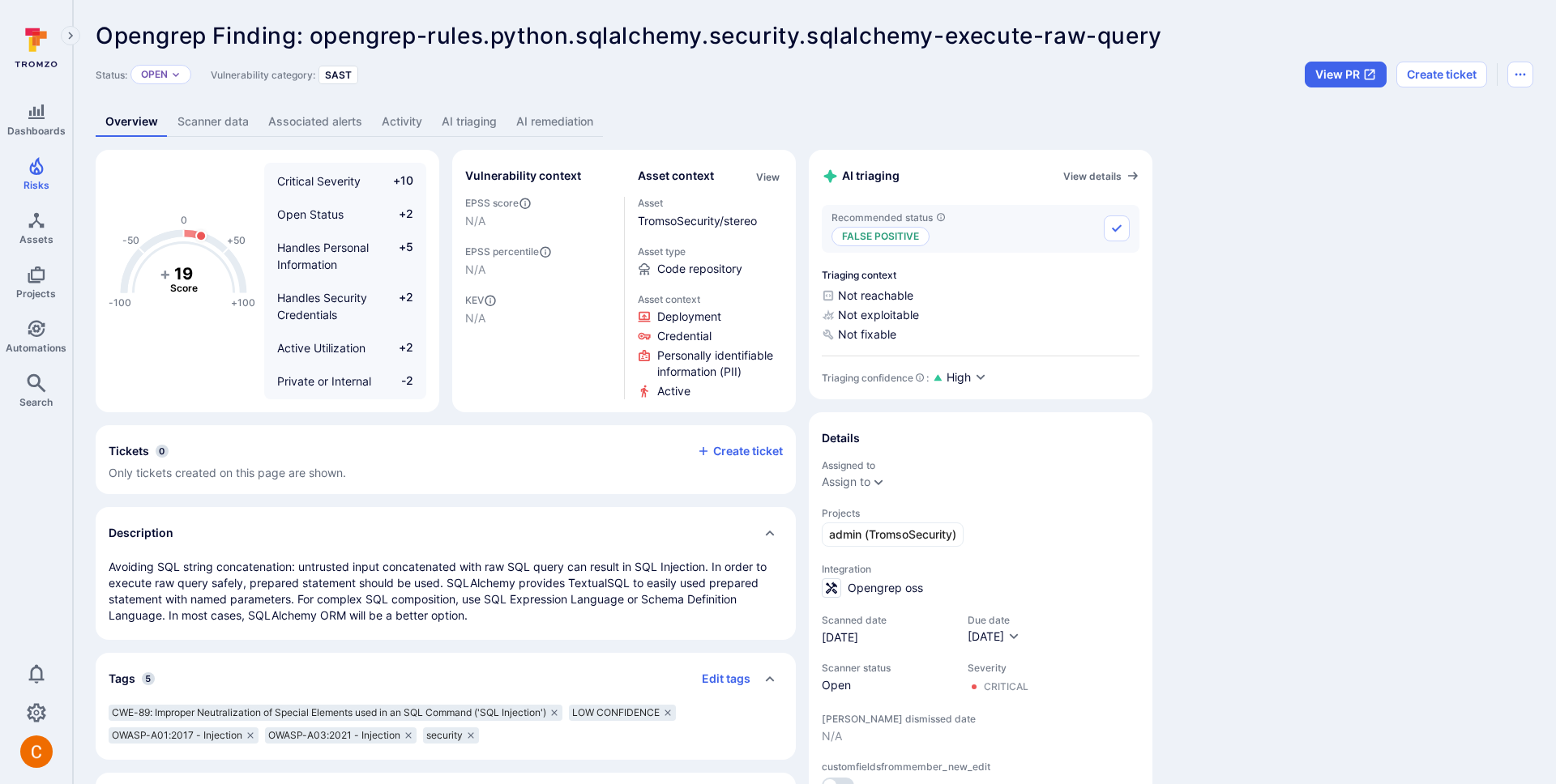 click on "Overview Scanner data Associated alerts Activity AI triaging AI remediation" at bounding box center (814, 121) 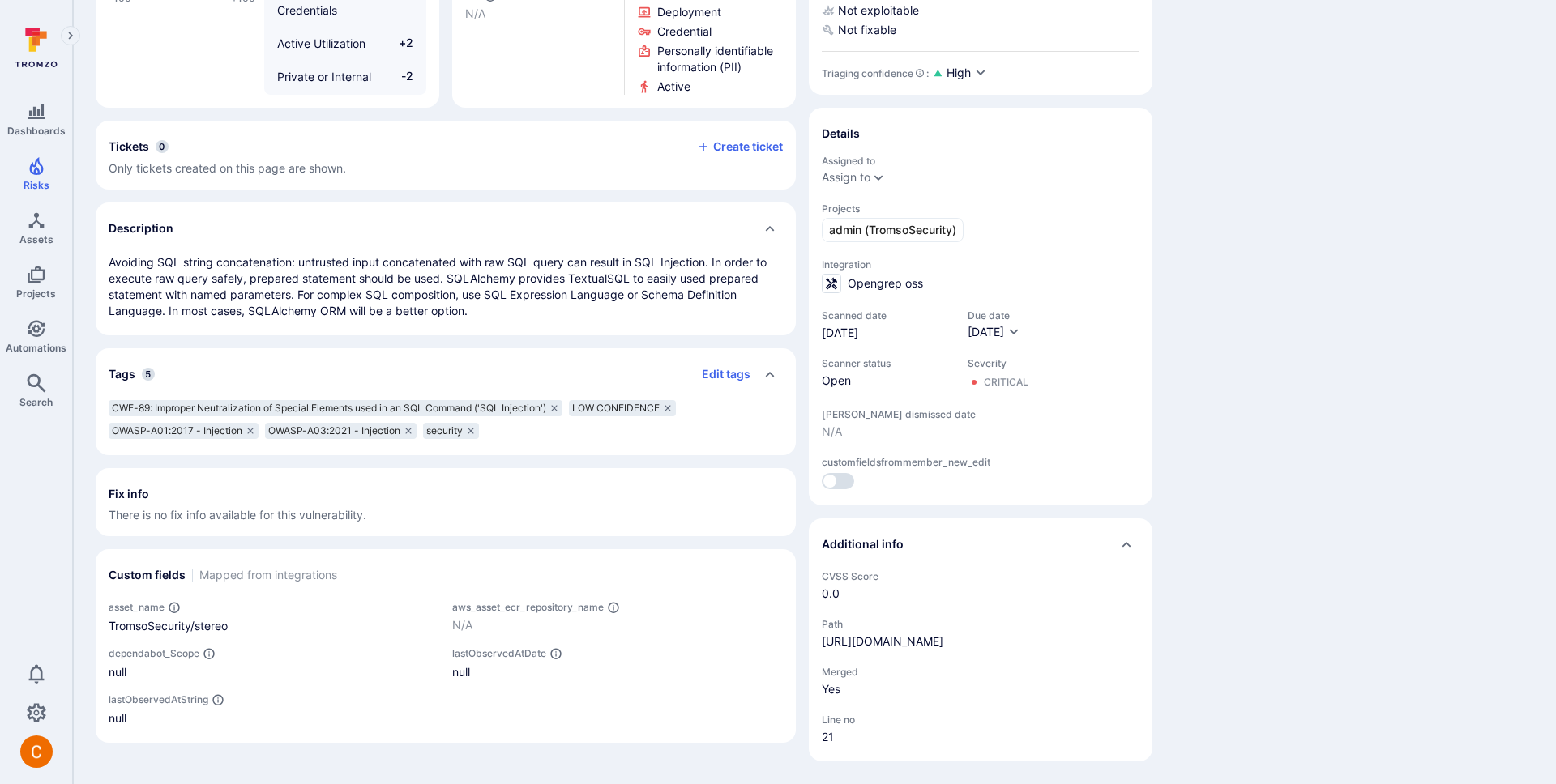 scroll, scrollTop: 0, scrollLeft: 0, axis: both 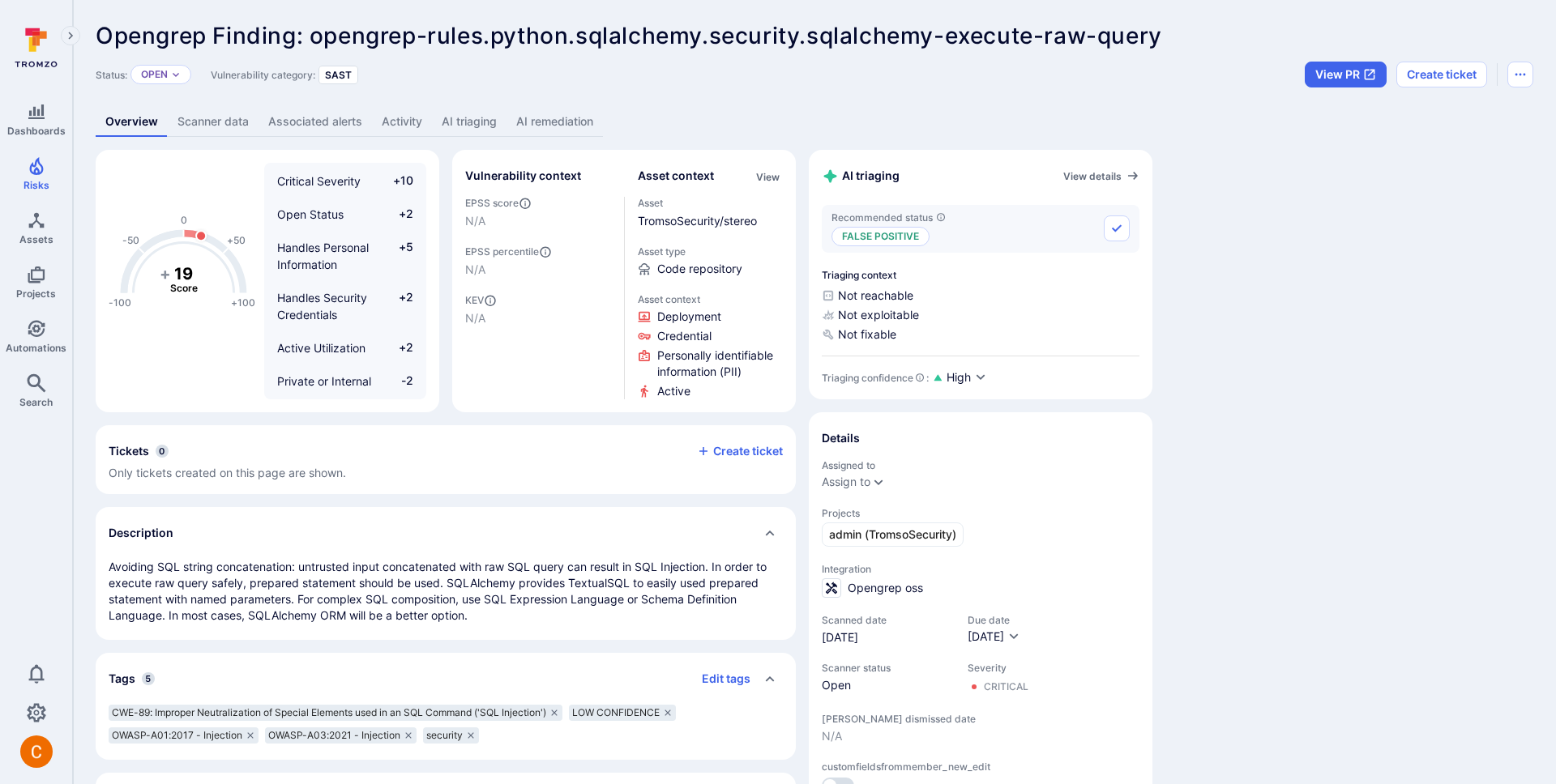 click on "AI triaging" at bounding box center (469, 121) 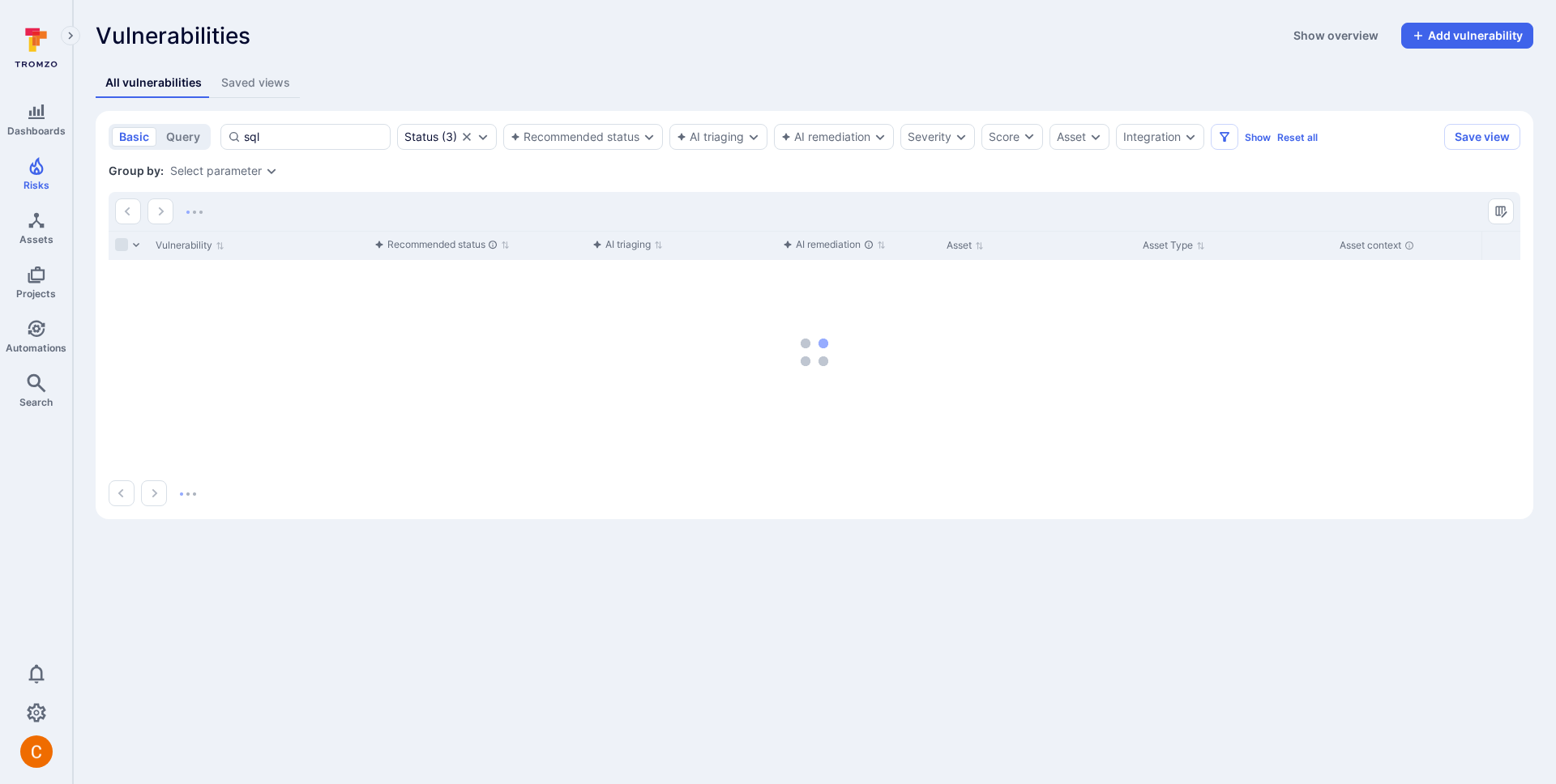 scroll, scrollTop: 0, scrollLeft: 0, axis: both 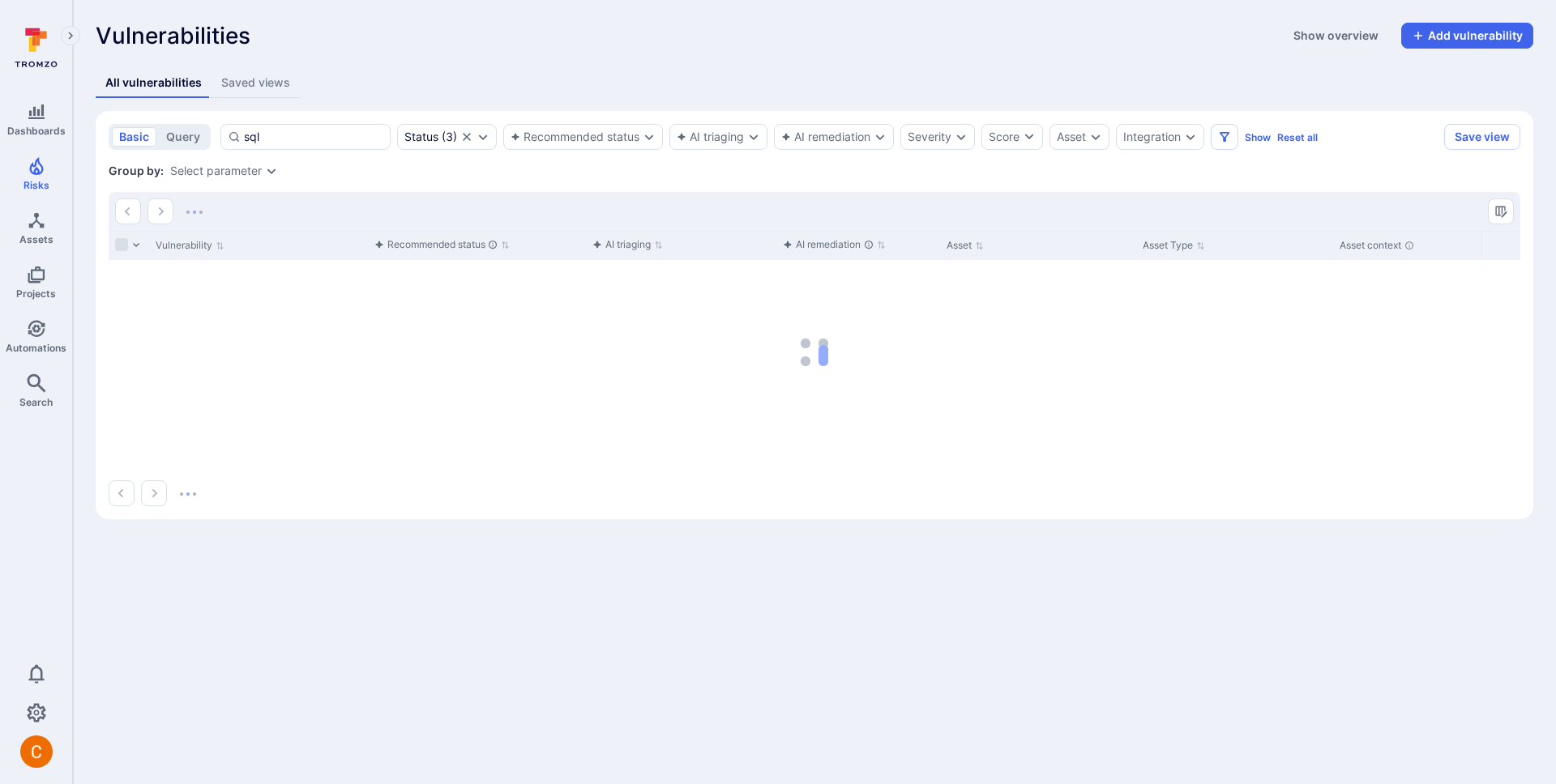click on "Vulnerabilities Show overview Add vulnerability Unresolved vulnerabilities Days unresolved for / Score 90+  days 90  days 60  days 30  days 6 1.4K 432 0 20 567 481 4 33 2.7K 3.8K 0 10 4.5K 1.6K 0 -100  to  -50 -49  to  0 +1  to  +50 +51  to  +100 Score Top integrations by vulnerabilities Critical High Medium Low All vulnerabilities Saved views basic query sql Status  ( 3 ) Recommended status AI triaging AI remediation Severity Score Asset Integration Show Reset all Save view Search : sql Status : open triaged in process Group by: Select parameter Vulnerability Recommended status AI triaging AI remediation Asset Asset Type Asset context   Created by 1-7 of 7 views shown View title Filters Group parameters Created by Date created Last updated by Last updated date   Top Mitigations - Tromzo Project 2 Mitigation [PERSON_NAME] [DATE] [PERSON_NAME] [DATE] Remediation testing 1 N/A [PERSON_NAME] [DATE] [PERSON_NAME] [DATE] Group by Asset for AWS 2 [PERSON_NAME] [DATE] N/A 3 N/A" at bounding box center (814, 271) 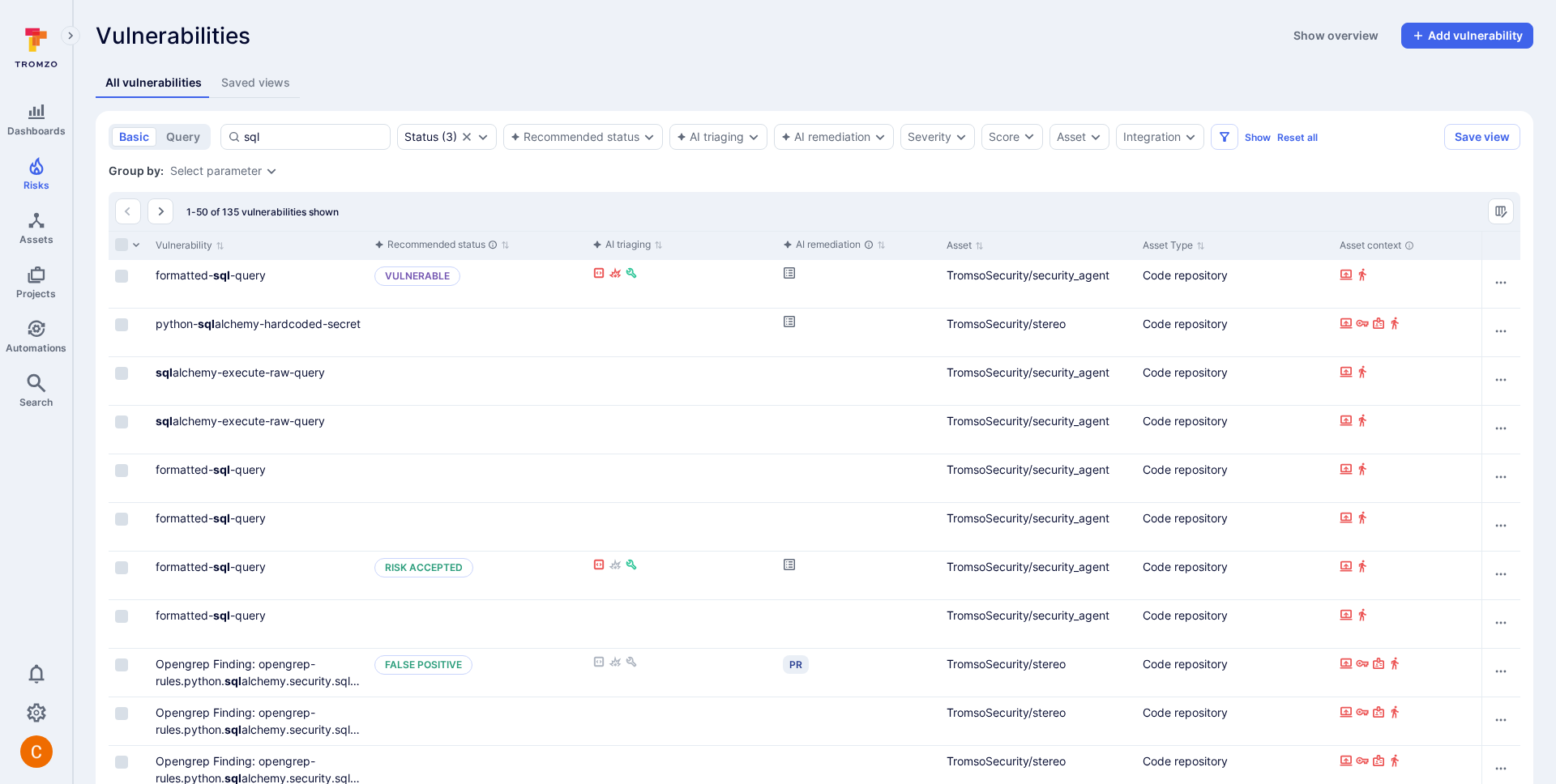 click on "Vulnerabilities Show overview Add vulnerability" at bounding box center [814, 36] 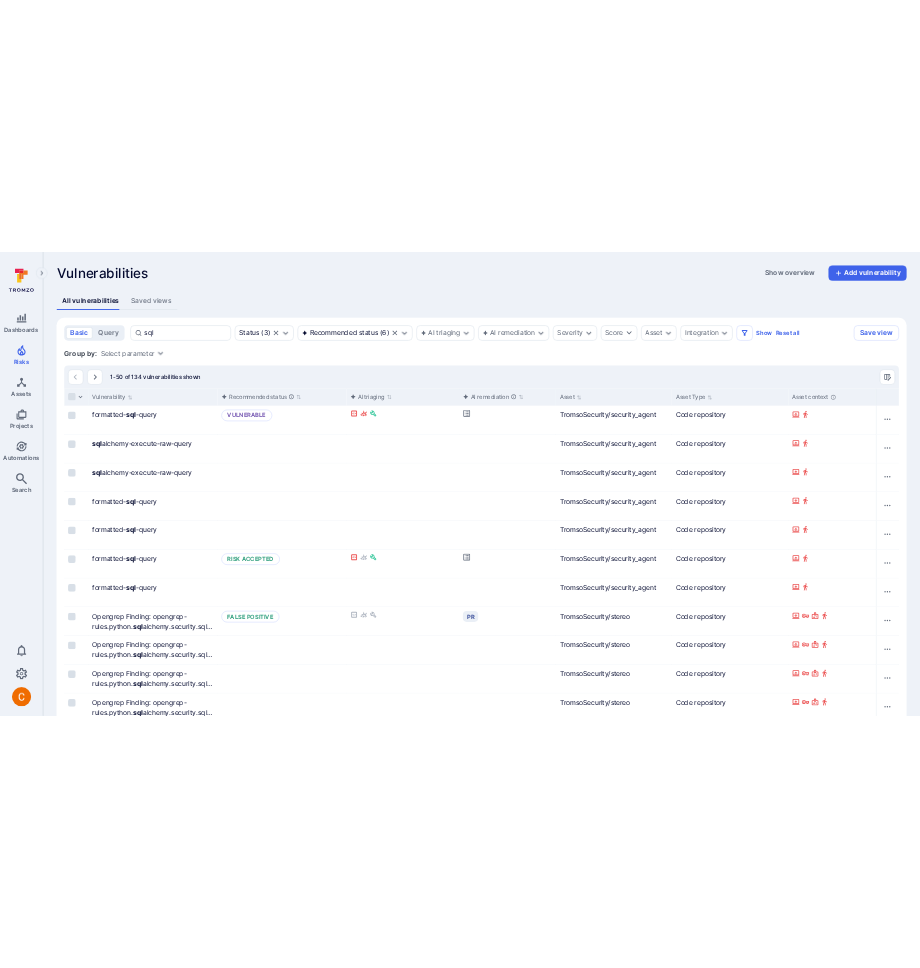 scroll, scrollTop: 0, scrollLeft: 0, axis: both 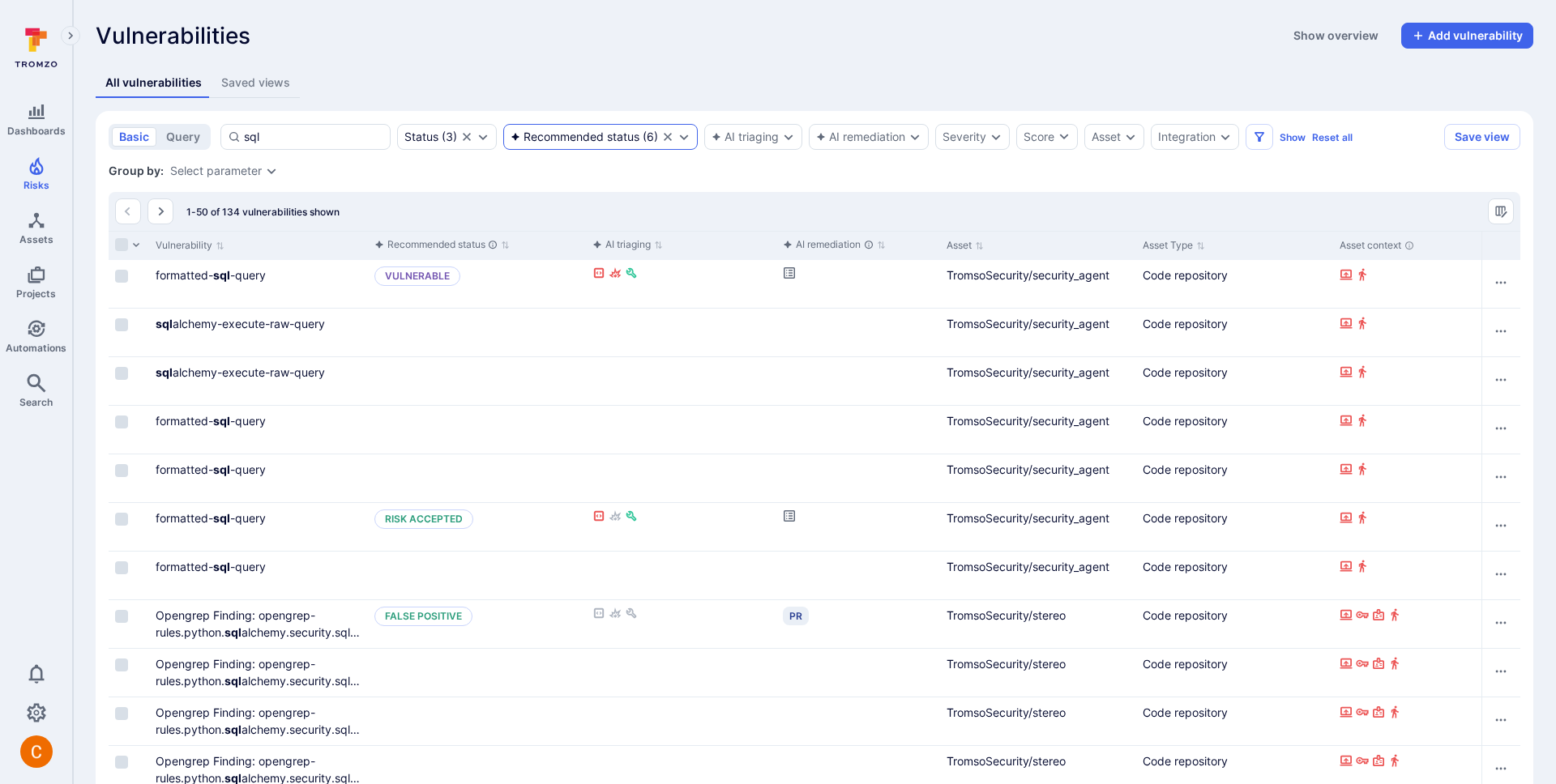 click on "Recommended status  ( 6 )" at bounding box center (601, 137) 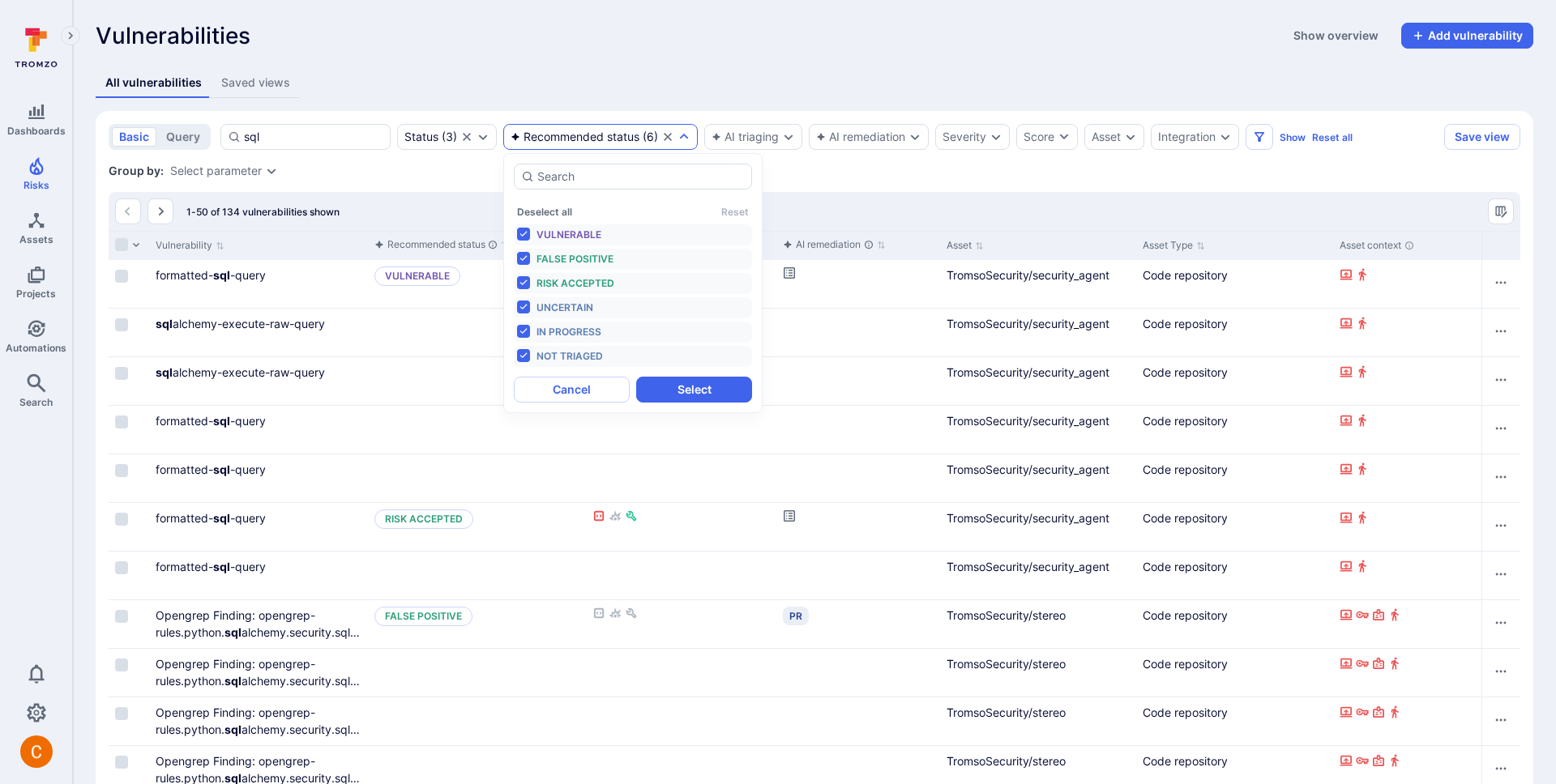 click on "All vulnerabilities Saved views" at bounding box center [814, 83] 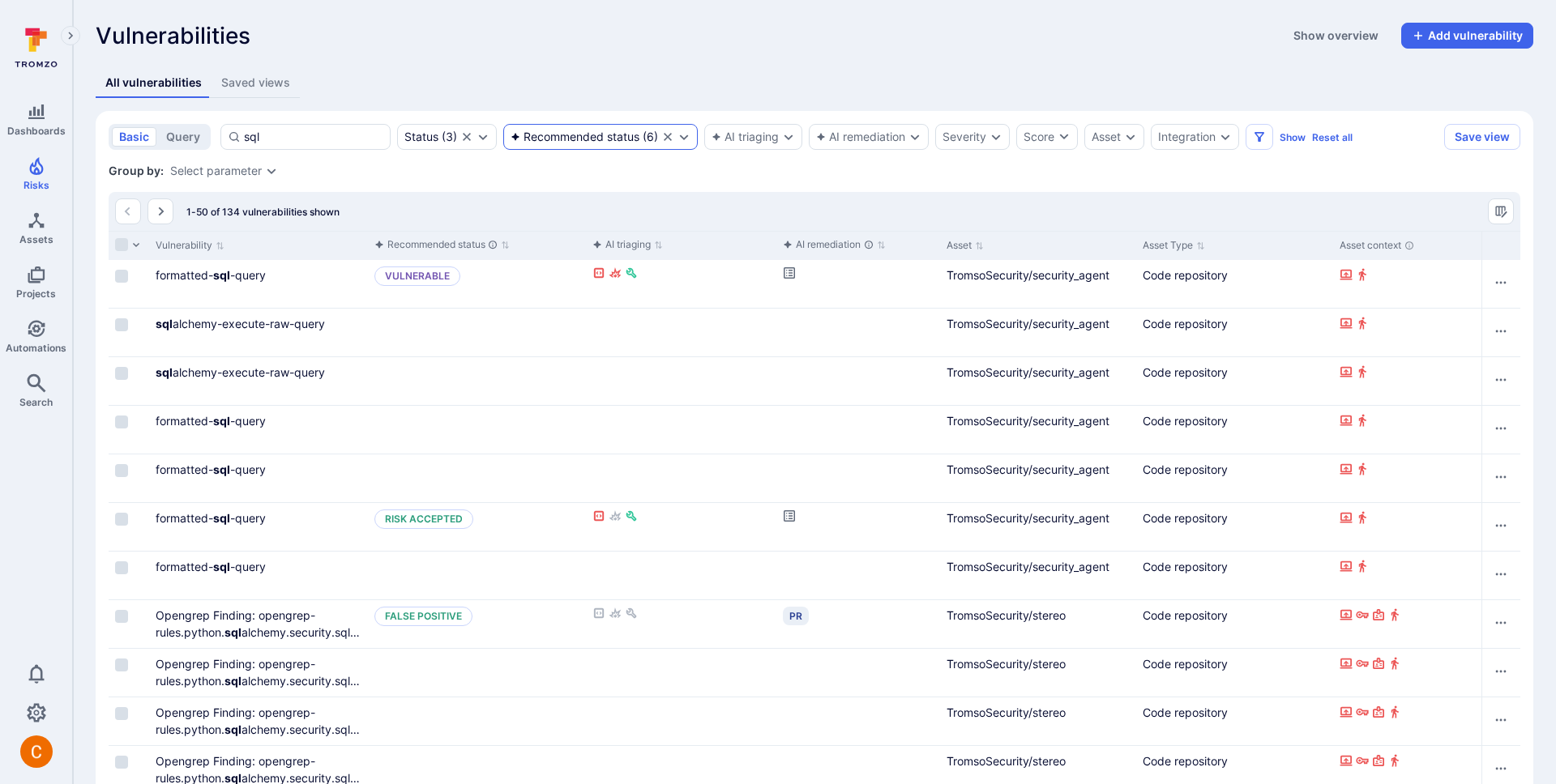 click on "Recommended status  ( 6 )" at bounding box center (601, 137) 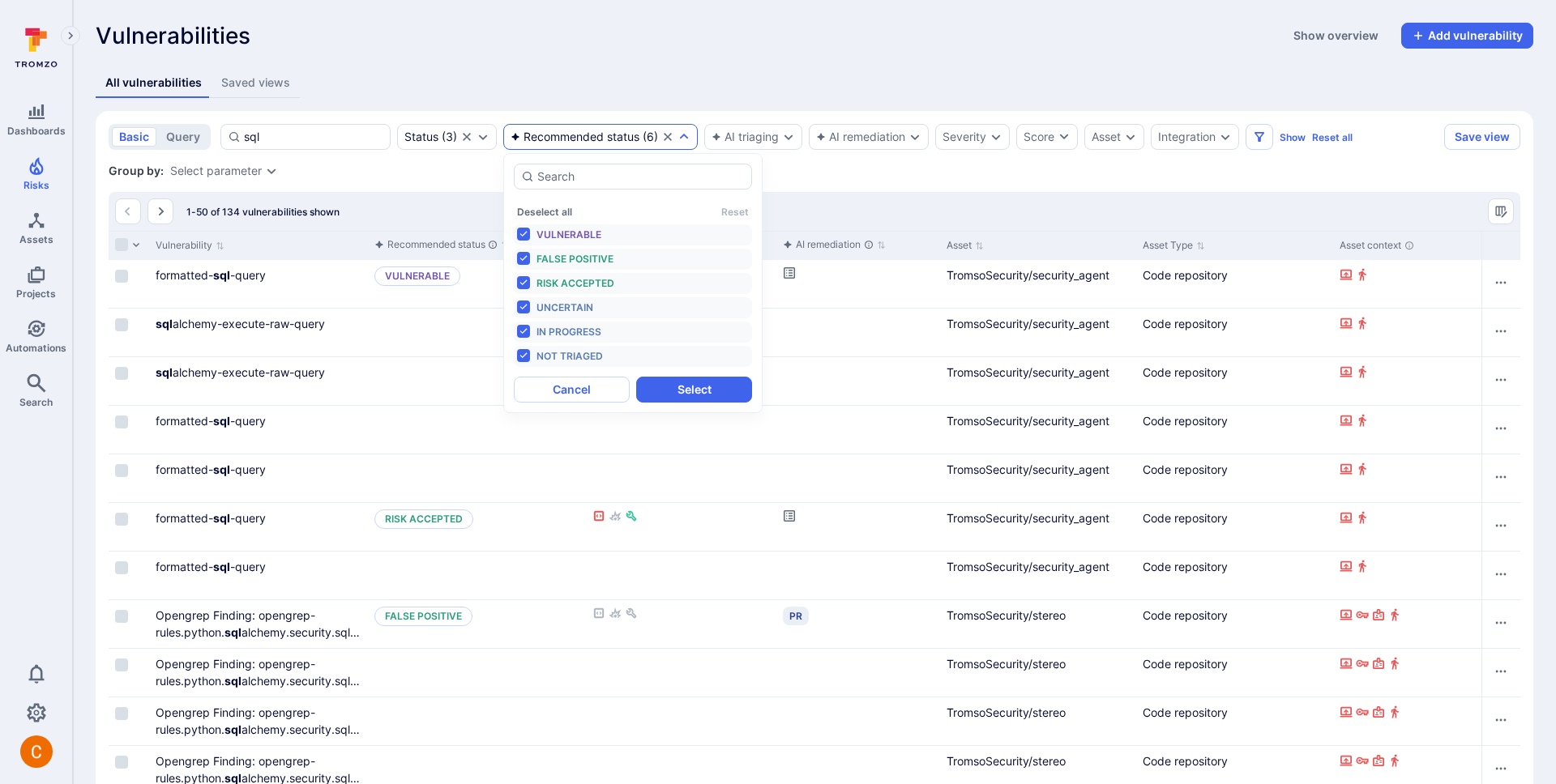 click on "All vulnerabilities Saved views" at bounding box center [814, 83] 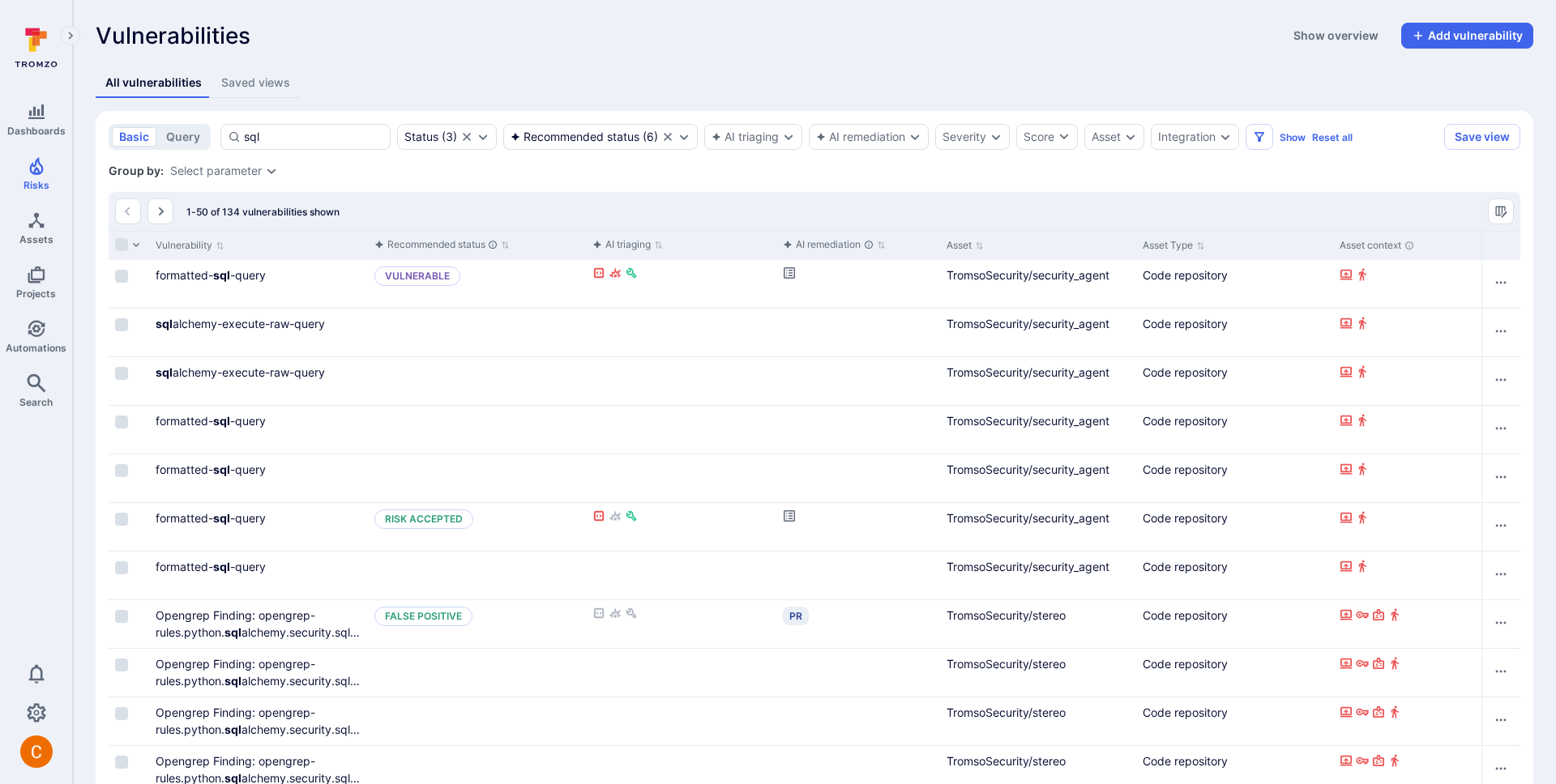 click on "Vulnerabilities Show overview Add vulnerability Unresolved vulnerabilities Days unresolved for / Score 90+  days 90  days 60  days 30  days 6 1.4K 432 0 20 567 481 4 33 2.7K 3.8K 0 10 4.5K 1.6K 0 -100  to  -50 -49  to  0 +1  to  +50 +51  to  +100 Score Top integrations by vulnerabilities Critical High Medium Low All vulnerabilities Saved views basic query sql Status  ( 3 ) Recommended status  ( 6 ) AI triaging AI remediation Severity Score Asset Integration Show Reset all Save view Search : sql Status : open triaged in process Group by: Select parameter 1-50 of 134 vulnerabilities shown Vulnerability Recommended status AI triaging AI remediation Asset Asset Type Asset context   formatted- sql -query Vulnerable TromsoSecurity/security_agent Code repository sql alchemy-execute-raw-query Triage Remediate TromsoSecurity/security_agent Code repository sql alchemy-execute-raw-query Triage Remediate TromsoSecurity/security_agent Code repository formatted- sql -query Triage Remediate TromsoSecurity/security_agent sql" at bounding box center (814, 1378) 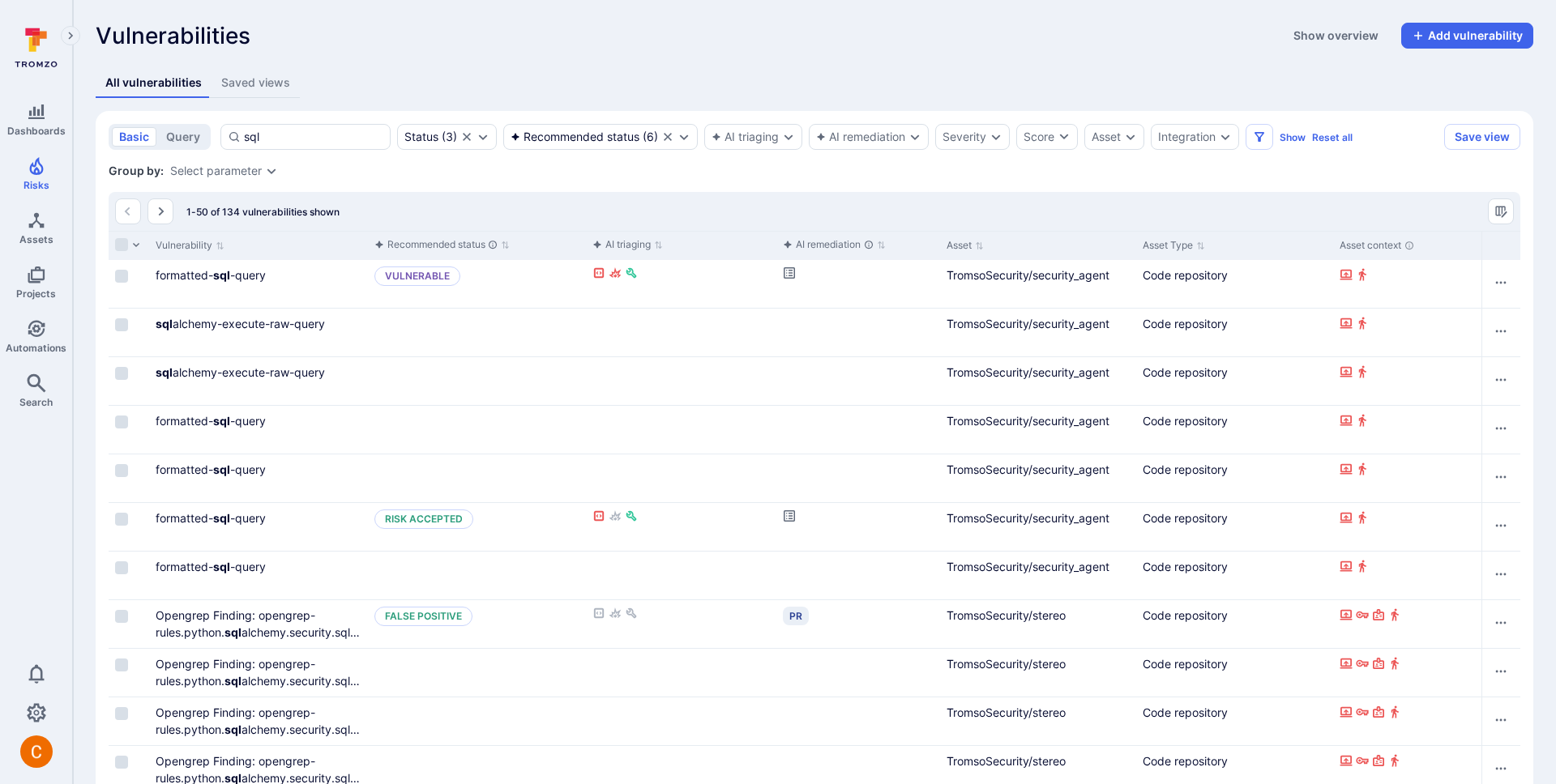 click on "Vulnerabilities Show overview Add vulnerability Unresolved vulnerabilities Days unresolved for / Score 90+  days 90  days 60  days 30  days 6 1.4K 432 0 20 567 481 4 33 2.7K 3.8K 0 10 4.5K 1.6K 0 -100  to  -50 -49  to  0 +1  to  +50 +51  to  +100 Score Top integrations by vulnerabilities Critical High Medium Low All vulnerabilities Saved views basic query sql Status  ( 3 ) Recommended status  ( 6 ) AI triaging AI remediation Severity Score Asset Integration Show Reset all Save view Search : sql Status : open triaged in process Group by: Select parameter 1-50 of 134 vulnerabilities shown Vulnerability Recommended status AI triaging AI remediation Asset Asset Type Asset context   formatted- sql -query Vulnerable TromsoSecurity/security_agent Code repository sql alchemy-execute-raw-query Triage Remediate TromsoSecurity/security_agent Code repository sql alchemy-execute-raw-query Triage Remediate TromsoSecurity/security_agent Code repository formatted- sql -query Triage Remediate TromsoSecurity/security_agent sql" at bounding box center (814, 1378) 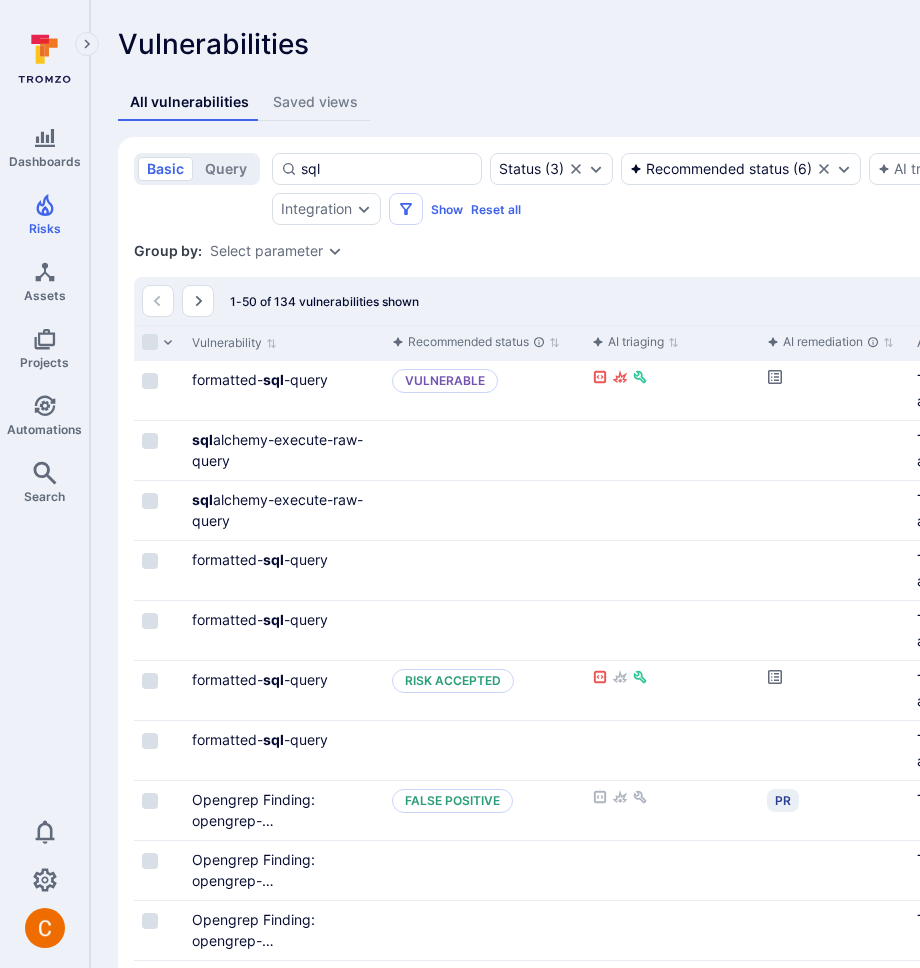 click on "All vulnerabilities Saved views" at bounding box center (765, 102) 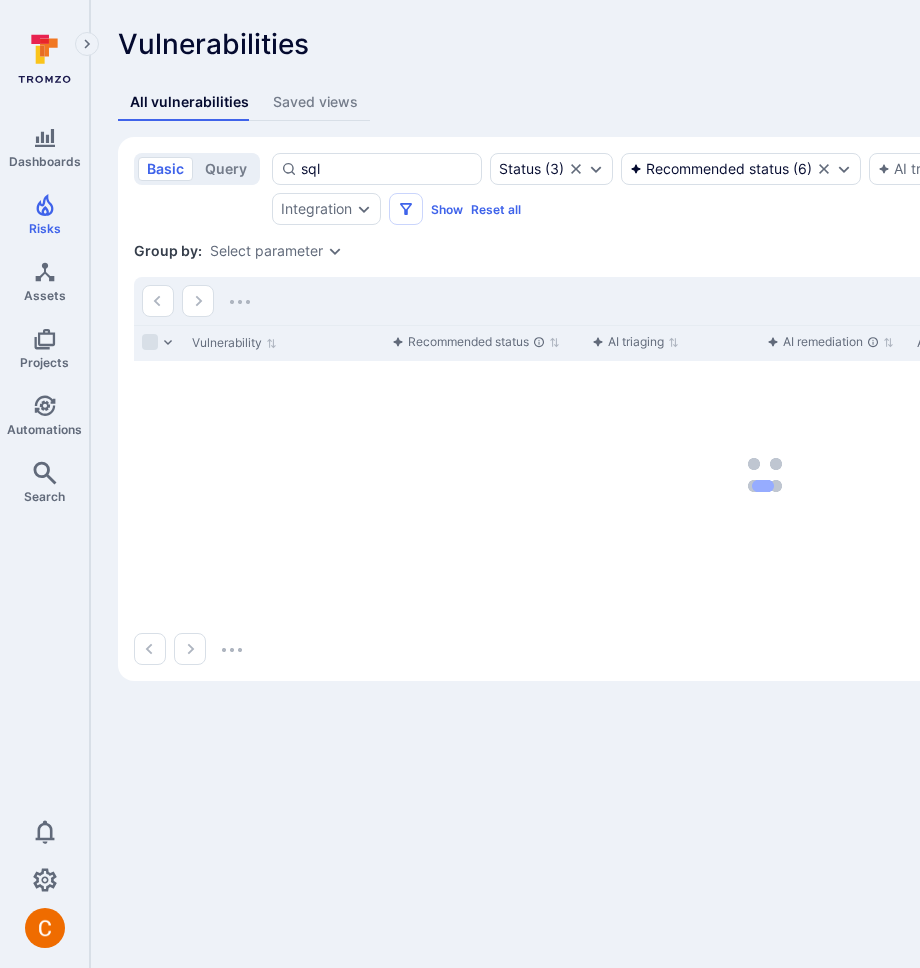 scroll, scrollTop: 0, scrollLeft: 0, axis: both 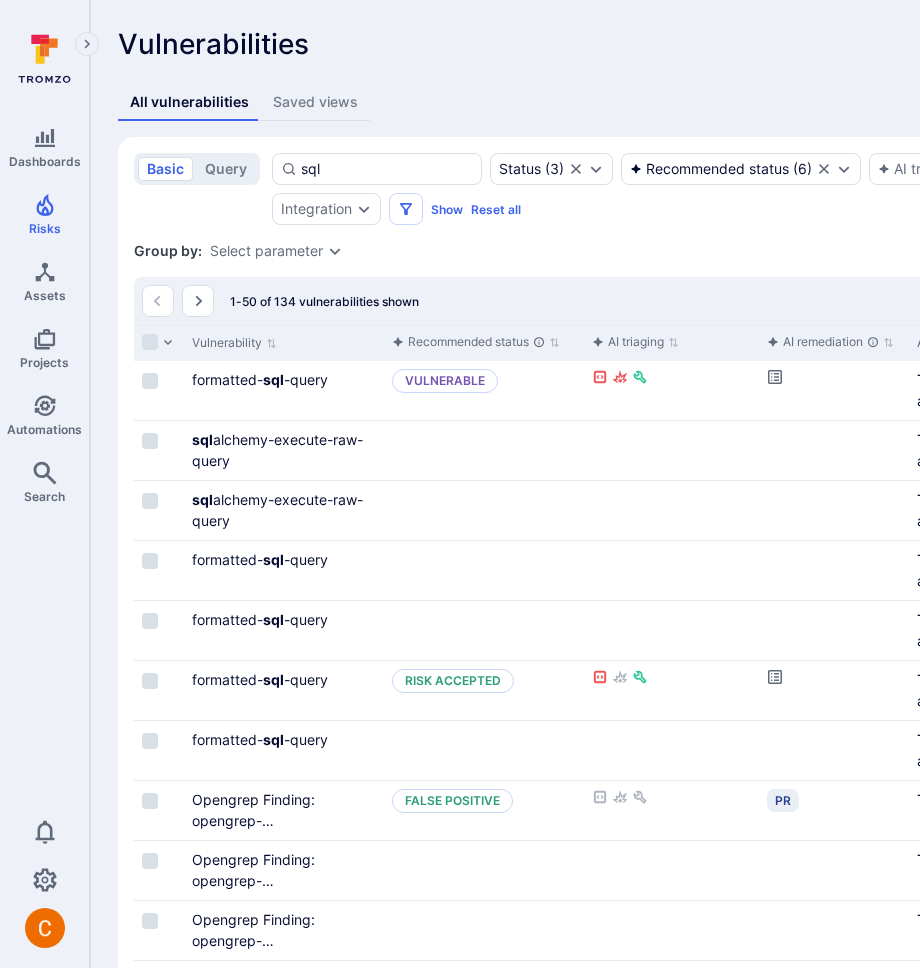 click on "Vulnerabilities Show overview Add vulnerability Unresolved vulnerabilities Days unresolved for / Score 90+  days 90  days 60  days 30  days 6 1.4K 432 0 20 567 481 4 33 2.7K 3.8K 0 10 4.5K 1.6K 0 -100  to  -50 -49  to  0 +1  to  +50 +51  to  +100 Score Top integrations by vulnerabilities Critical High Medium Low All vulnerabilities Saved views basic query sql Status  ( 3 ) Recommended status  ( 6 ) AI triaging AI remediation Severity Integration Show Reset all Save view Search : sql Status : open triaged in process Group by: Select parameter 1-50 of 134 vulnerabilities shown Vulnerability Recommended status AI triaging AI remediation Asset Asset Type Asset context   formatted- sql -query Vulnerable TromsoSecurity/security_agent Code repository sql alchemy-execute-raw-query Triage Remediate TromsoSecurity/security_agent Code repository sql alchemy-execute-raw-query Triage Remediate TromsoSecurity/security_agent Code repository formatted- sql -query Triage Remediate TromsoSecurity/security_agent Code repository" at bounding box center [765, 1722] 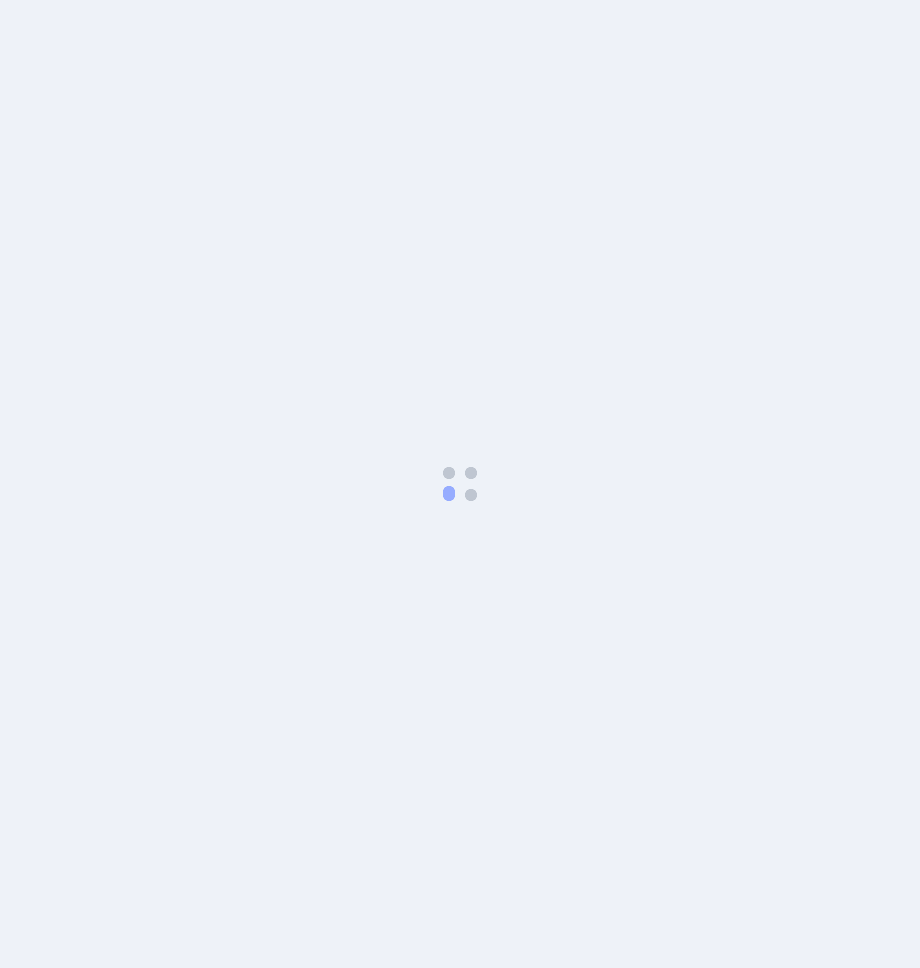 scroll, scrollTop: 0, scrollLeft: 0, axis: both 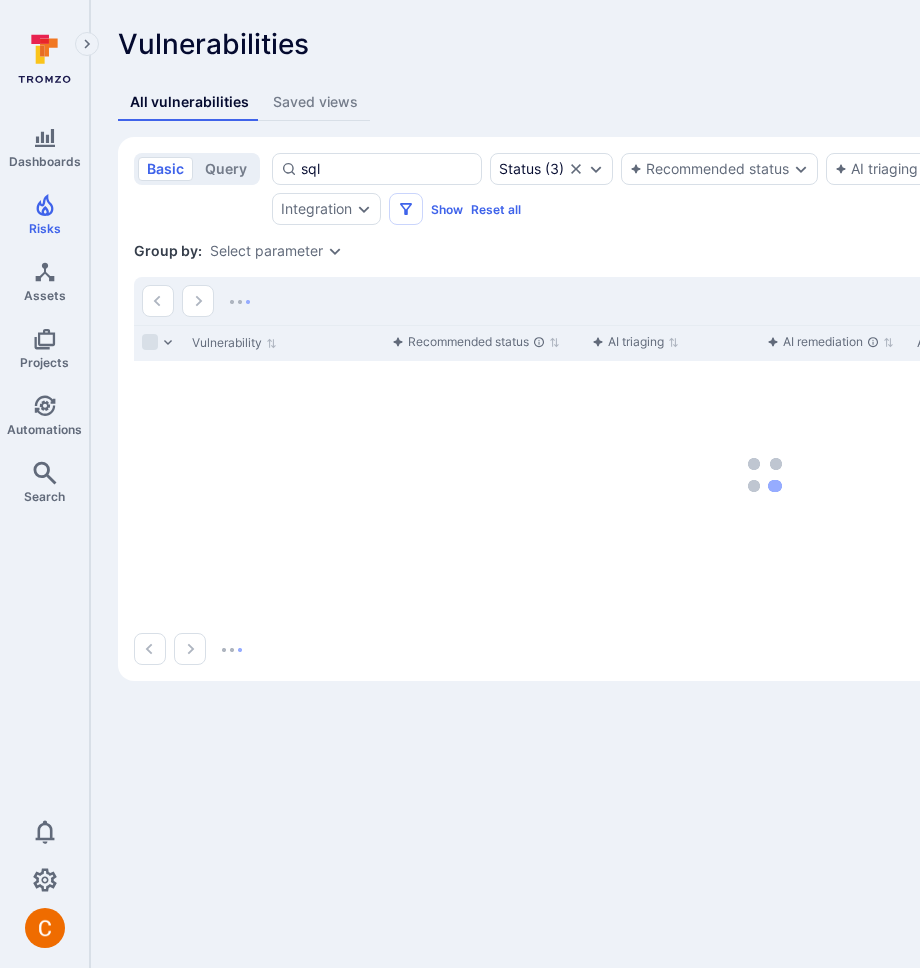 click on "Vulnerabilities Show overview Add vulnerability" at bounding box center (765, 44) 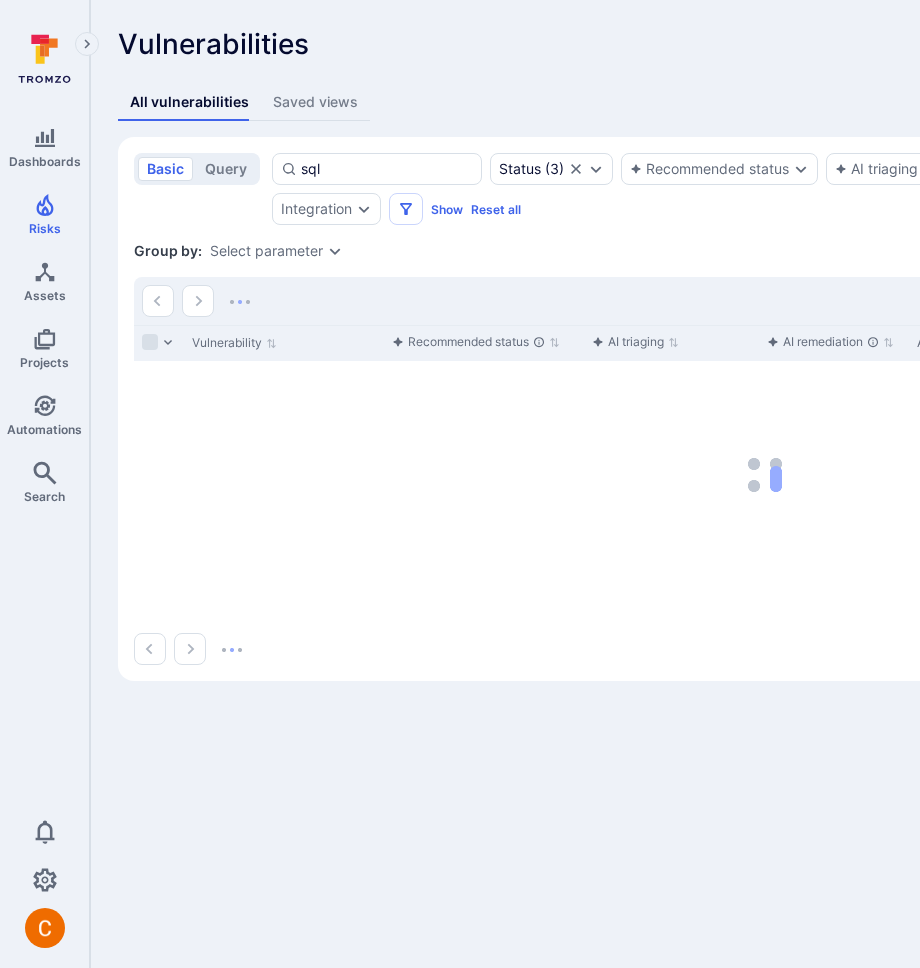 scroll, scrollTop: 0, scrollLeft: 0, axis: both 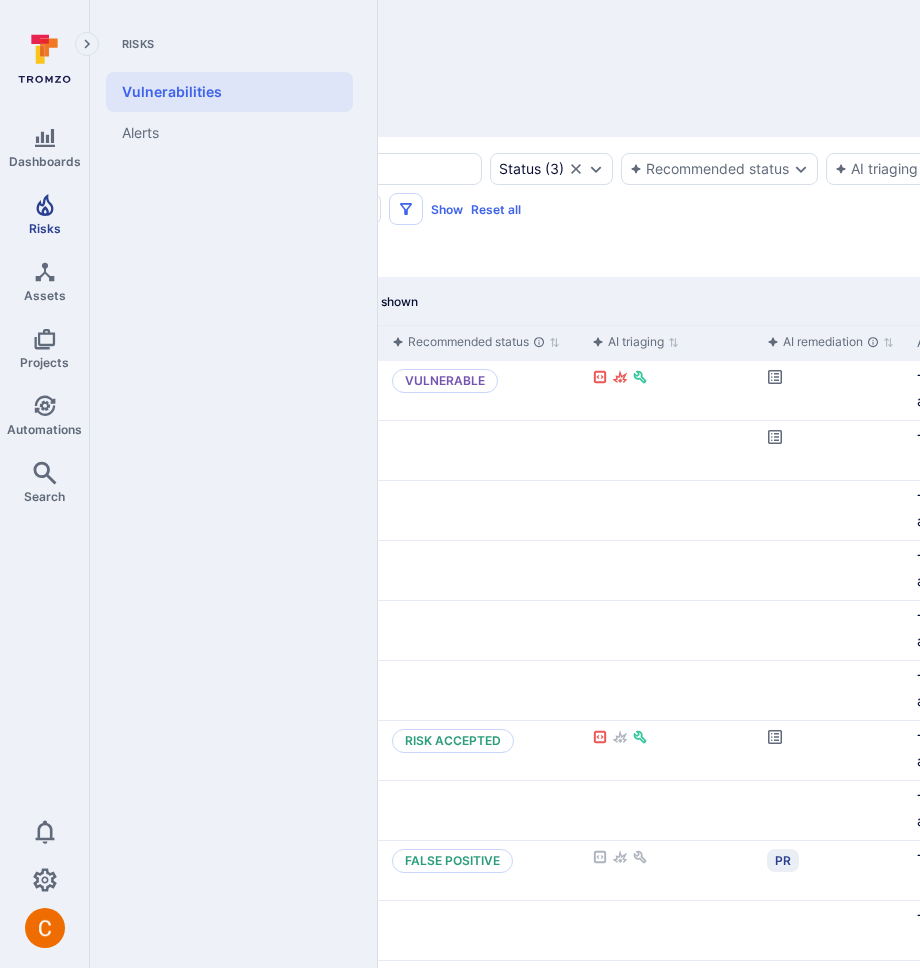 click on "Risks" at bounding box center [44, 214] 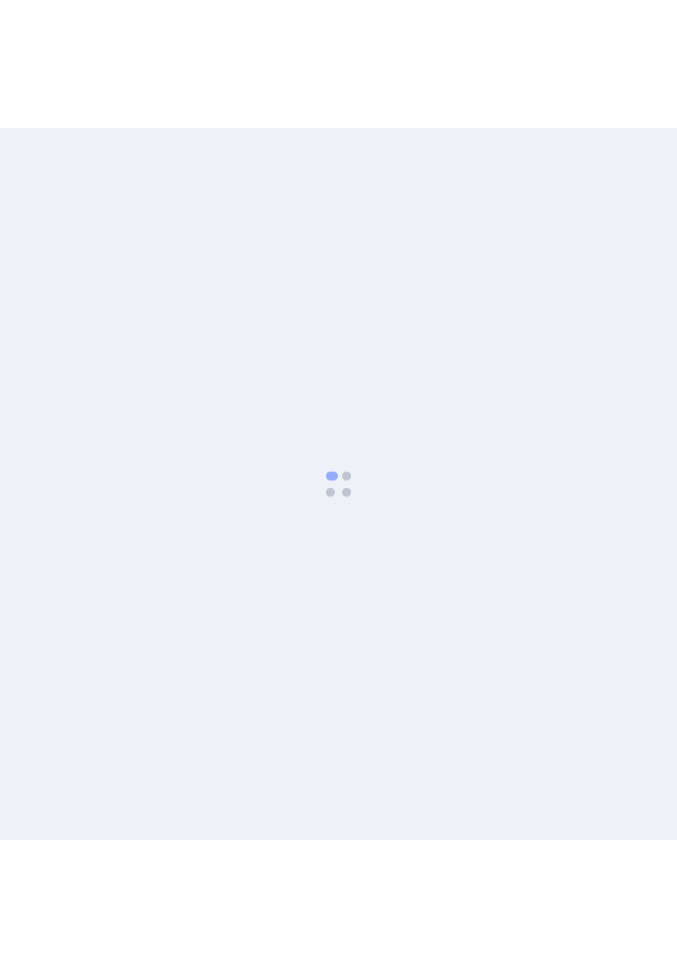 scroll, scrollTop: 0, scrollLeft: 0, axis: both 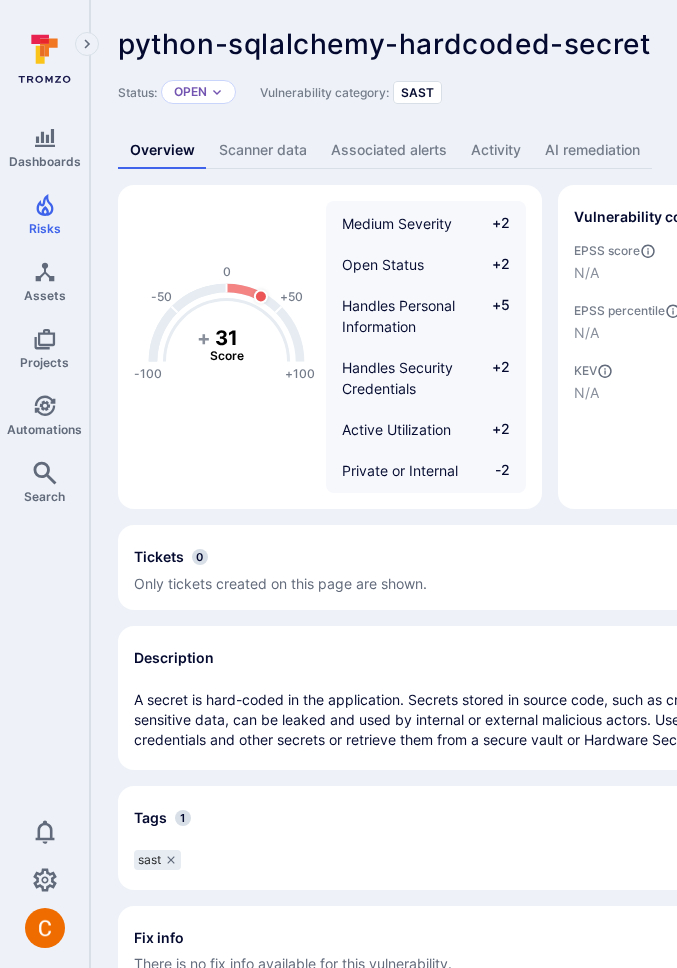 click on "python-sqlalchemy-hardcoded-secret ...   Show  more Status: Open Vulnerability category: SAST Triage Create PR Create ticket Overview Scanner data Associated alerts Activity AI remediation -100 -50 0 +50 +100 + 31 Score Medium Severity +2 Open Status +2 Handles Personal Information +5 Handles Security Credentials +2 Active Utilization +2 Private or Internal Asset -2 CWE Top 25 +20 Vulnerability context EPSS score  N/A EPSS percentile  N/A KEV  N/A Asset context View Asset TromsoSecurity/stereo Asset type Code repository Asset context Deployment Credential Personally identifiable information (PII) Active Tickets 0 Create ticket Only tickets created on this page are shown. Description Tags 1 Edit tags sast Fix info There is no fix info available for this vulnerability. Custom fields Mapped from integrations asset_name TromsoSecurity/stereo aws_asset_ecr_repository_name N/A dependabot_Scope null lastObservedAtDate null lastObservedAtString null Details Assigned to Assign to Projects admin (TromsoSecurity) Open" at bounding box center [765, 636] 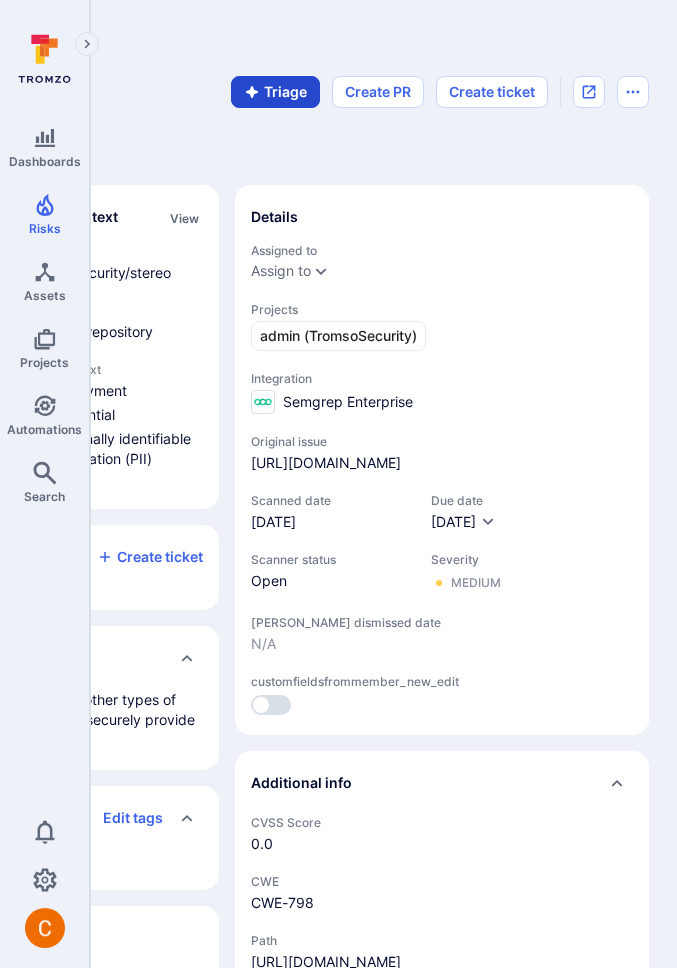 click on "Triage" at bounding box center [275, 92] 